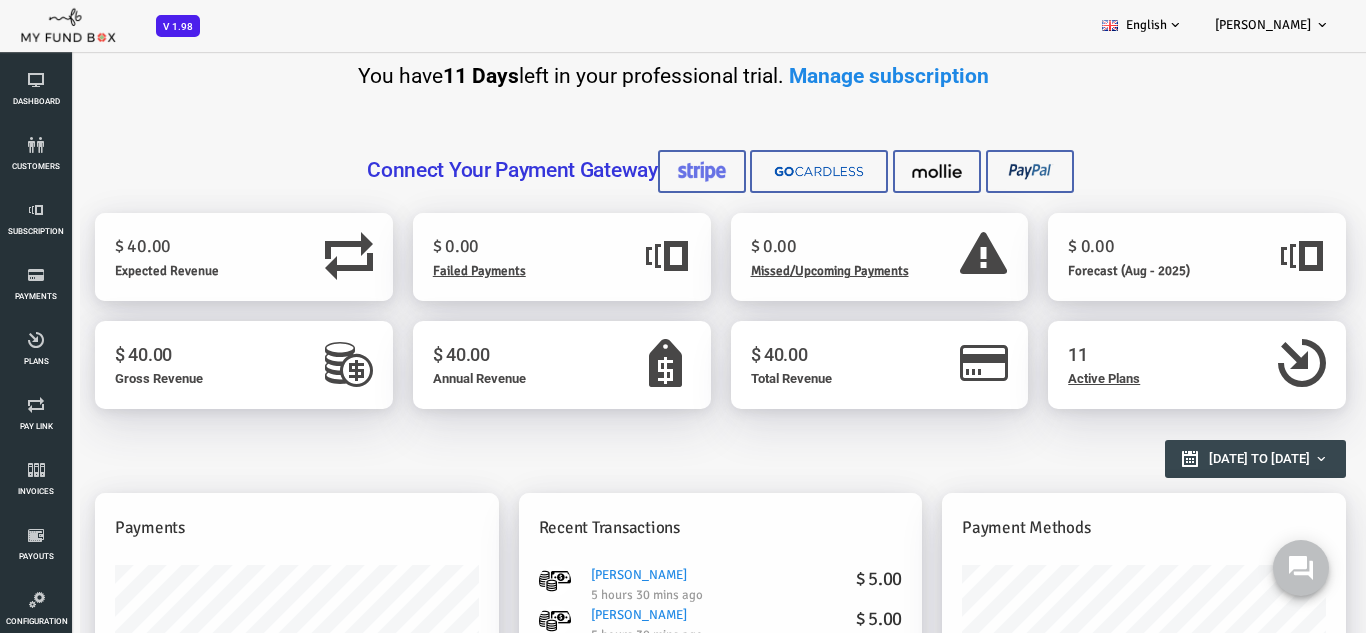 scroll, scrollTop: 0, scrollLeft: 0, axis: both 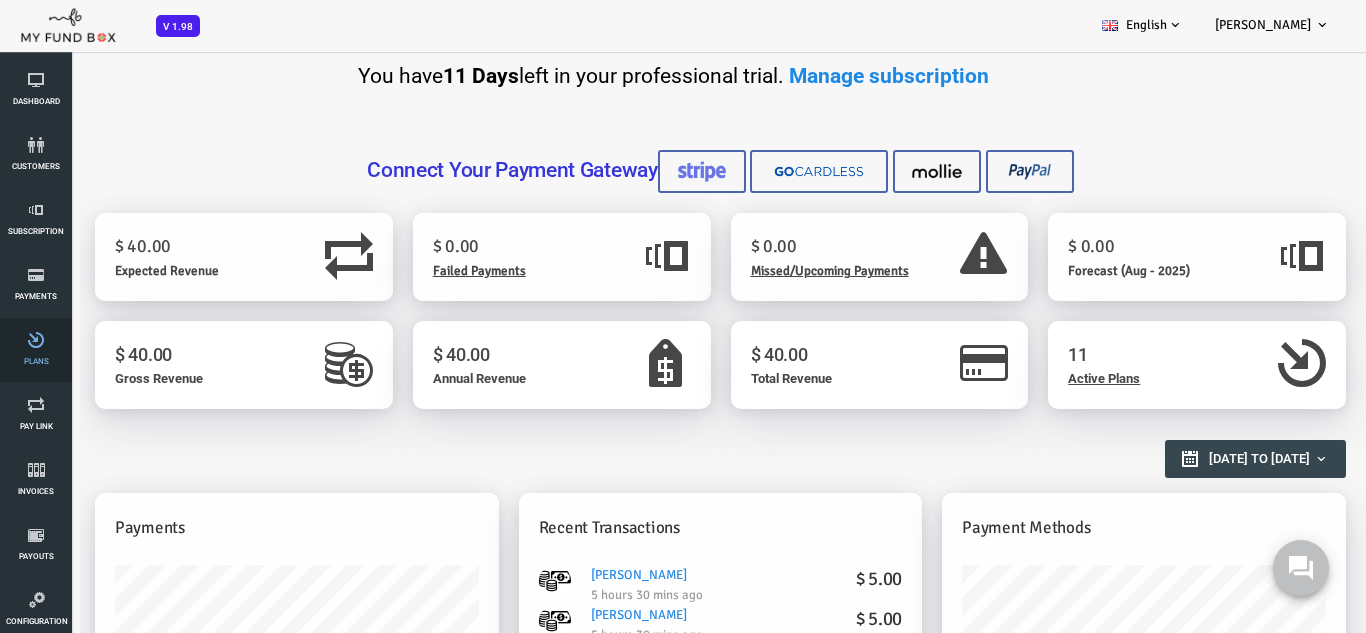 click on "Plans" at bounding box center [0, 0] 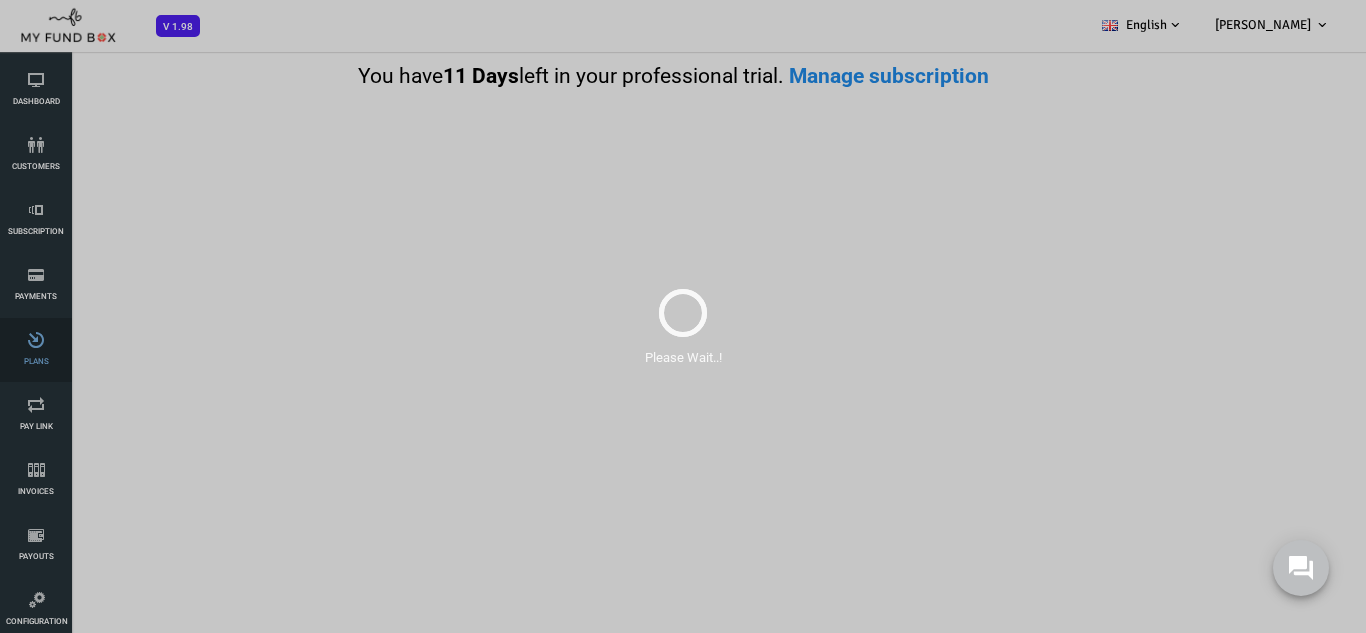 scroll, scrollTop: 0, scrollLeft: 0, axis: both 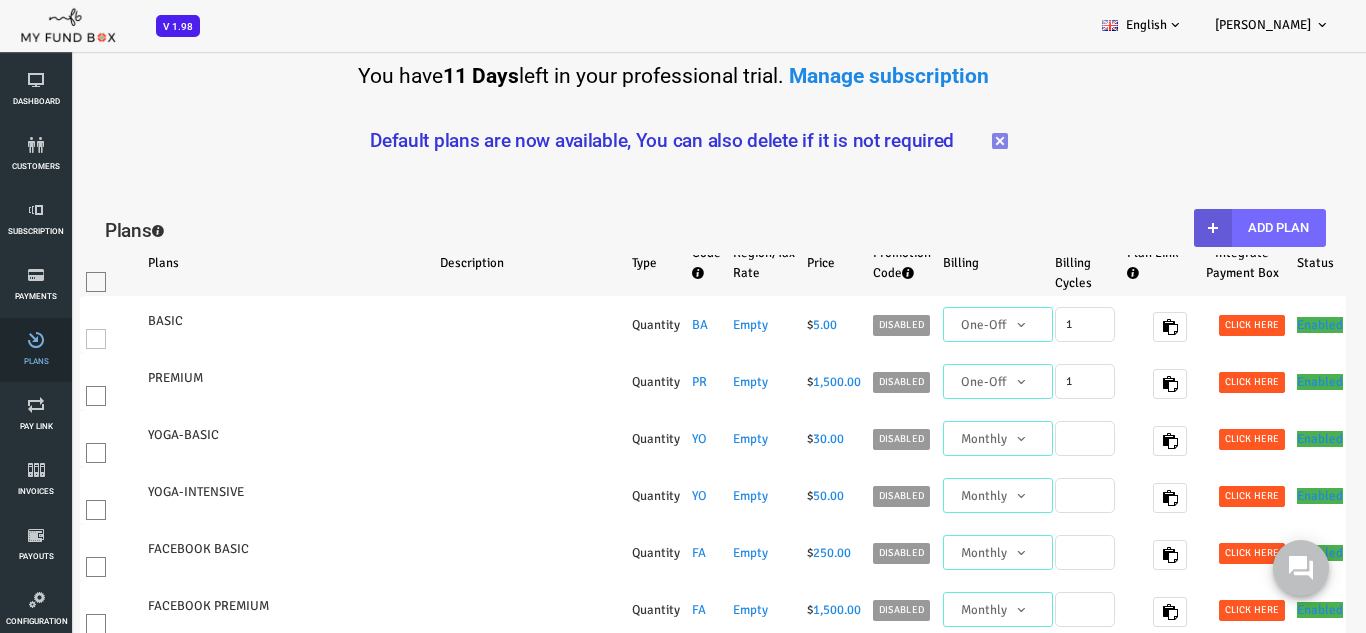 select on "100" 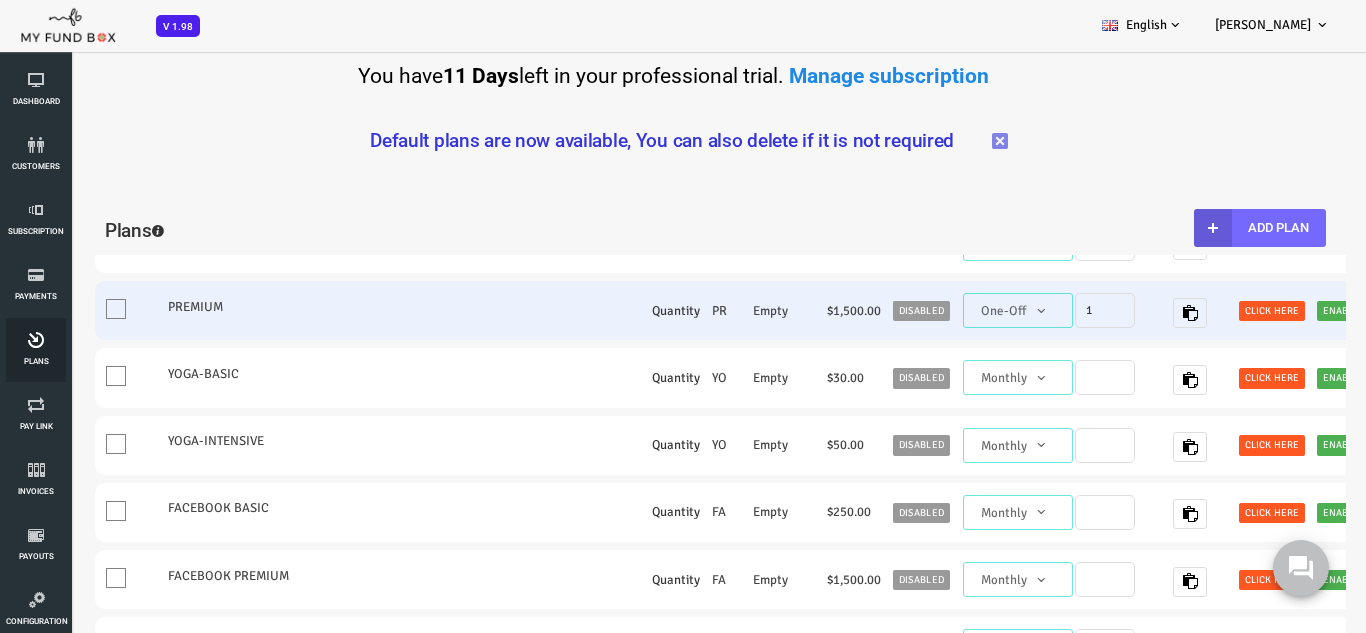 scroll, scrollTop: 200, scrollLeft: 0, axis: vertical 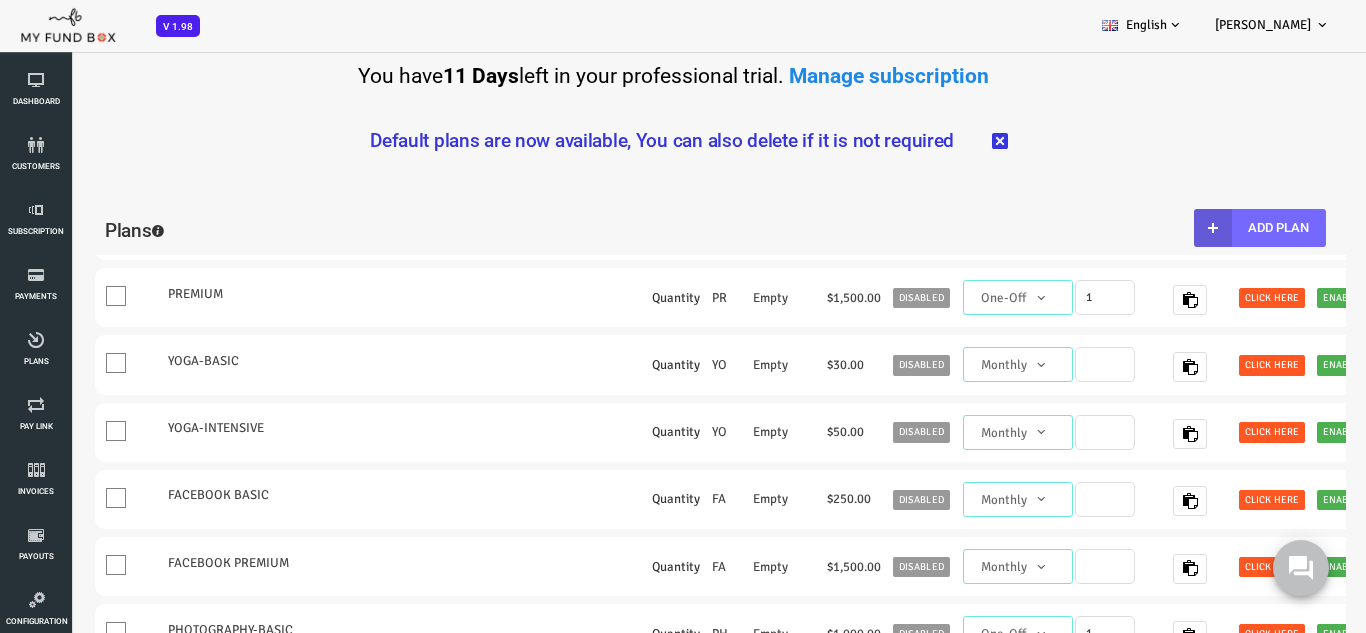 click at bounding box center (945, 141) 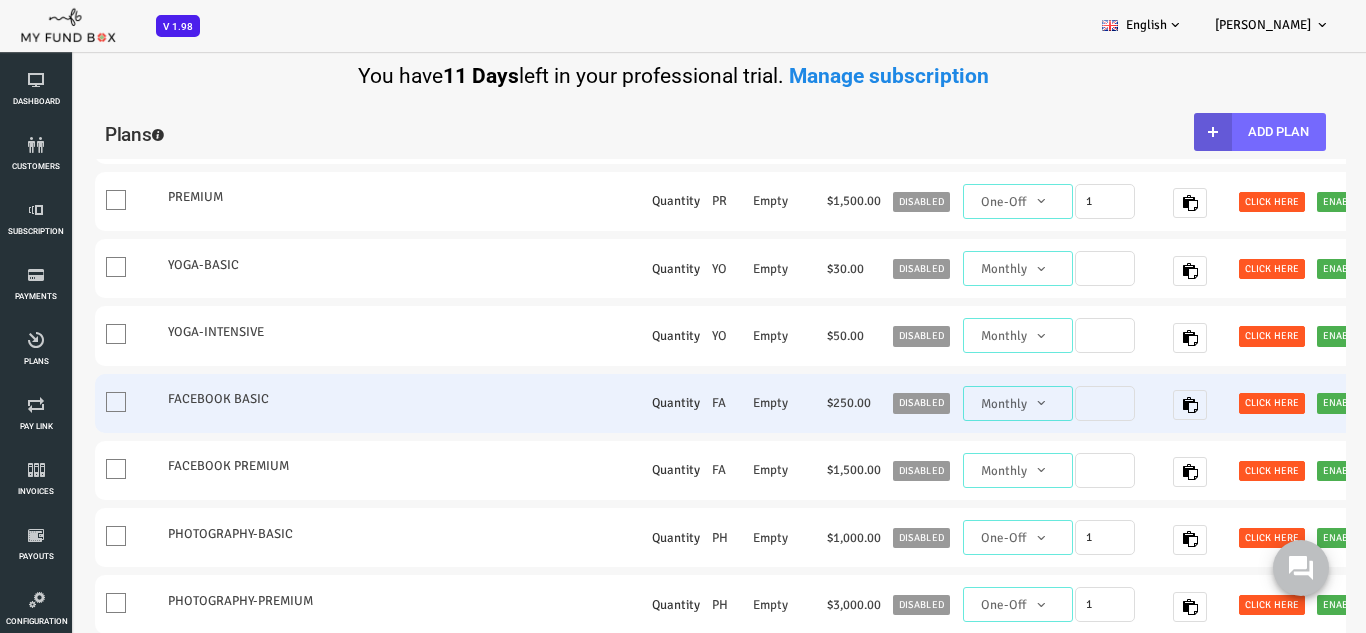 scroll, scrollTop: 0, scrollLeft: 0, axis: both 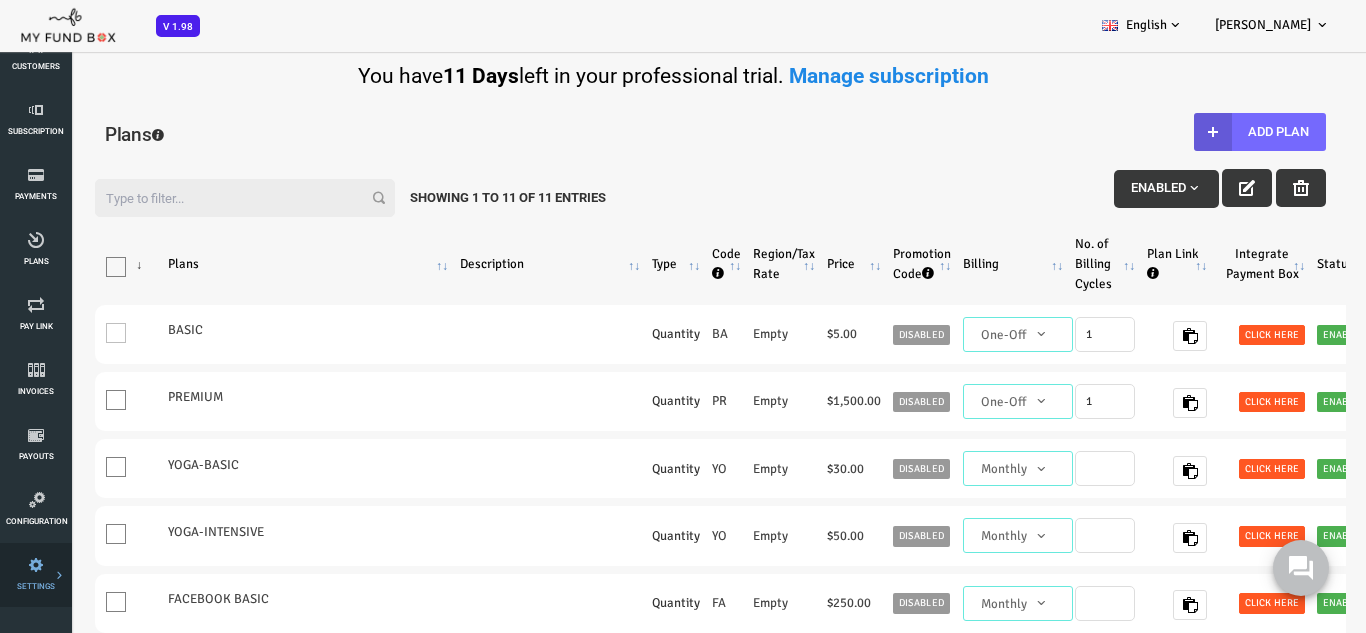 click at bounding box center [0, 0] 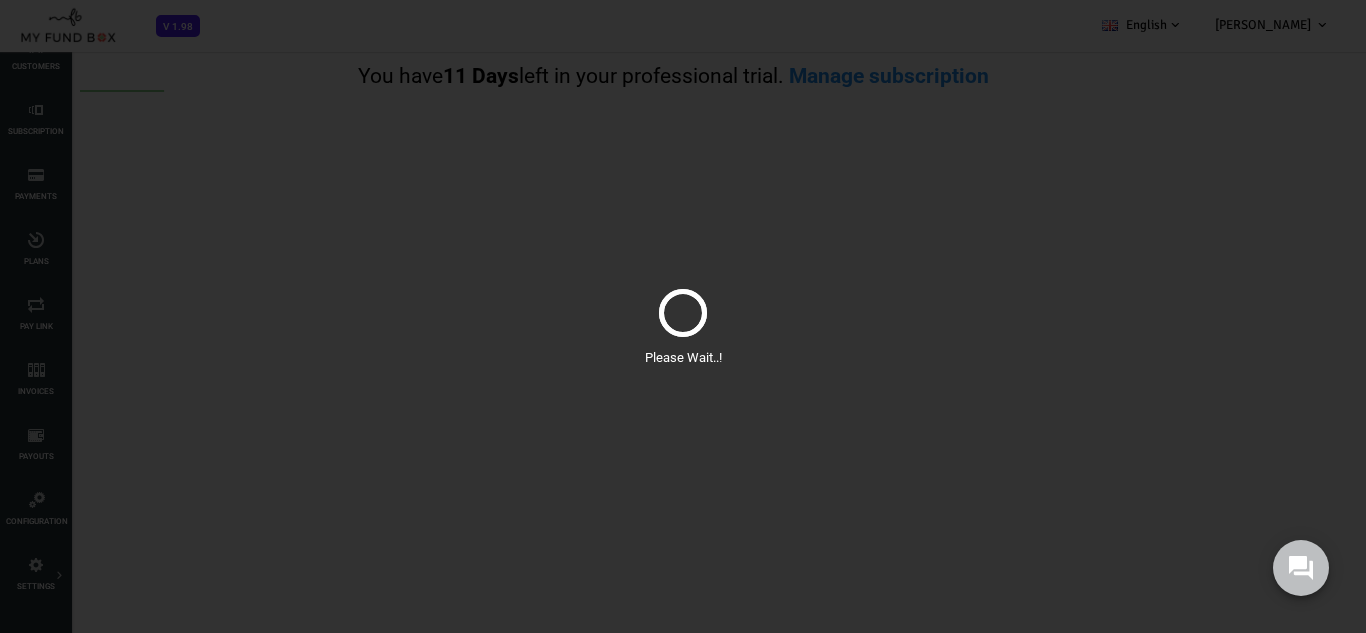 scroll, scrollTop: 0, scrollLeft: 0, axis: both 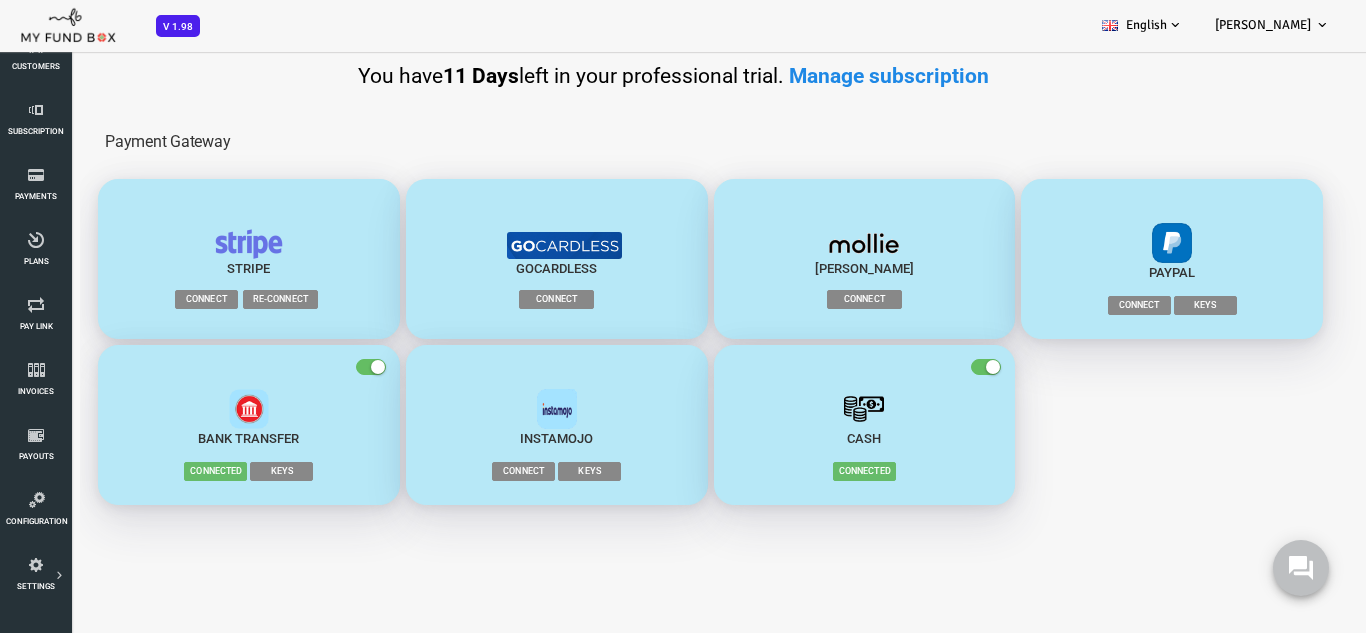 click on "Connect" at bounding box center [501, 299] 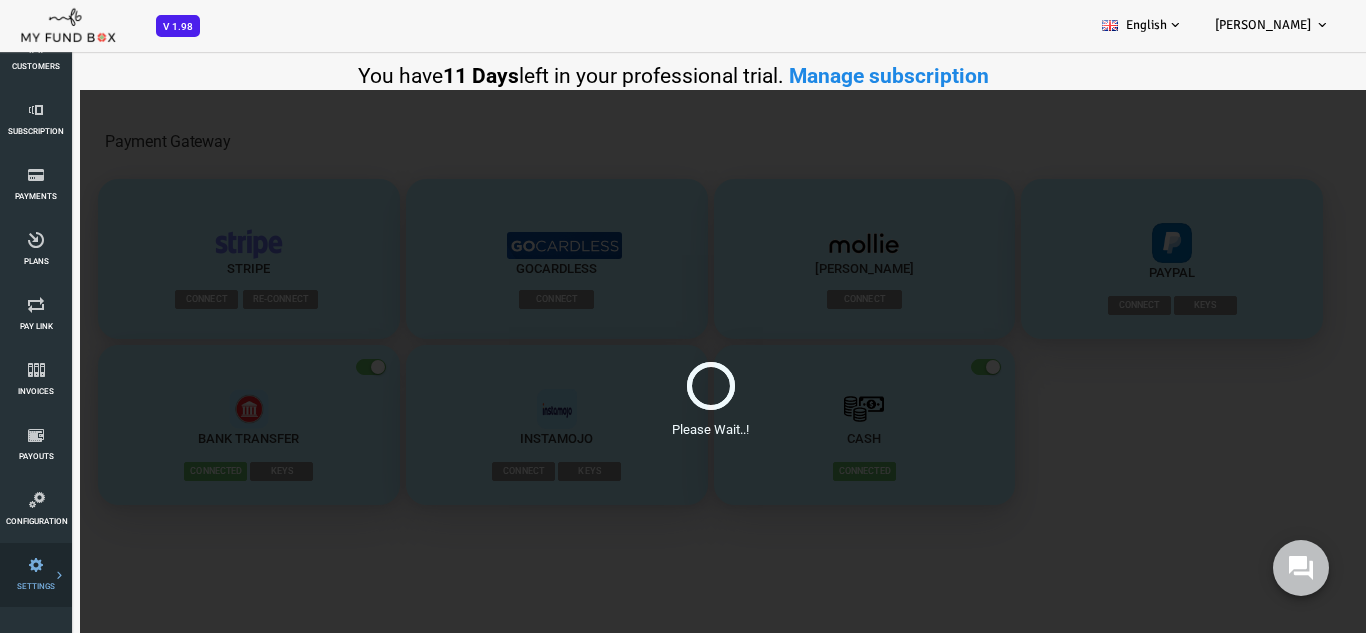 click at bounding box center [0, 0] 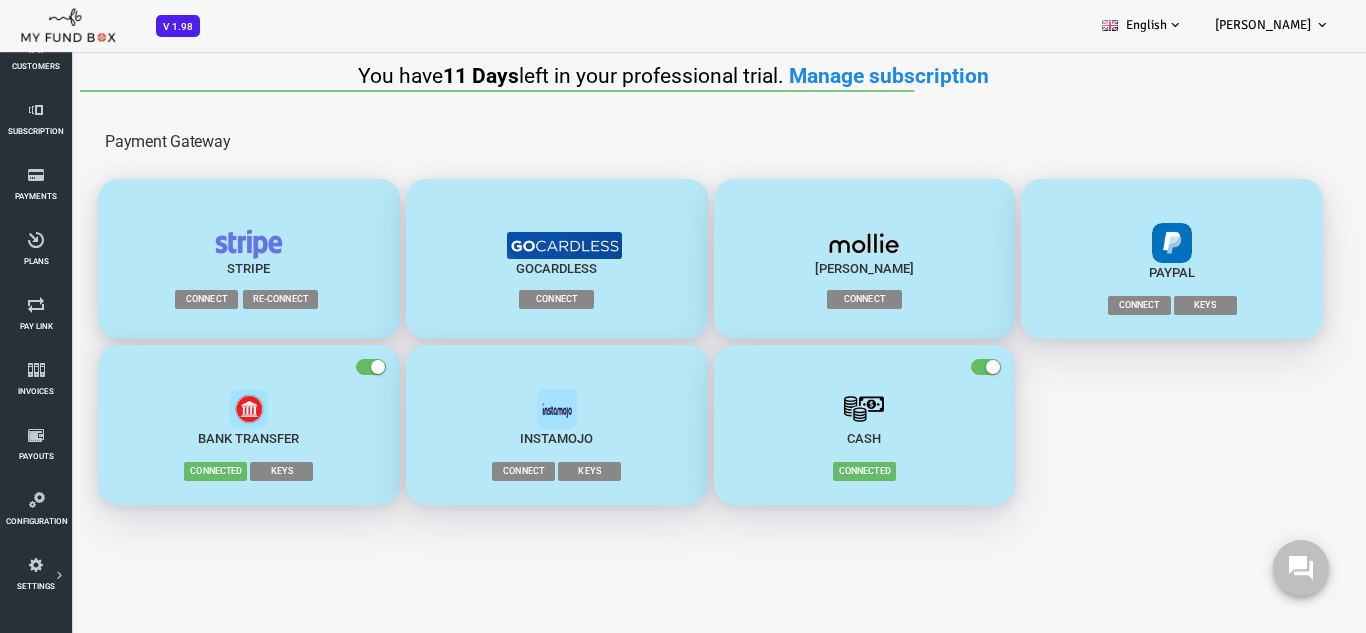 scroll, scrollTop: 0, scrollLeft: 0, axis: both 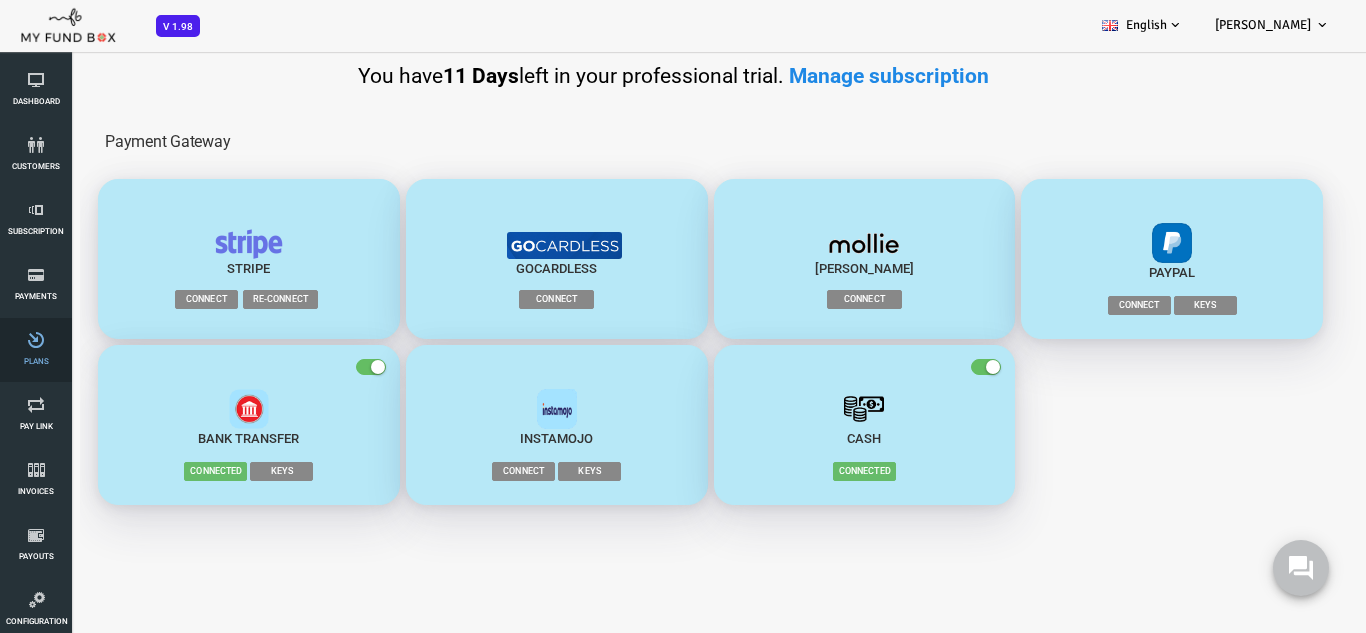 click on "Plans" at bounding box center (36, 350) 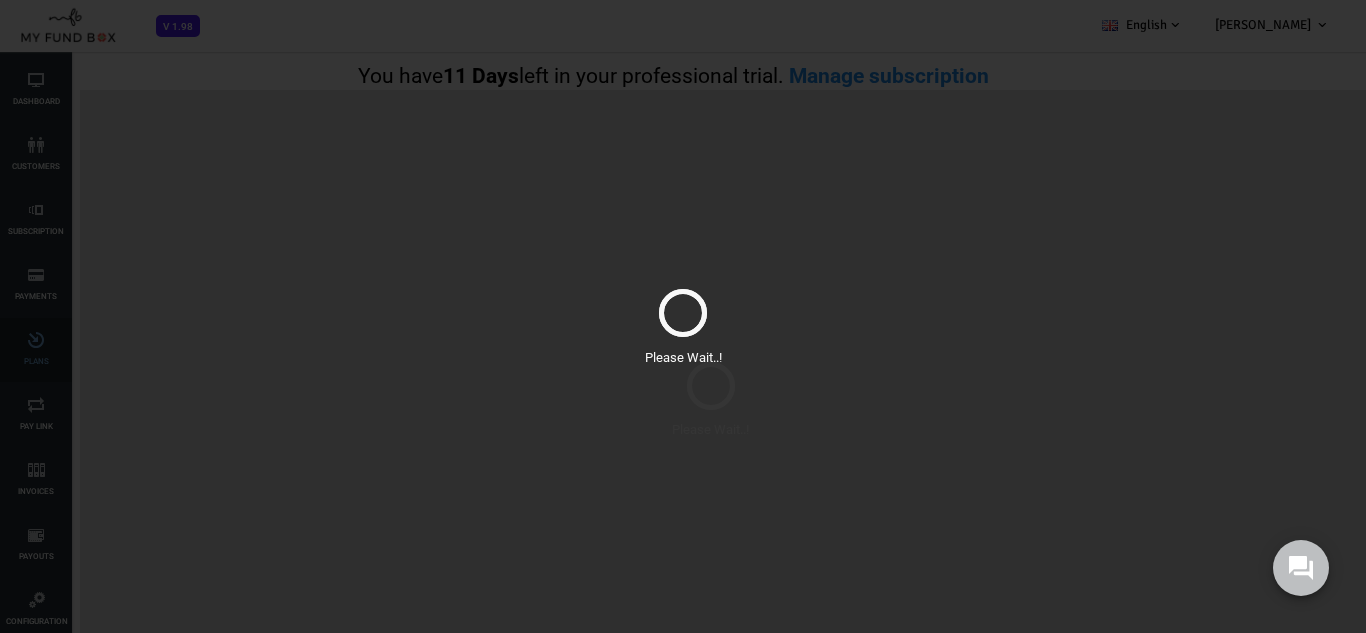 scroll, scrollTop: 0, scrollLeft: 0, axis: both 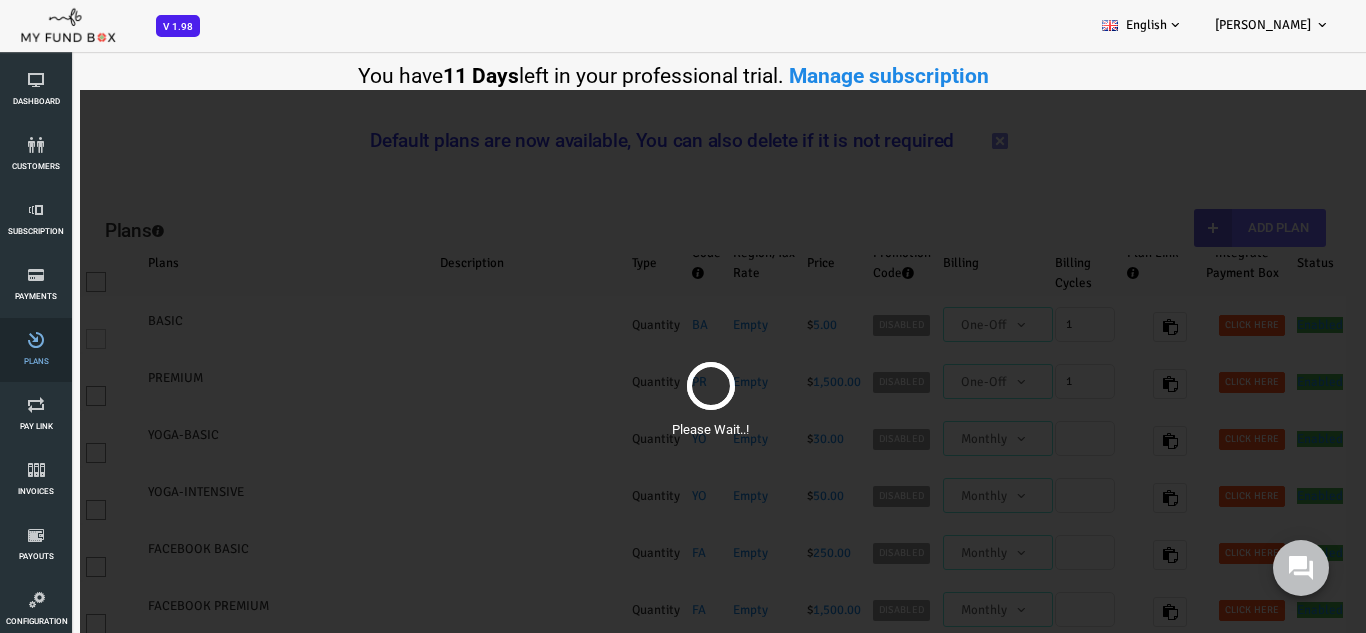 select on "100" 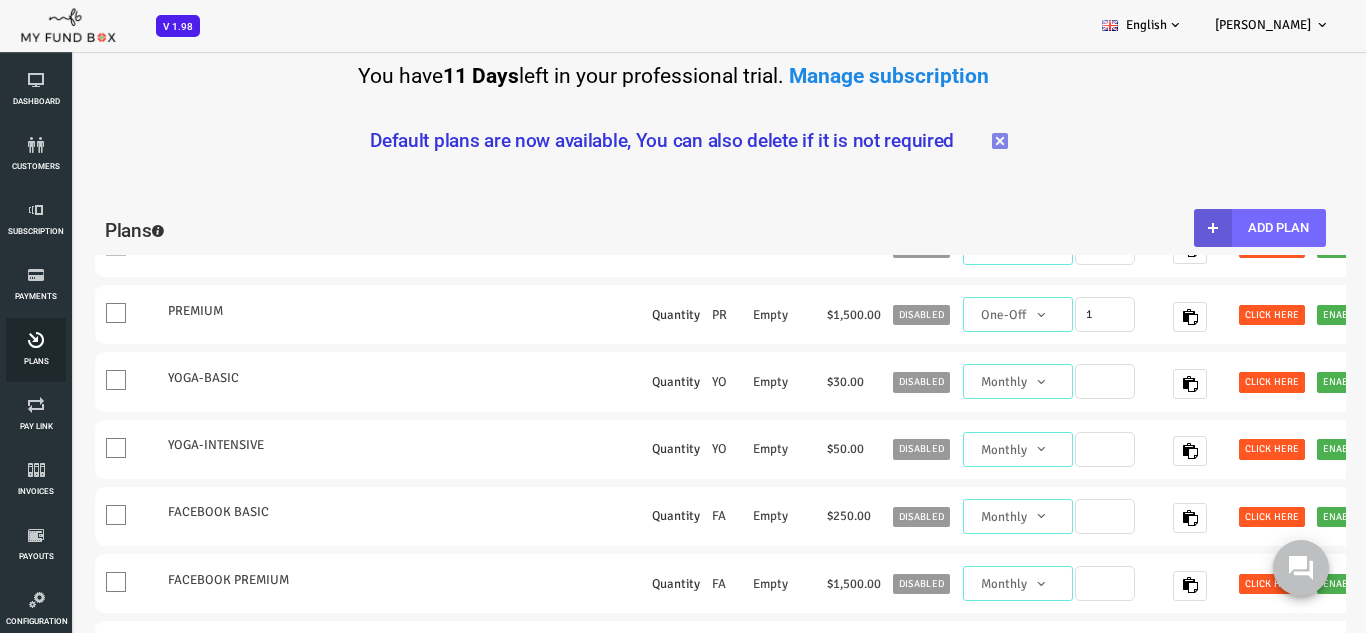 scroll, scrollTop: 200, scrollLeft: 0, axis: vertical 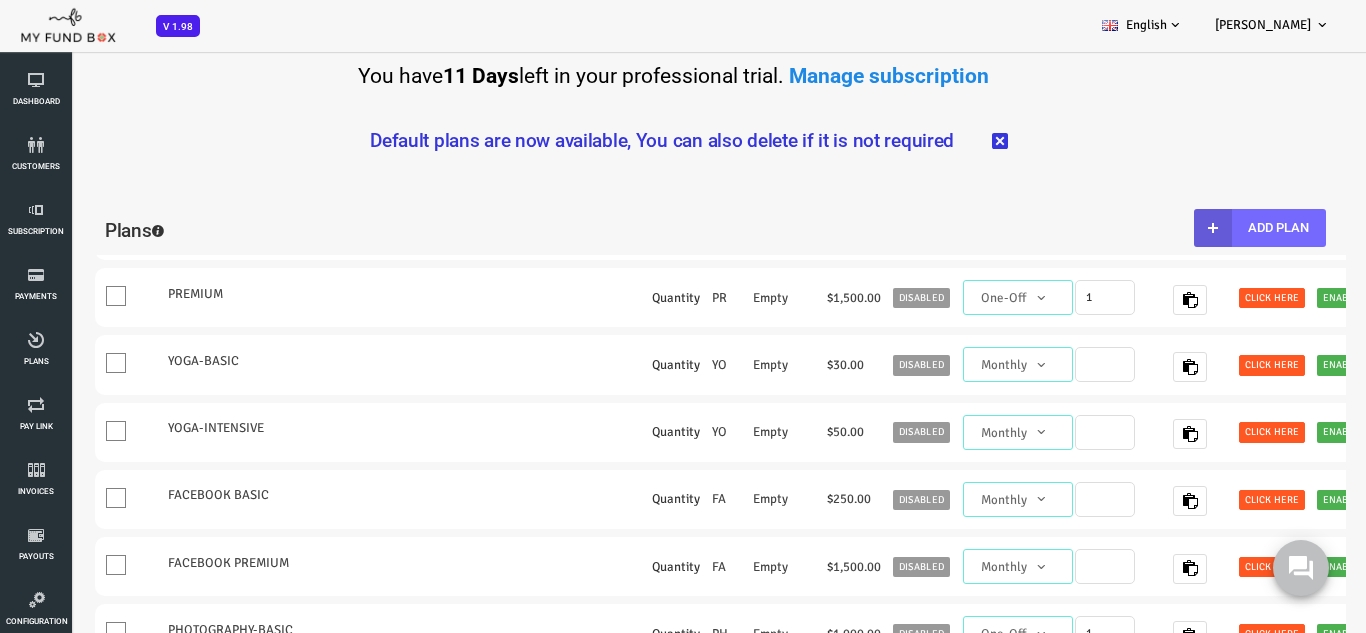 click at bounding box center (945, 141) 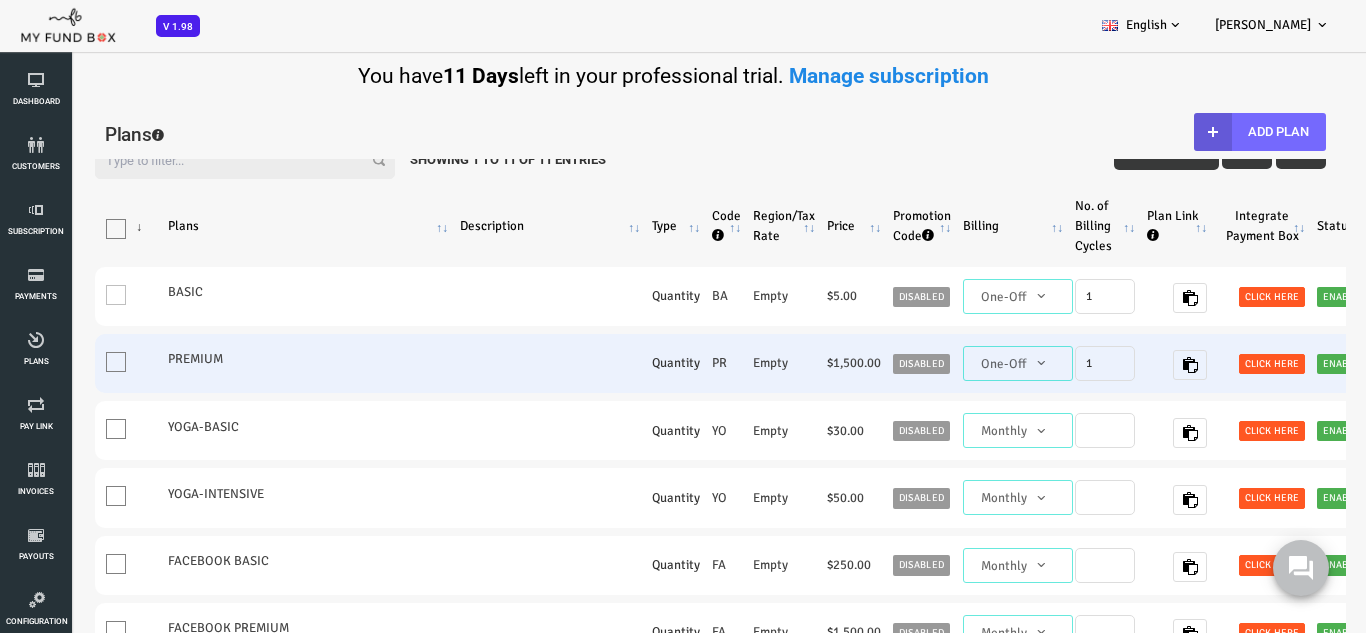 scroll, scrollTop: 0, scrollLeft: 0, axis: both 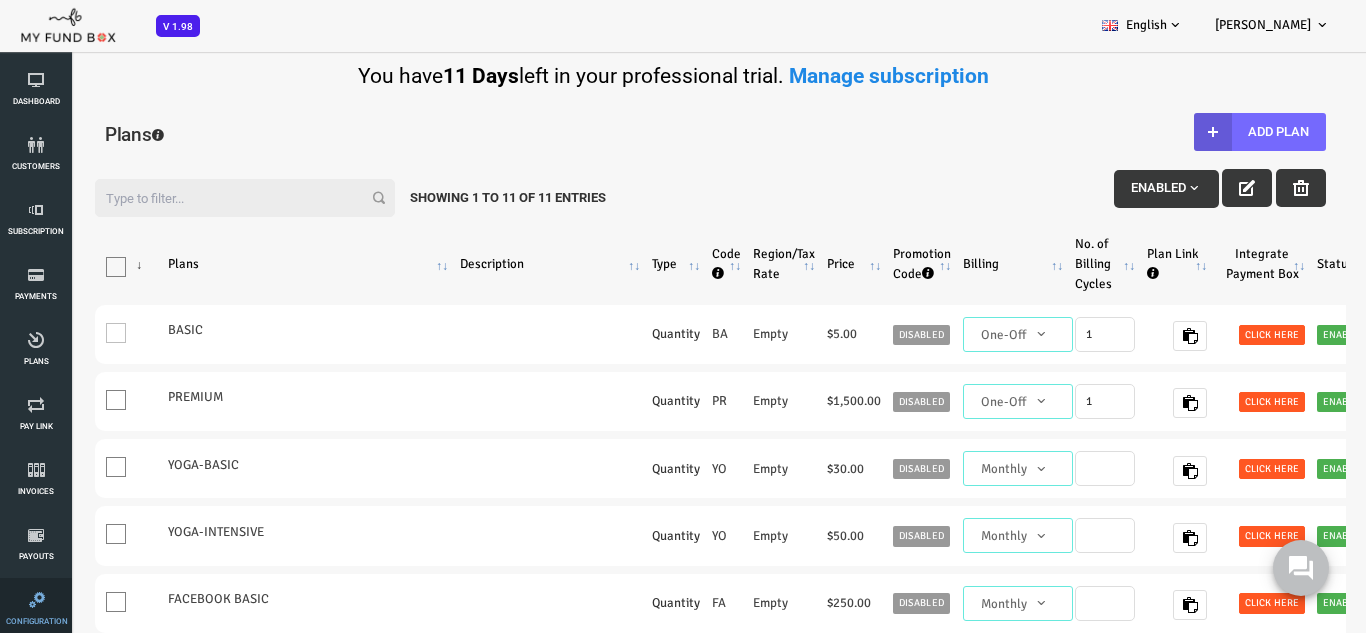 click on "Configuration" at bounding box center [36, 610] 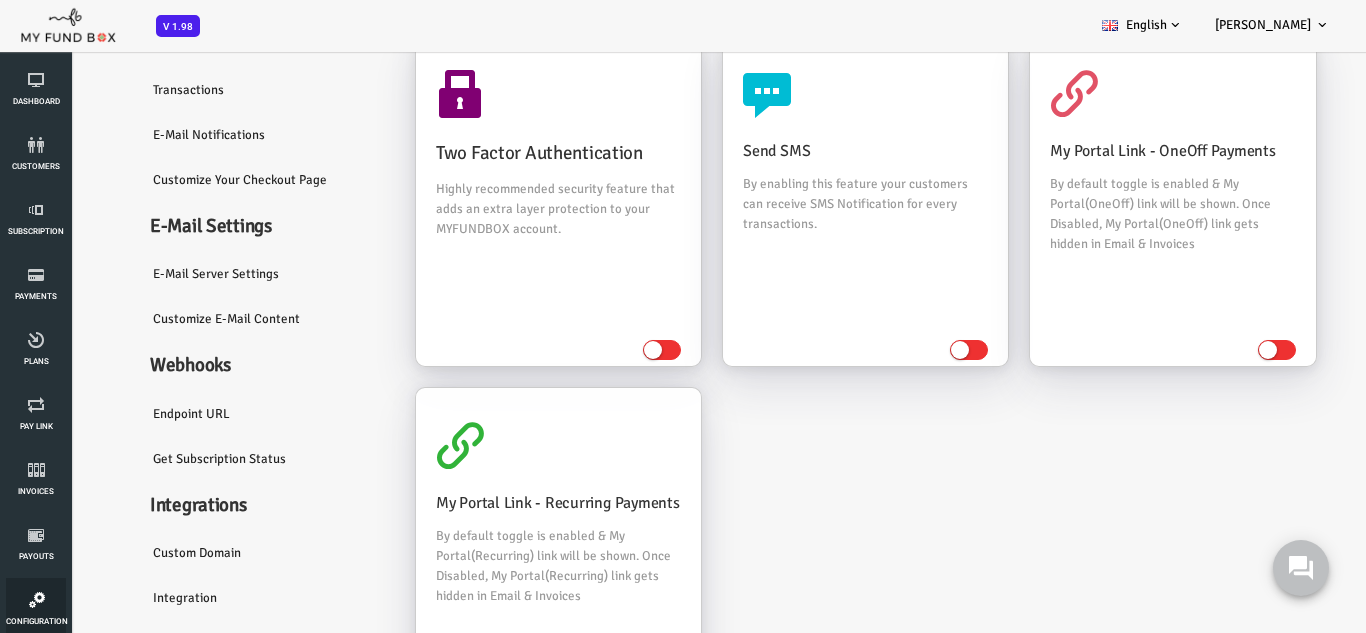 scroll, scrollTop: 311, scrollLeft: 0, axis: vertical 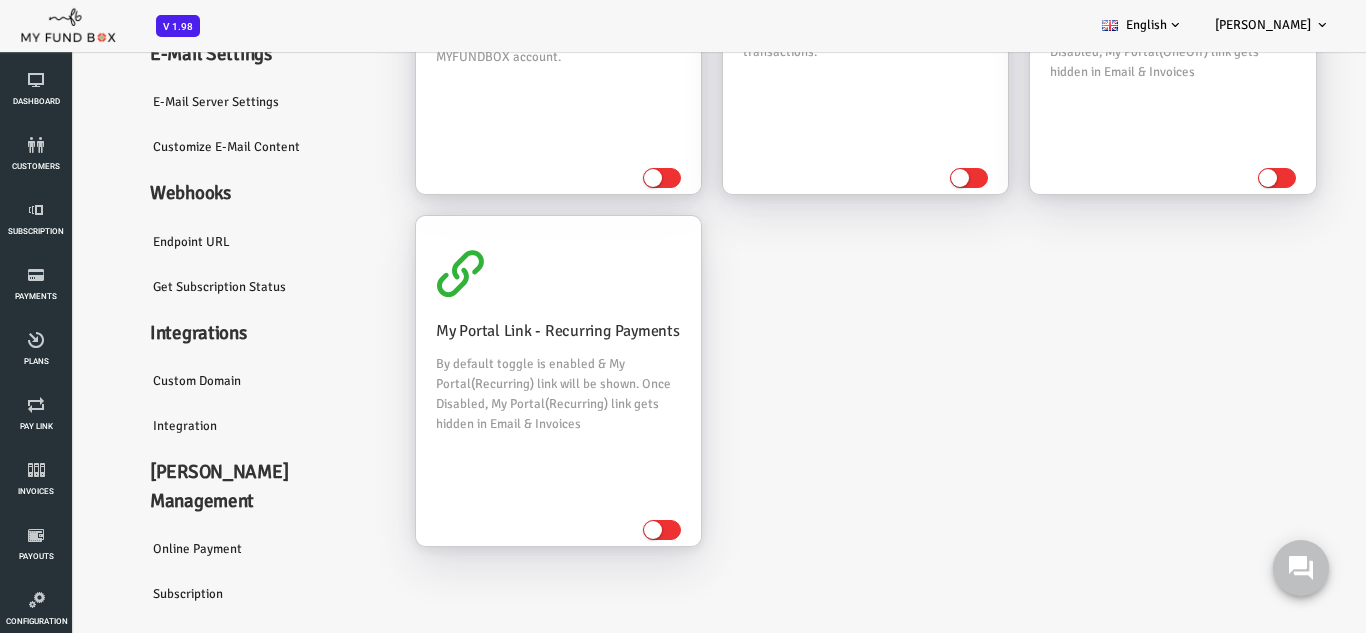 click on "Integration" at bounding box center [210, 427] 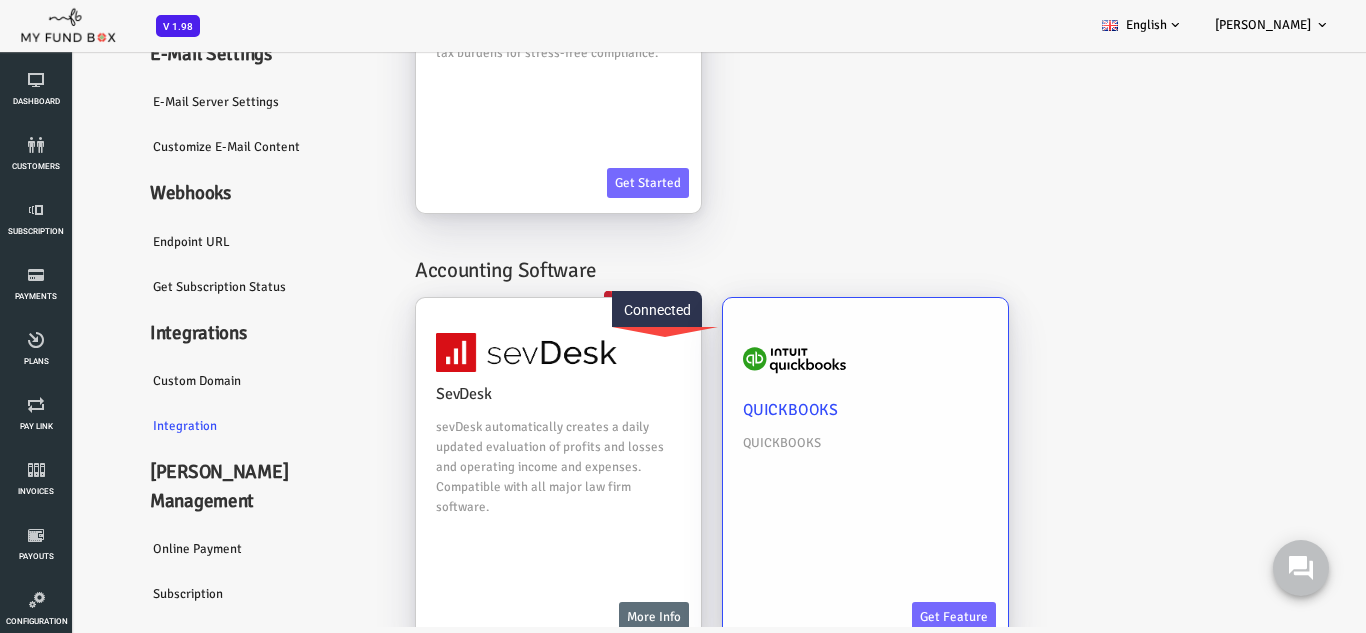 scroll, scrollTop: 111, scrollLeft: 0, axis: vertical 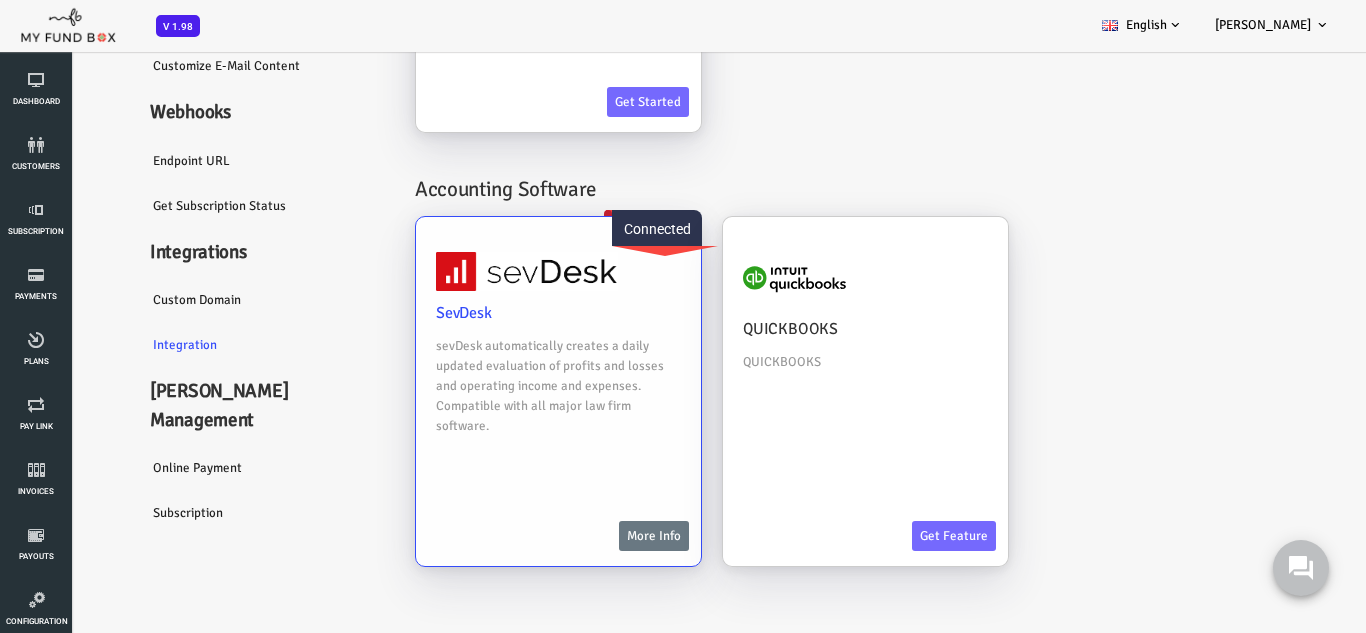 click on "More Info" at bounding box center [599, 537] 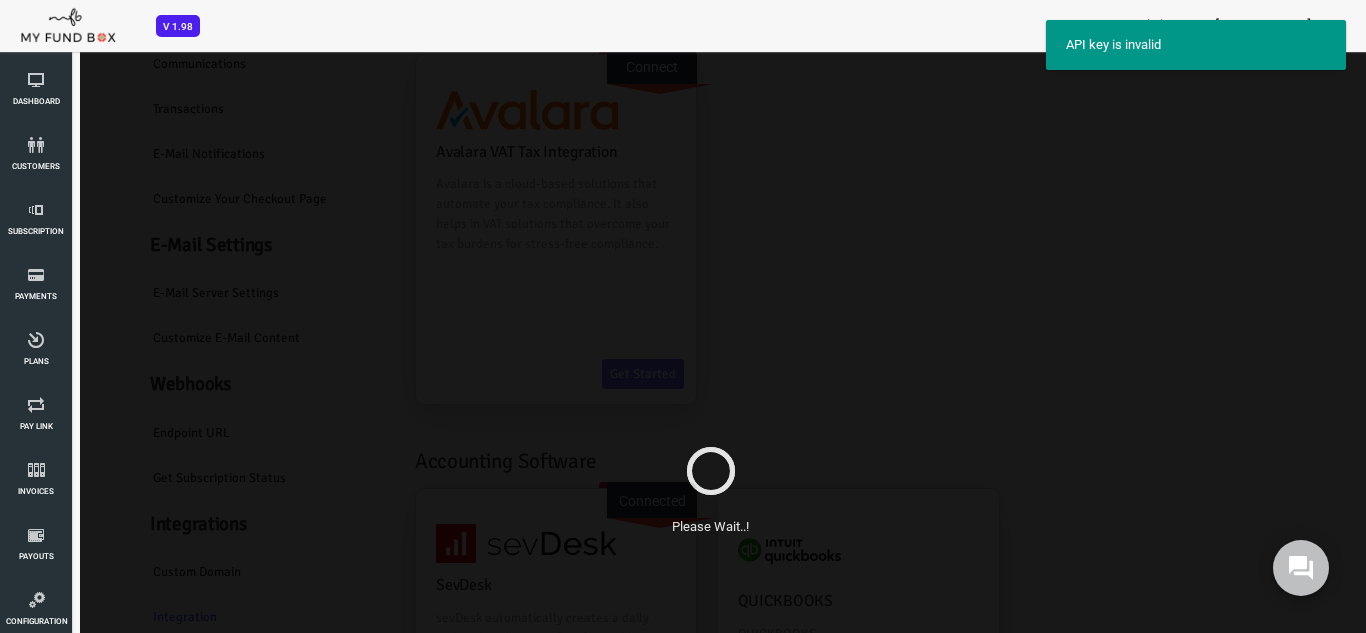 scroll, scrollTop: 0, scrollLeft: 0, axis: both 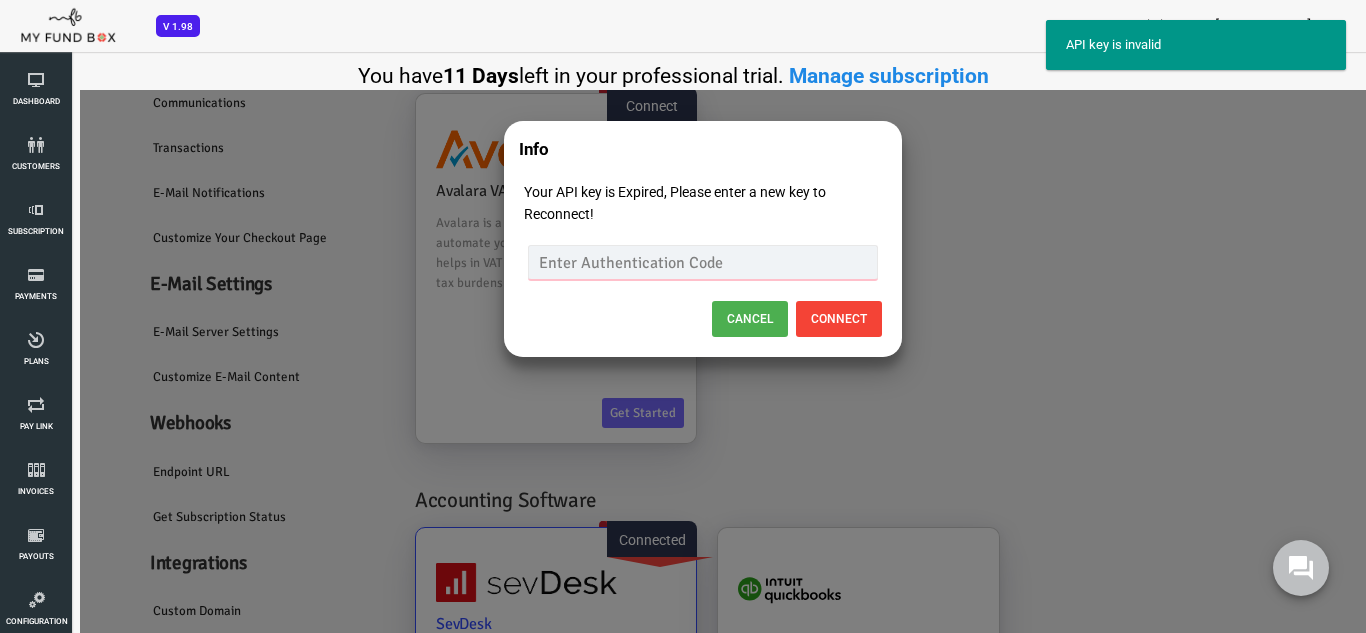 click at bounding box center (648, 262) 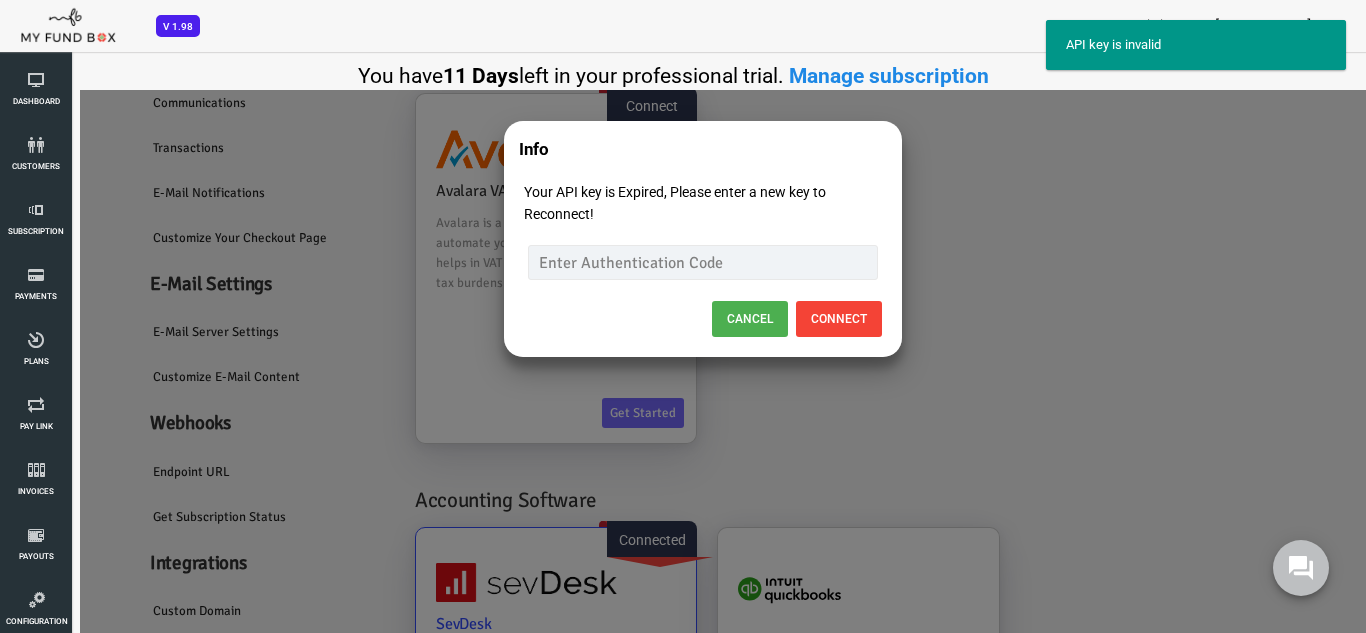 click on "Info
×
Your API key is Expired, Please enter a new key to Reconnect!
Please Enter Auth Code
Please Enter Valid Auth Code
Cancel
Connect" at bounding box center (655, 514) 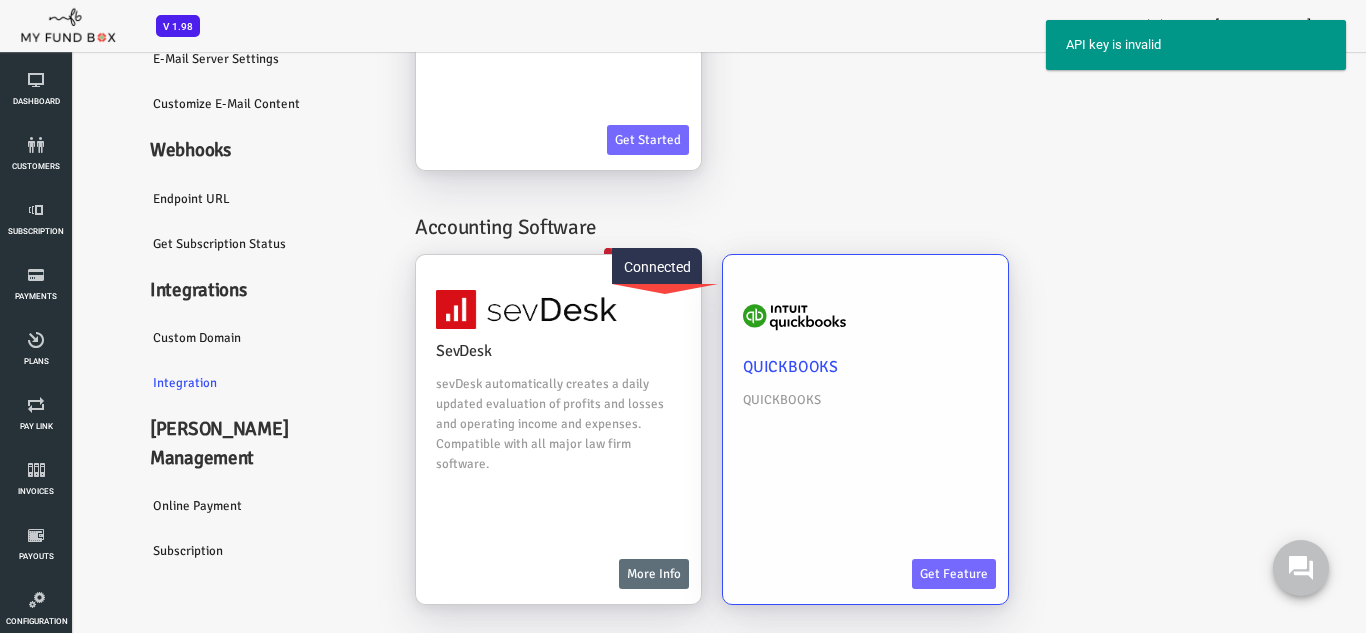 scroll, scrollTop: 311, scrollLeft: 0, axis: vertical 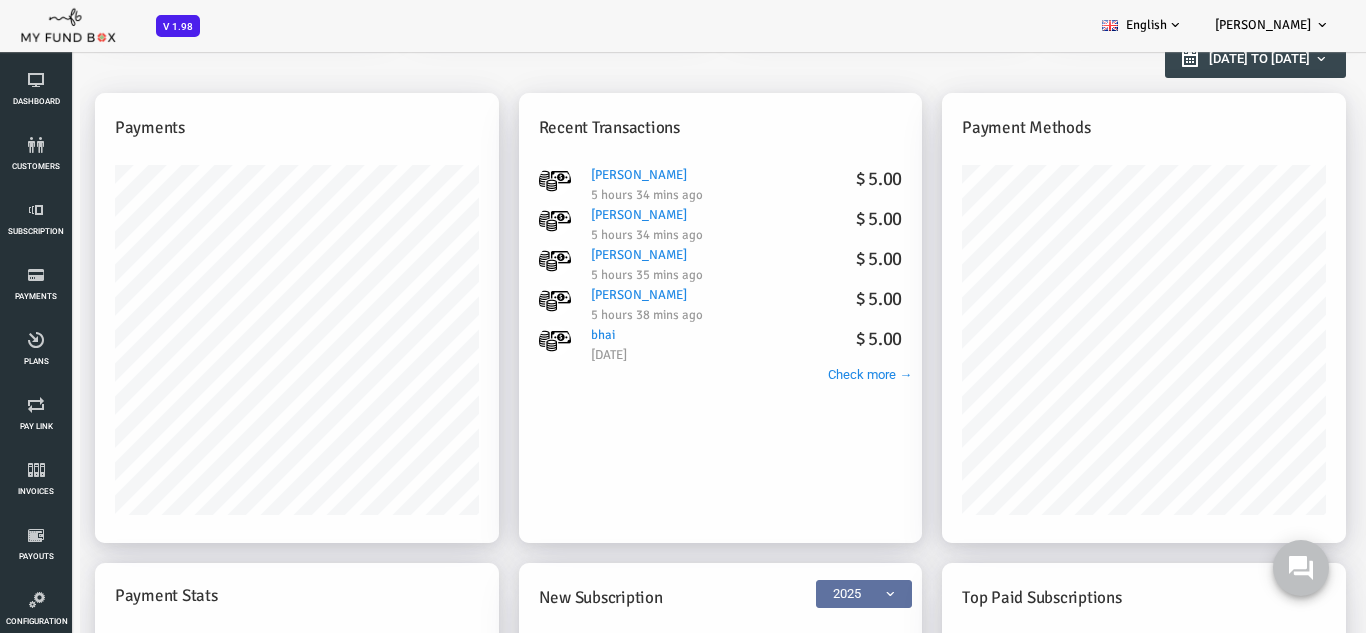 click on "BID
OBID
Orphan
GID
[GEOGRAPHIC_DATA]
Payment Status
Partner
OID
Subscription
Customers
Invoices
Paylinks" at bounding box center (673, 26) 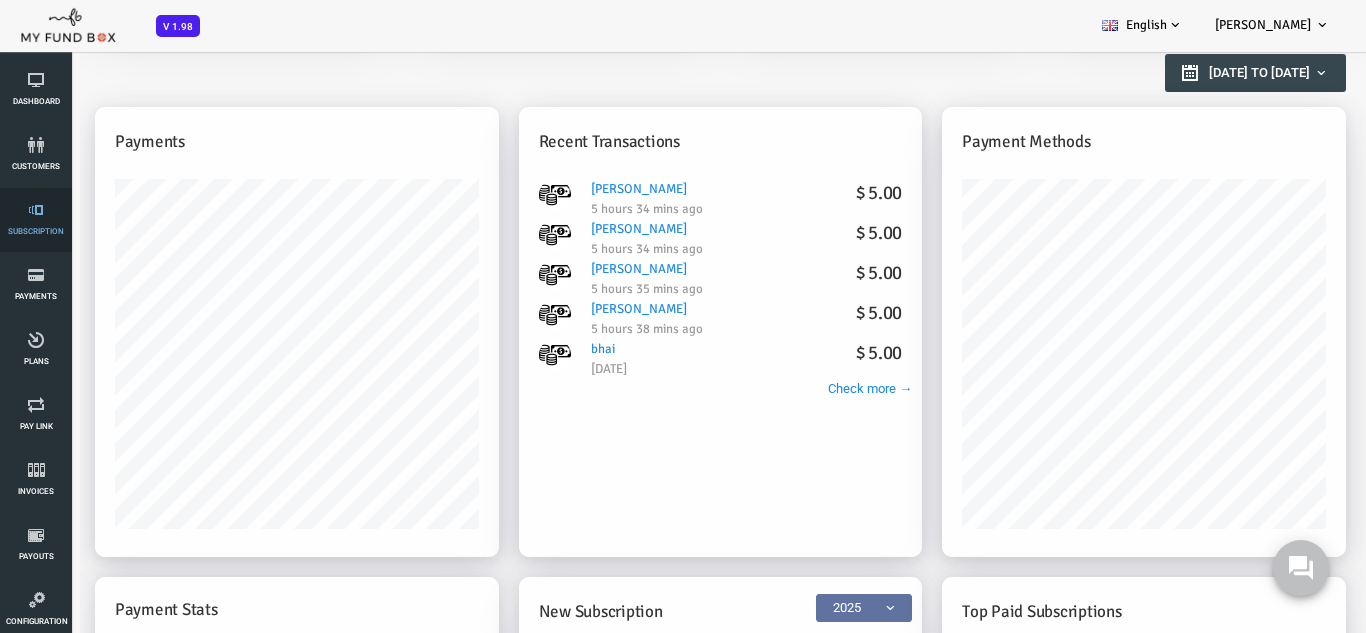 scroll, scrollTop: 200, scrollLeft: 0, axis: vertical 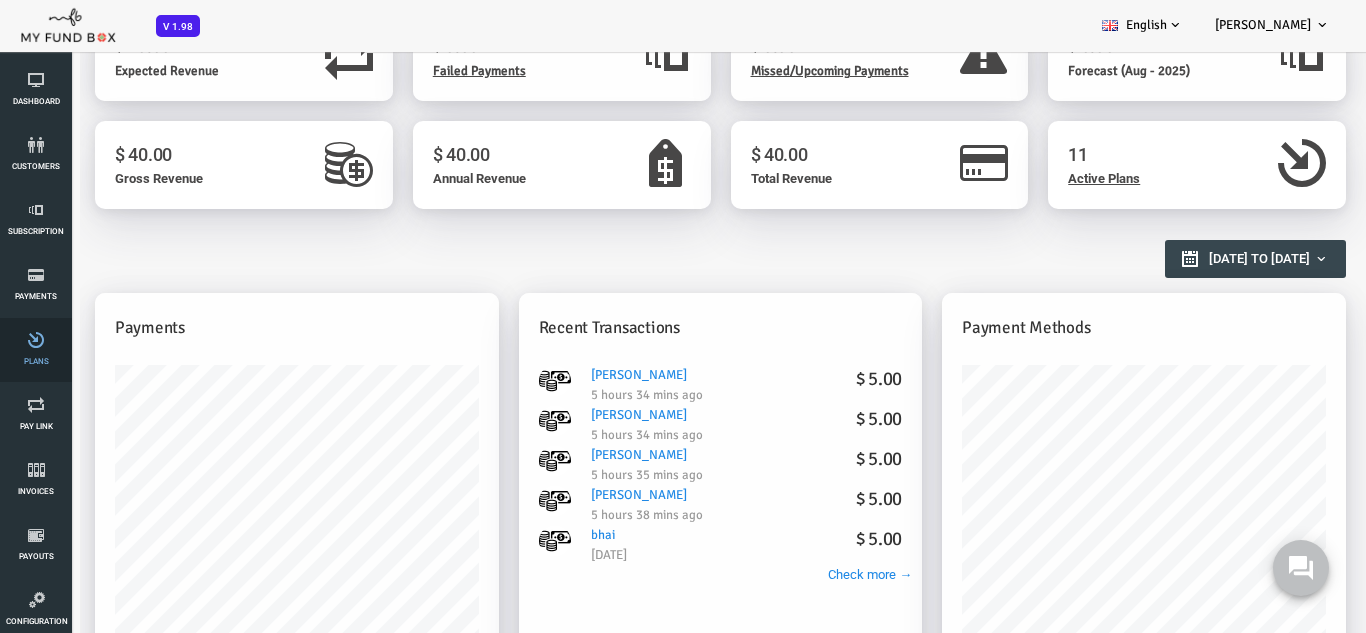 click at bounding box center [36, 340] 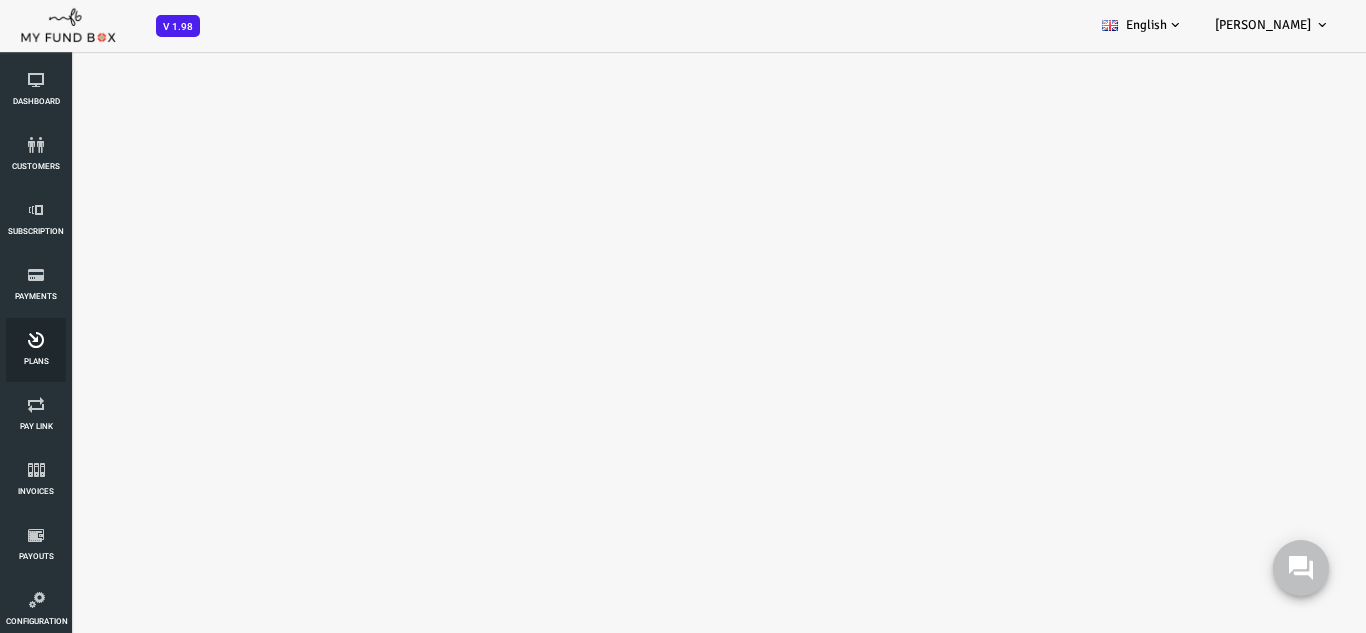 select on "100" 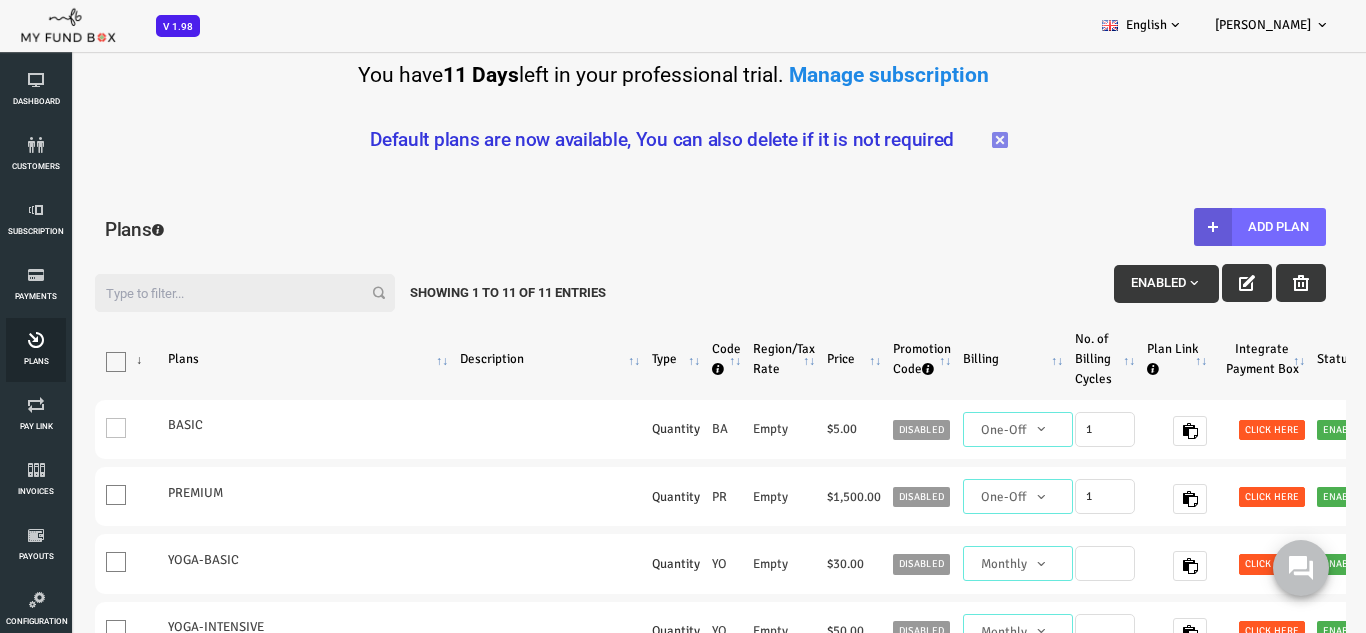 scroll, scrollTop: 0, scrollLeft: 0, axis: both 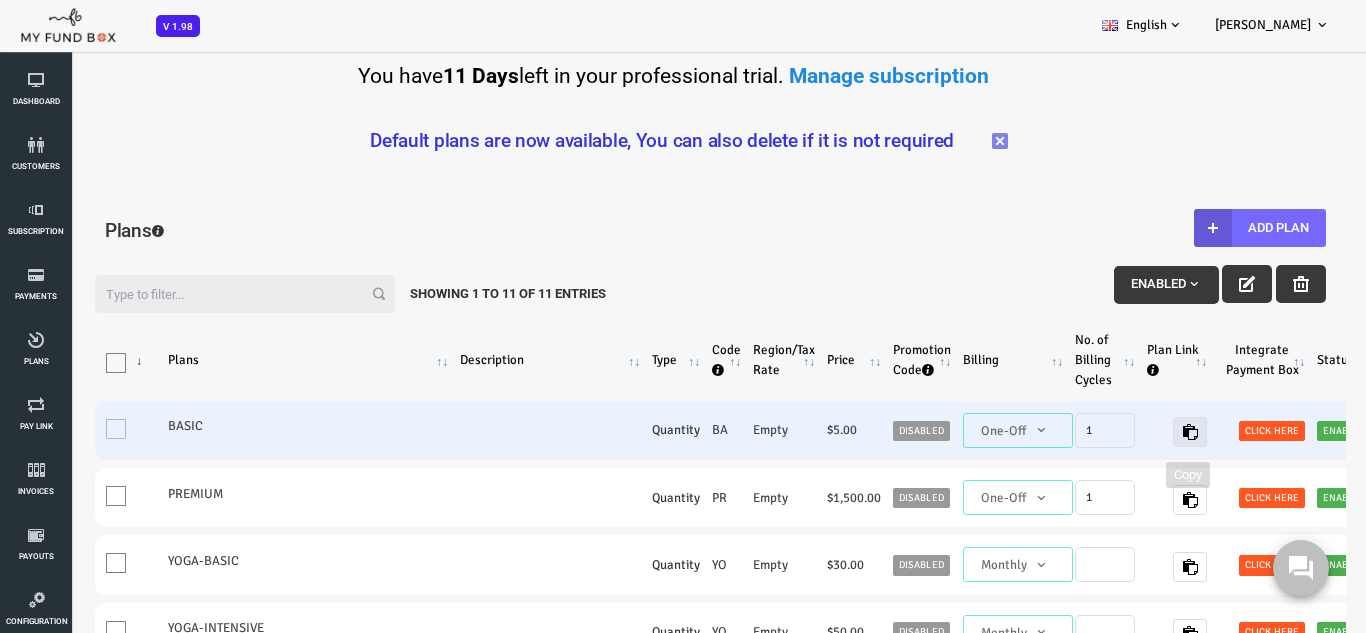 click at bounding box center [1135, 432] 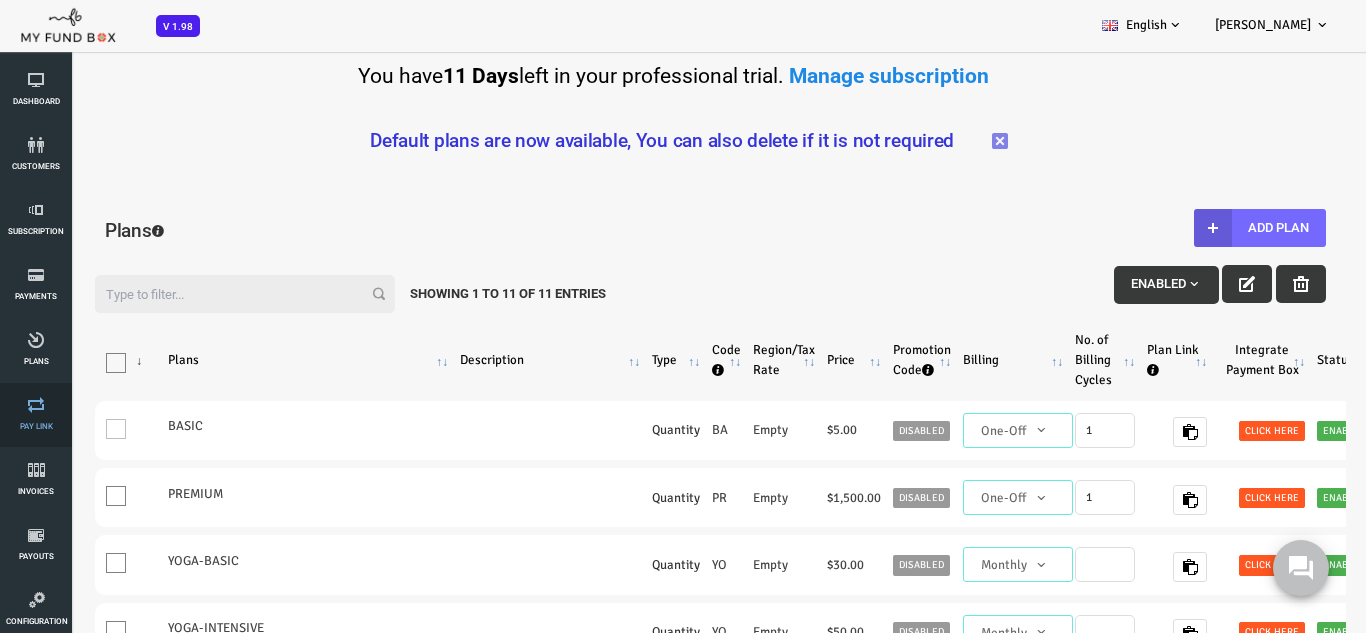 scroll, scrollTop: 100, scrollLeft: 0, axis: vertical 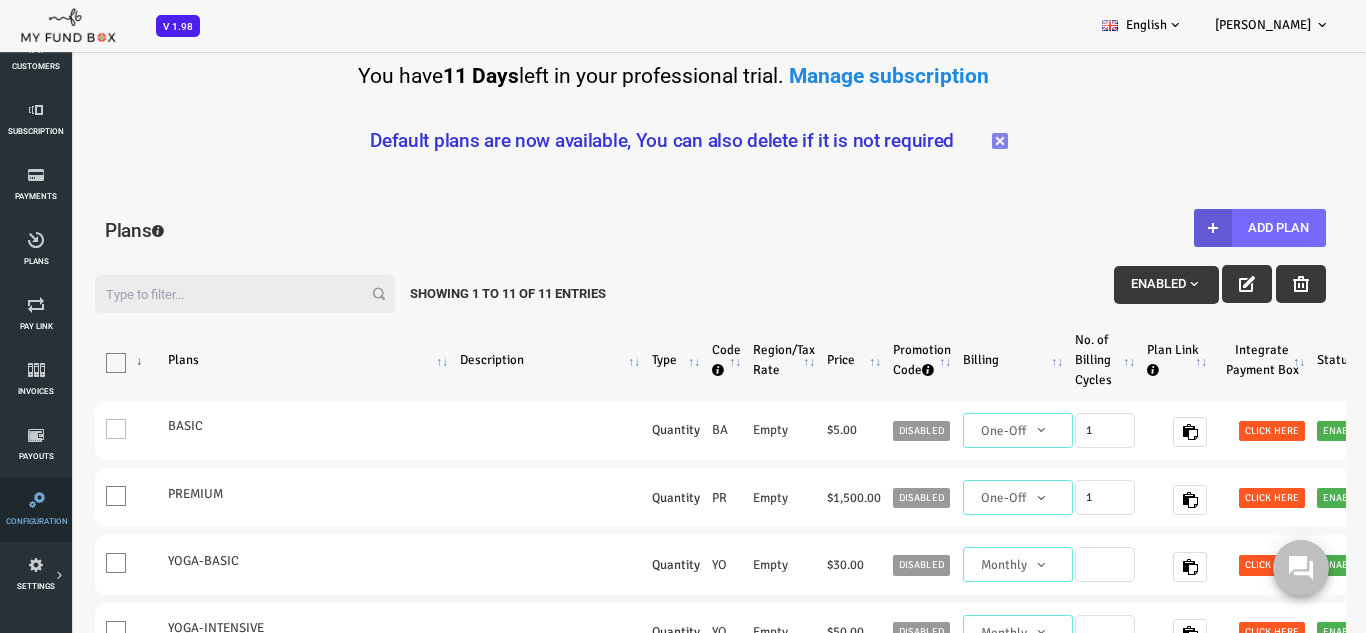 click on "Configuration" at bounding box center [0, 0] 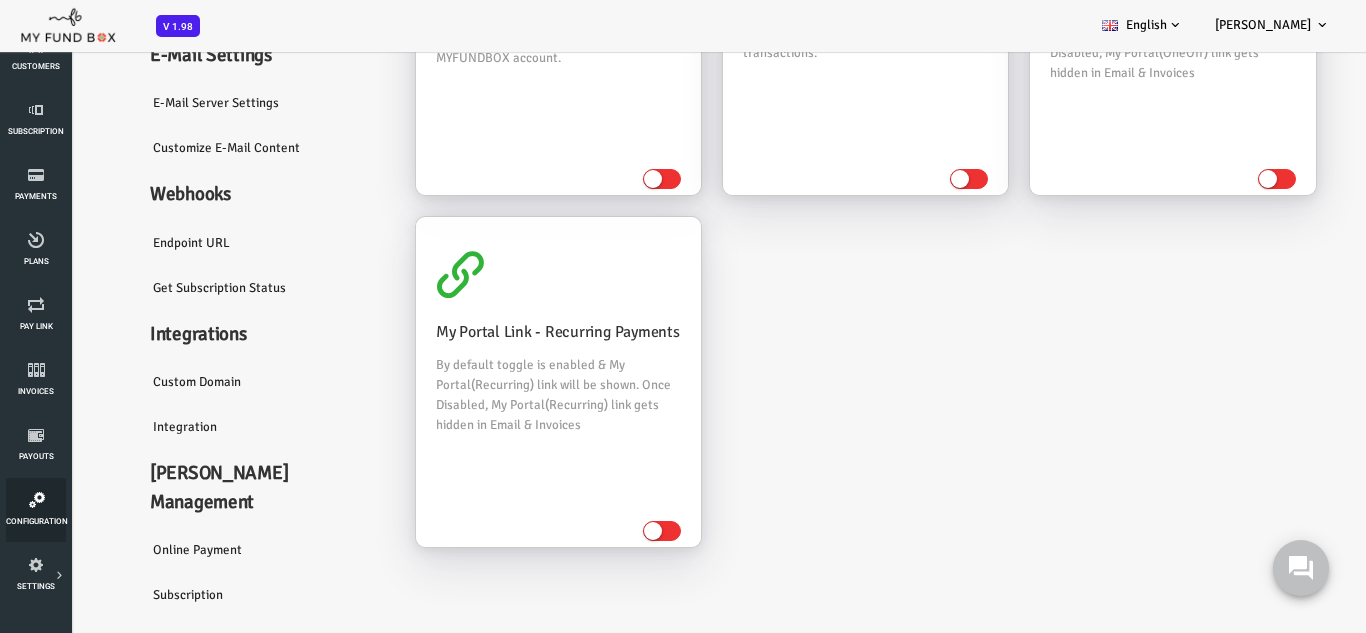 scroll, scrollTop: 311, scrollLeft: 0, axis: vertical 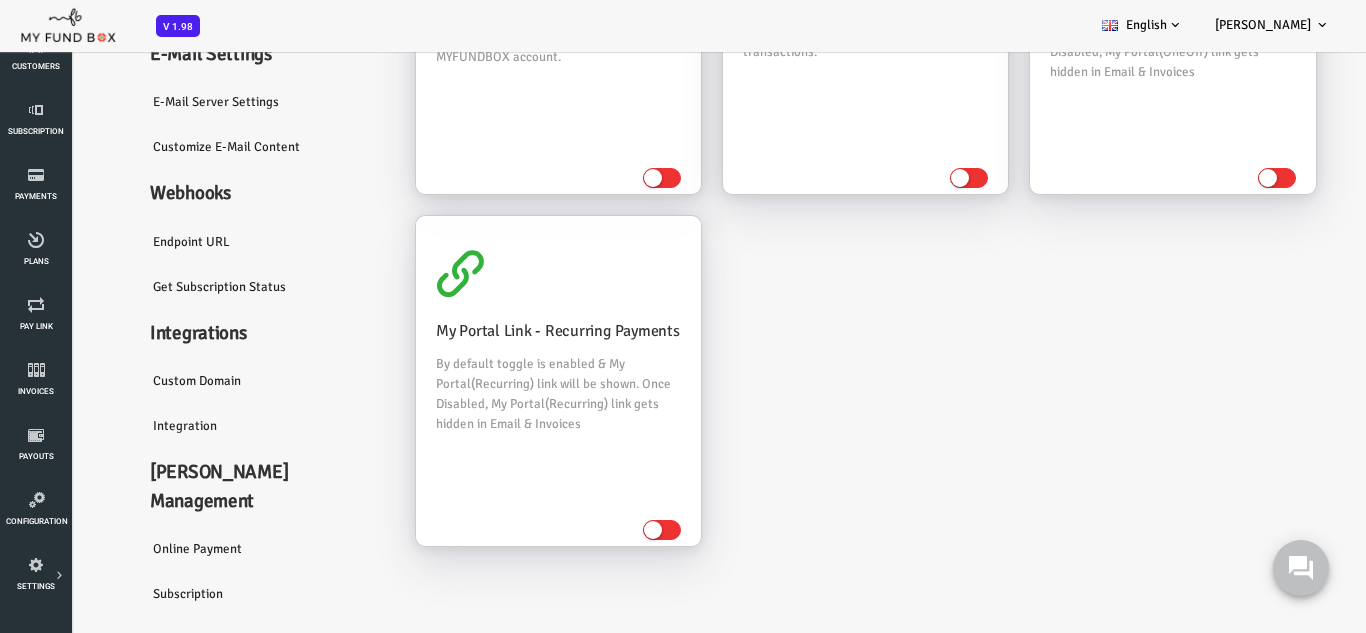 click on "Integration" at bounding box center [210, 427] 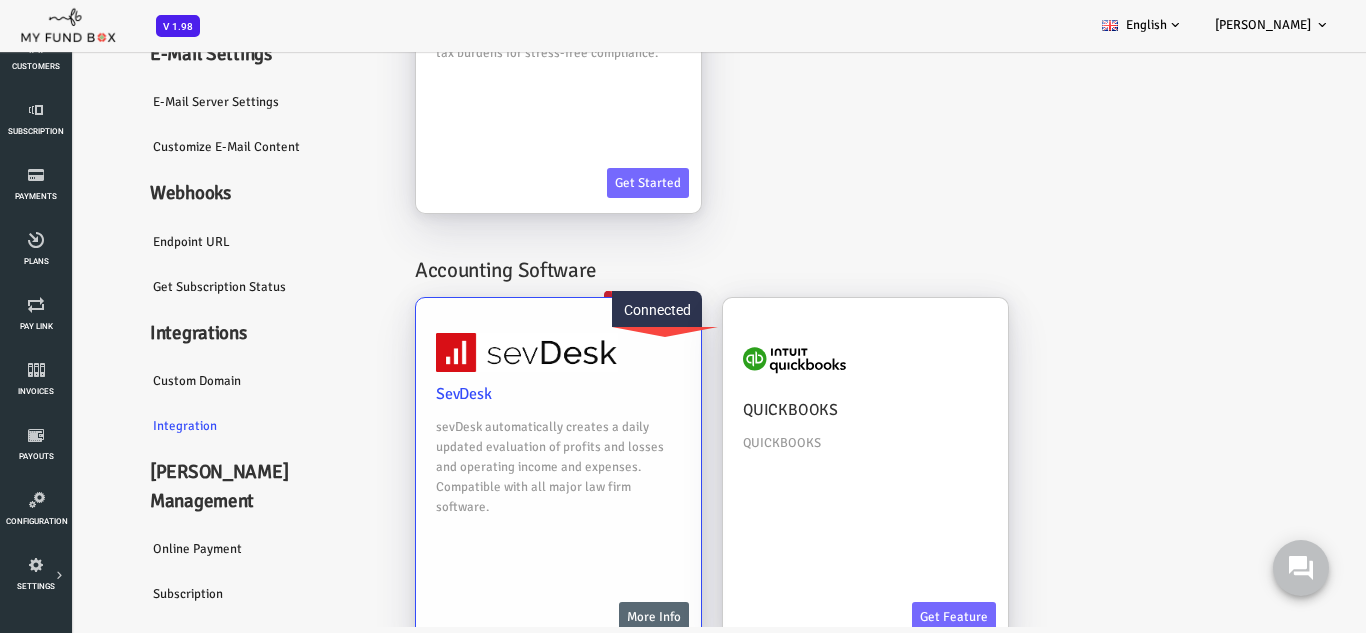 click on "More Info" at bounding box center (599, 618) 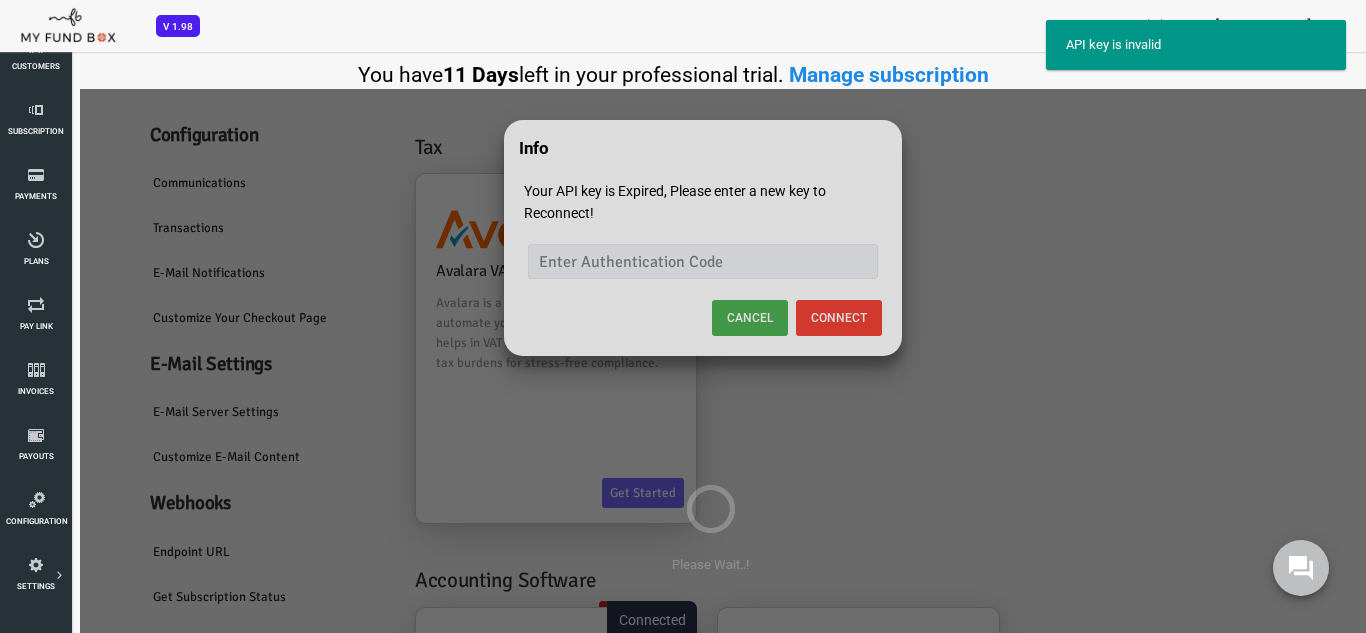 scroll, scrollTop: 0, scrollLeft: 0, axis: both 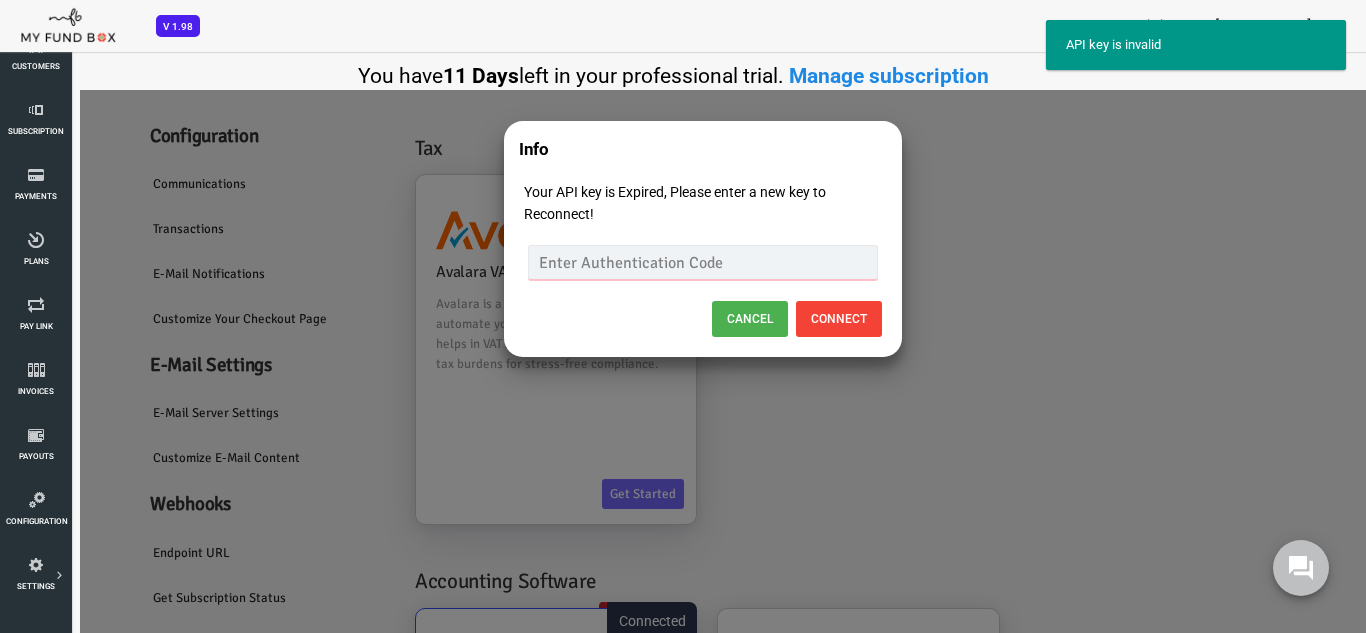 click at bounding box center [648, 262] 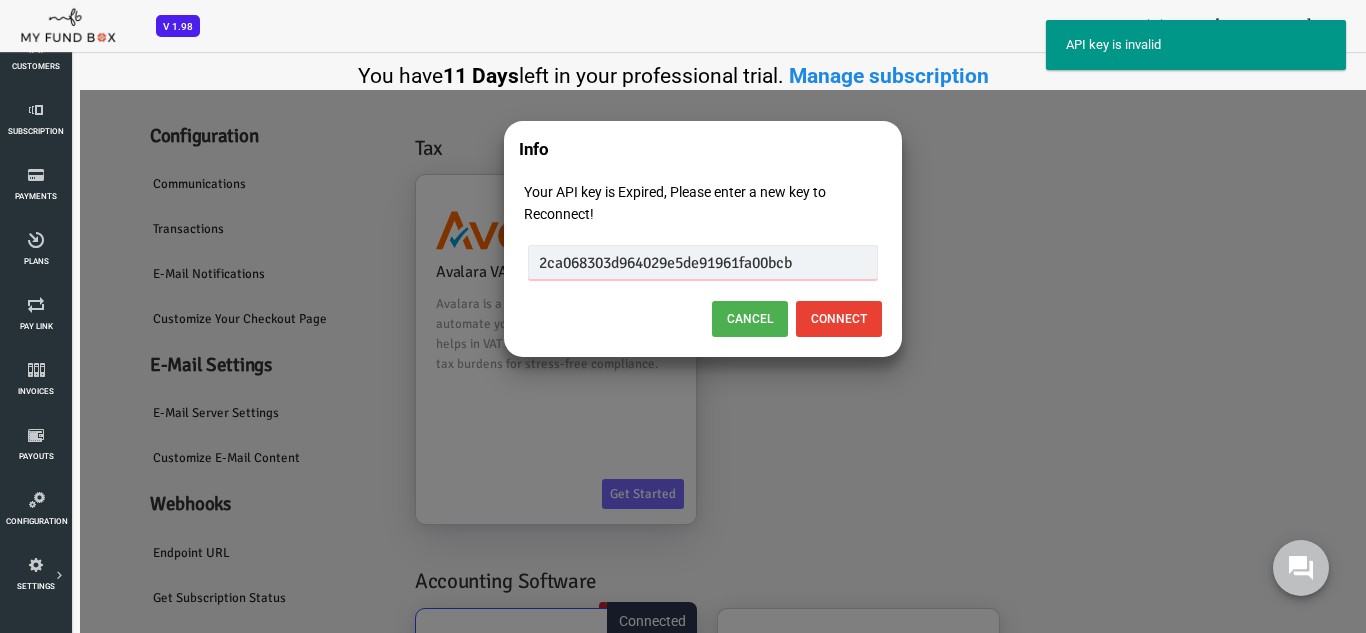 type on "2ca068303d964029e5de91961fa00bcb" 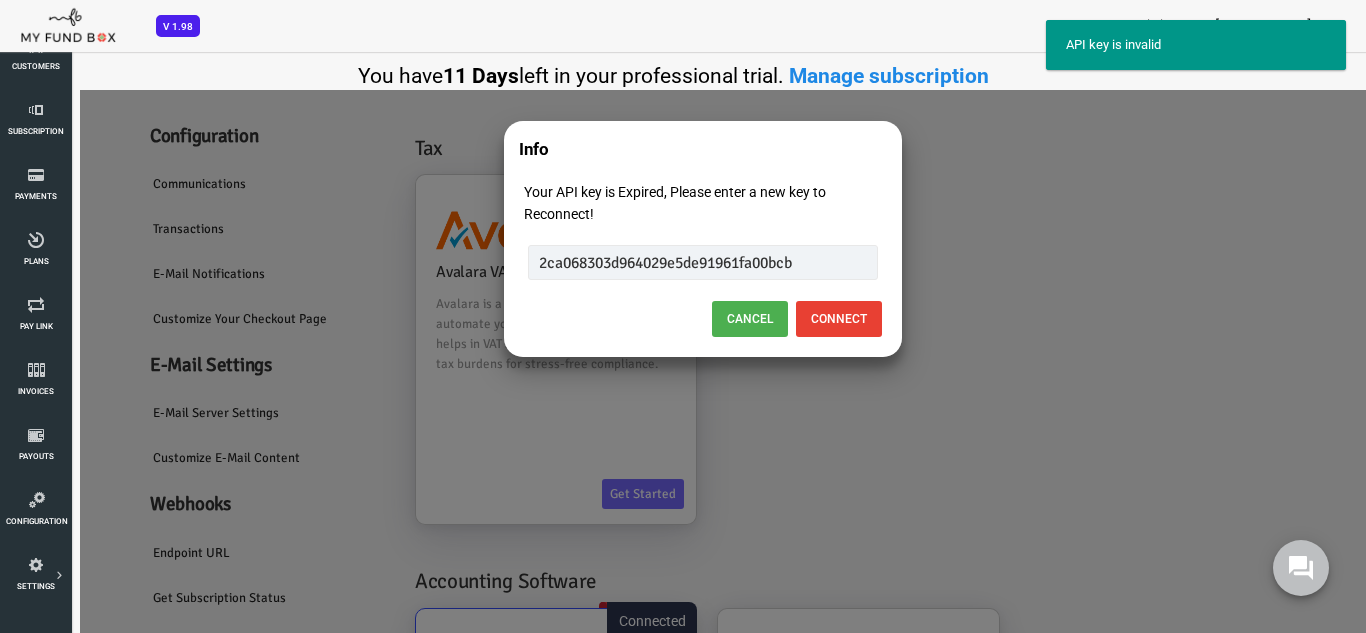 click on "Connect" at bounding box center [784, 319] 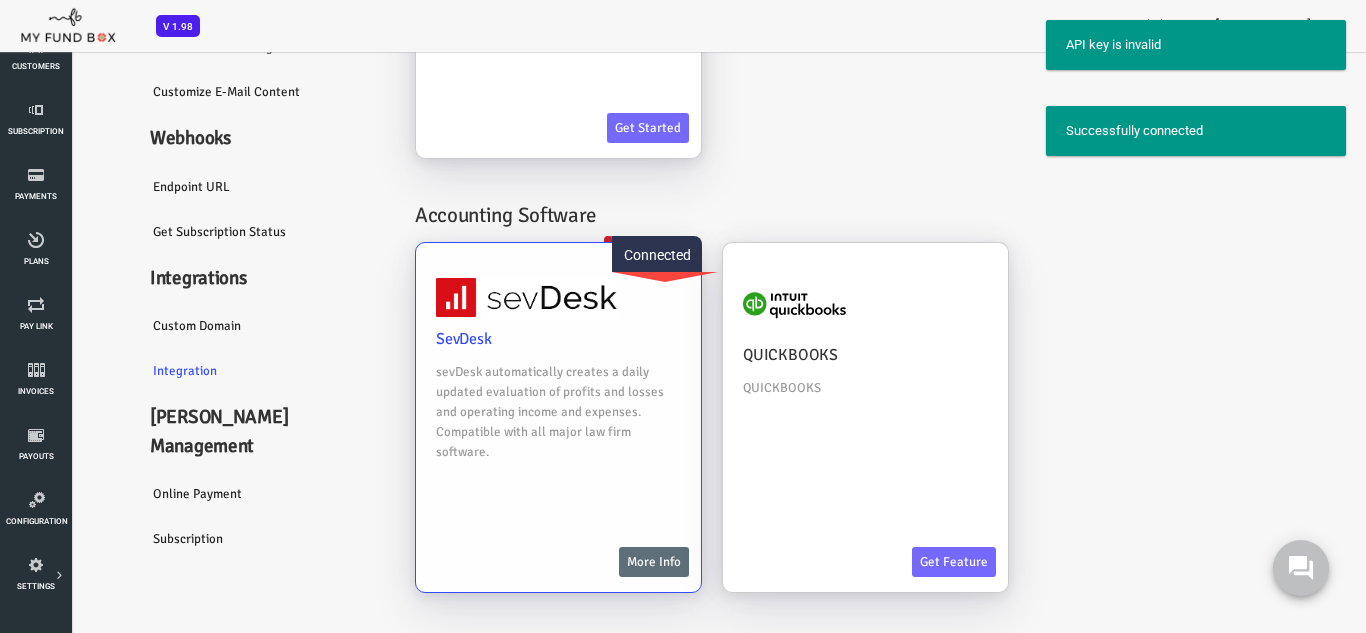 scroll, scrollTop: 392, scrollLeft: 0, axis: vertical 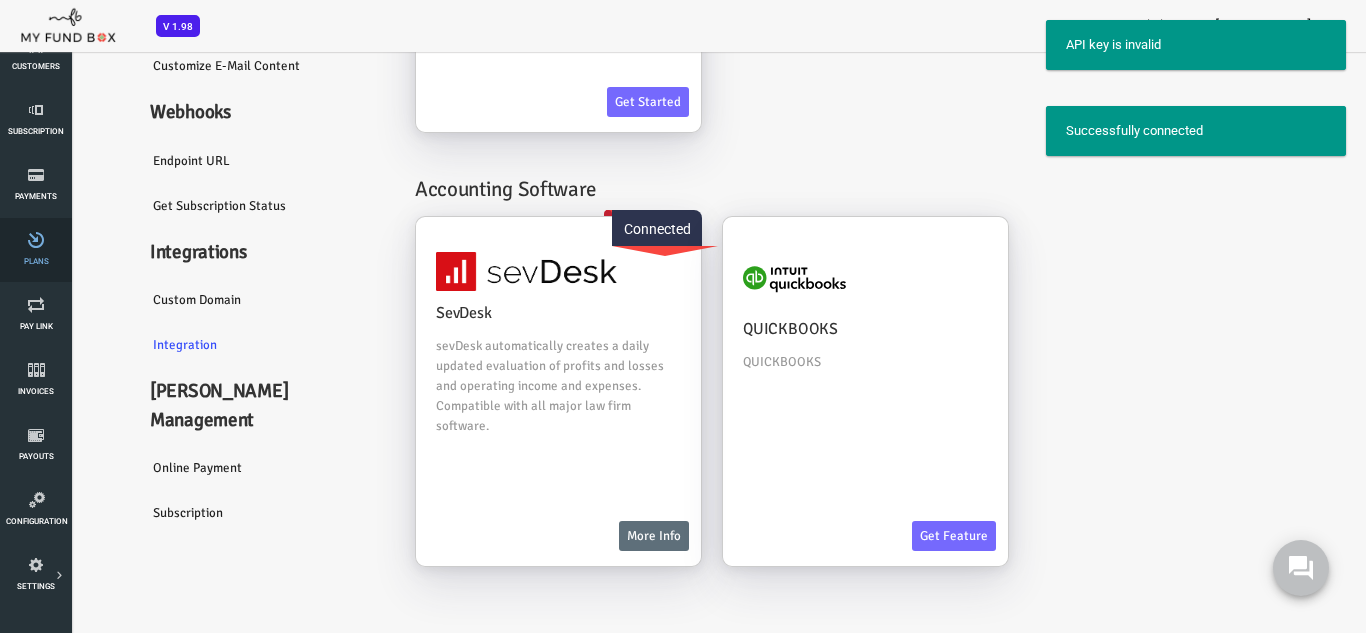 click on "Plans" at bounding box center (0, 0) 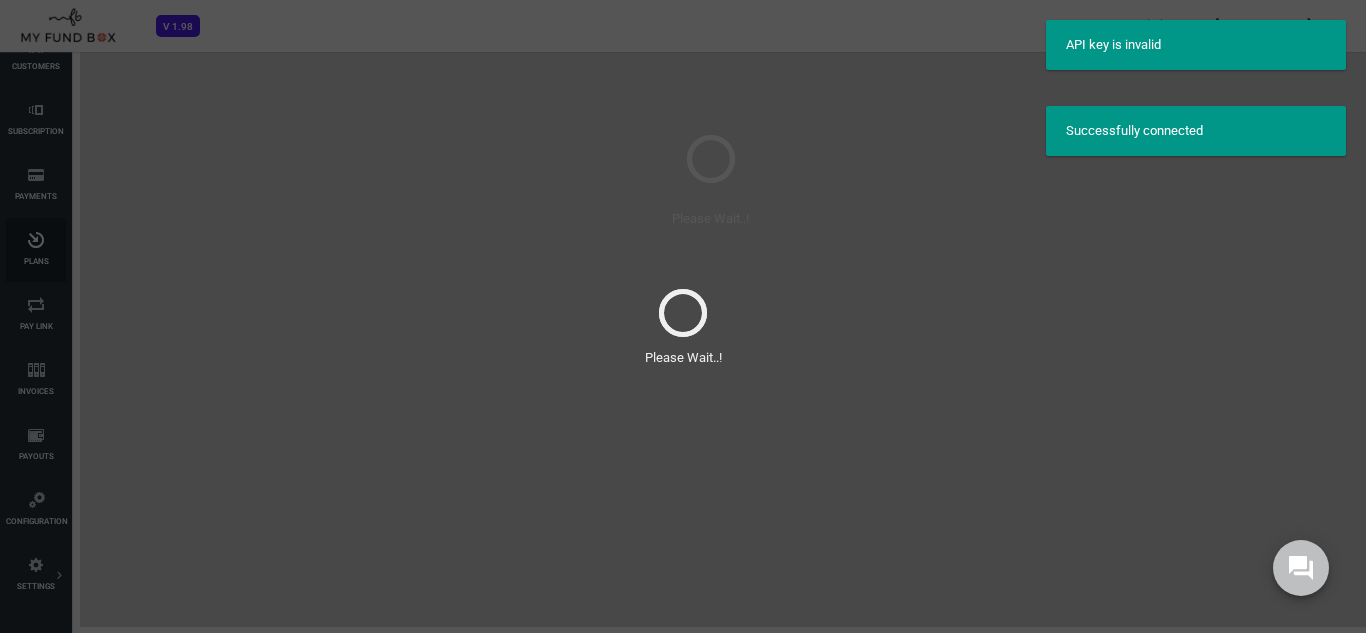 scroll, scrollTop: 0, scrollLeft: 0, axis: both 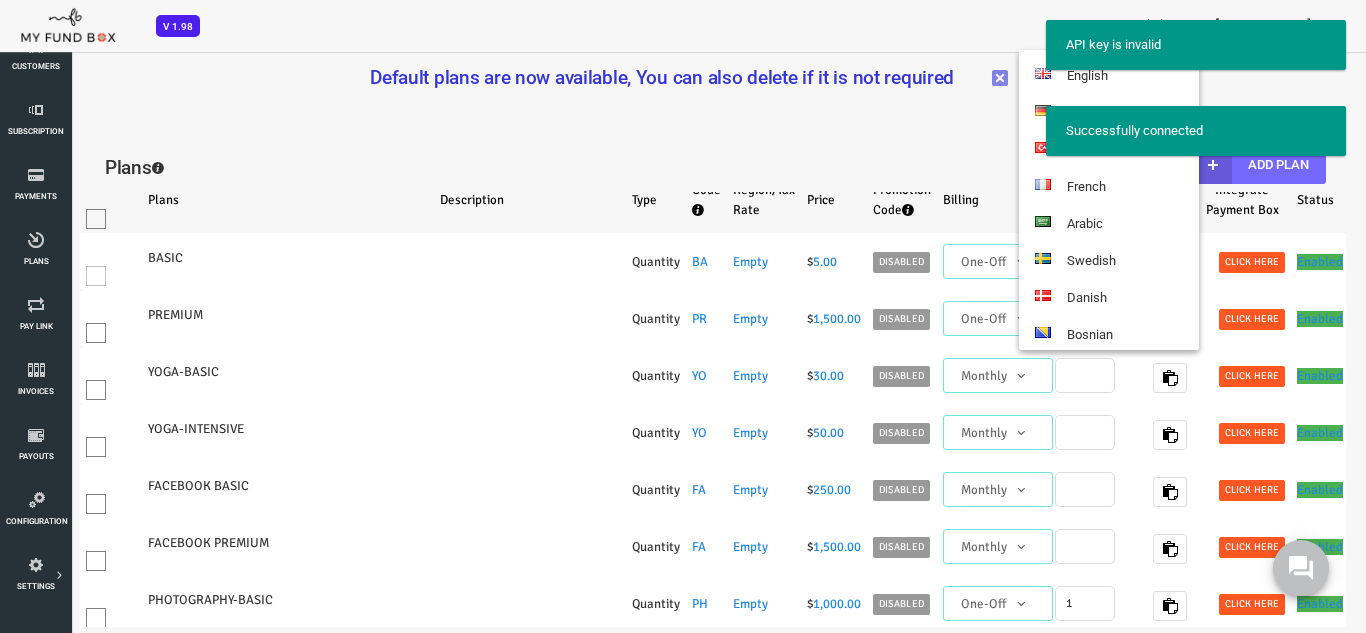 select on "100" 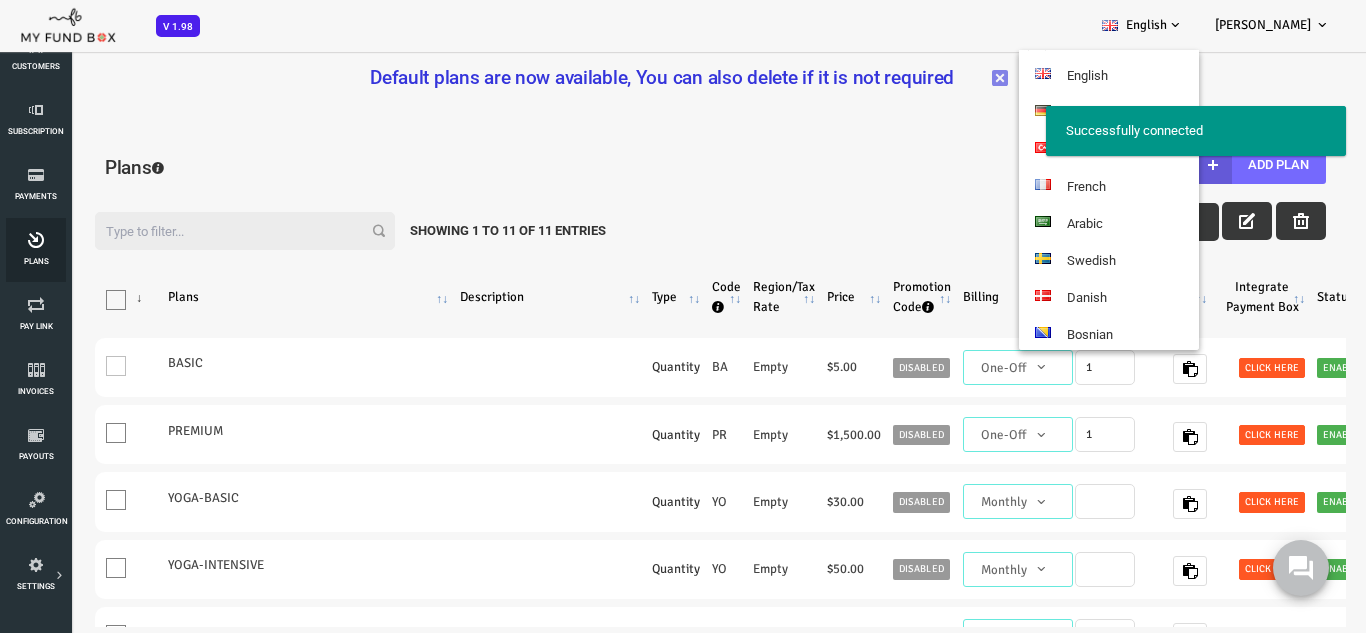 scroll, scrollTop: 0, scrollLeft: 0, axis: both 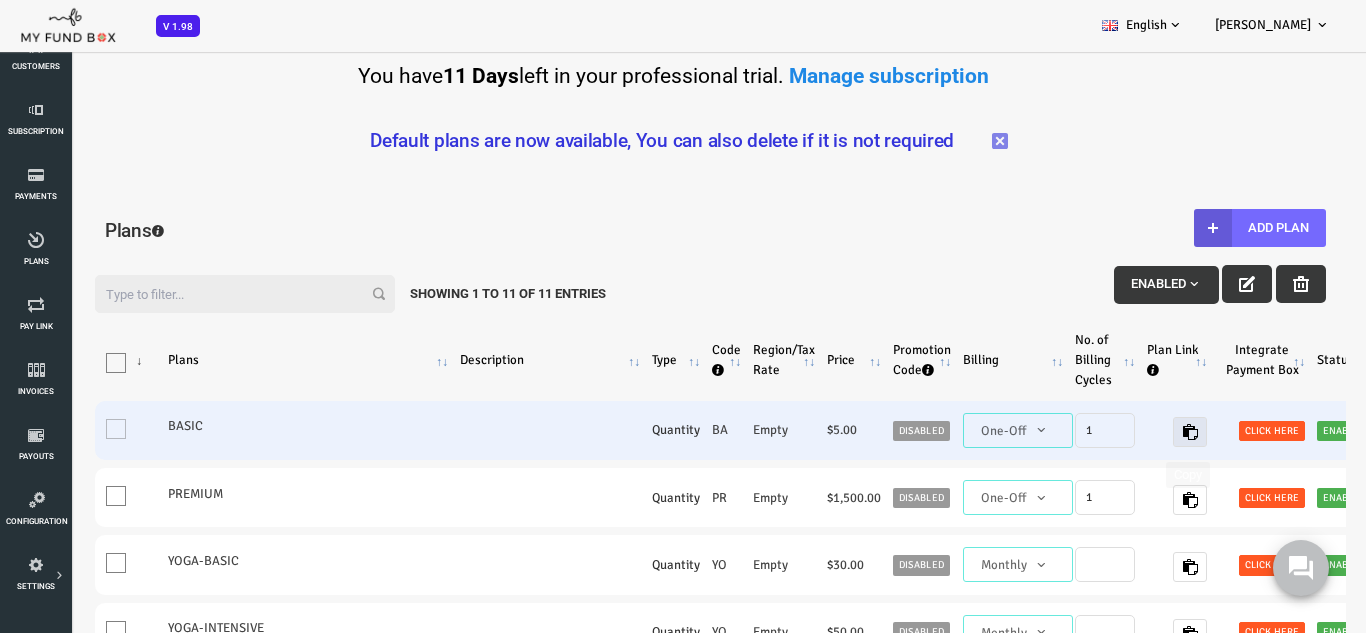 click at bounding box center [1135, 432] 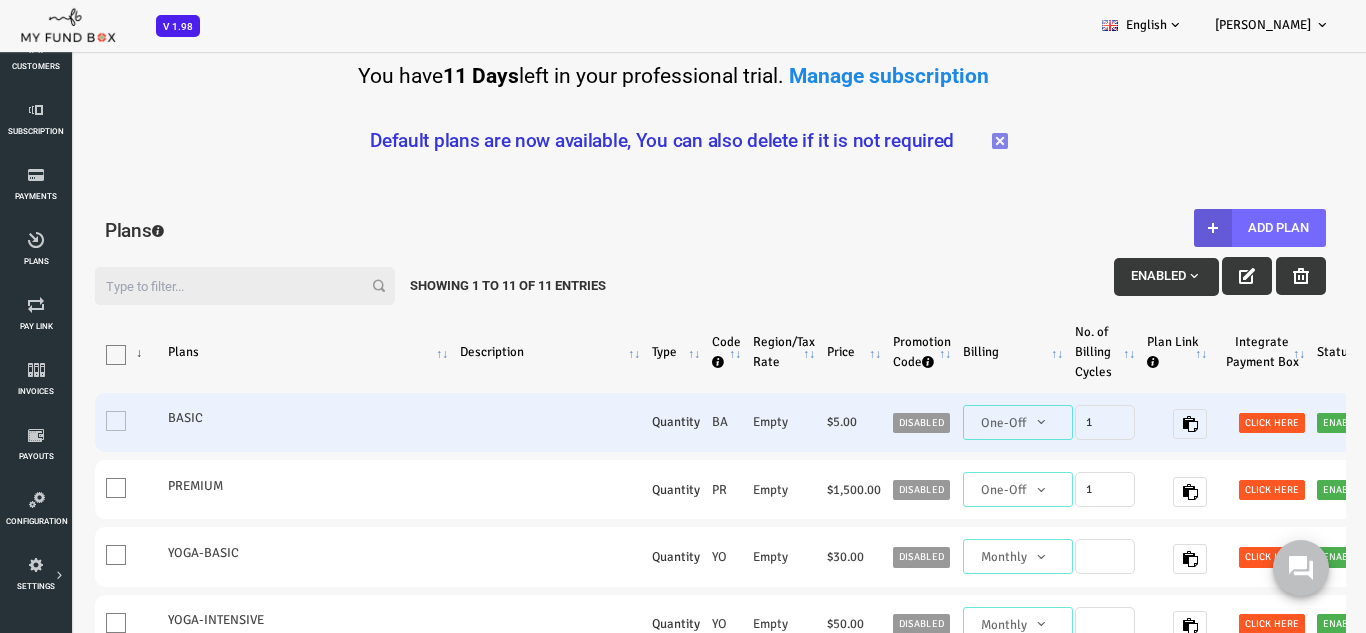 scroll, scrollTop: 0, scrollLeft: 0, axis: both 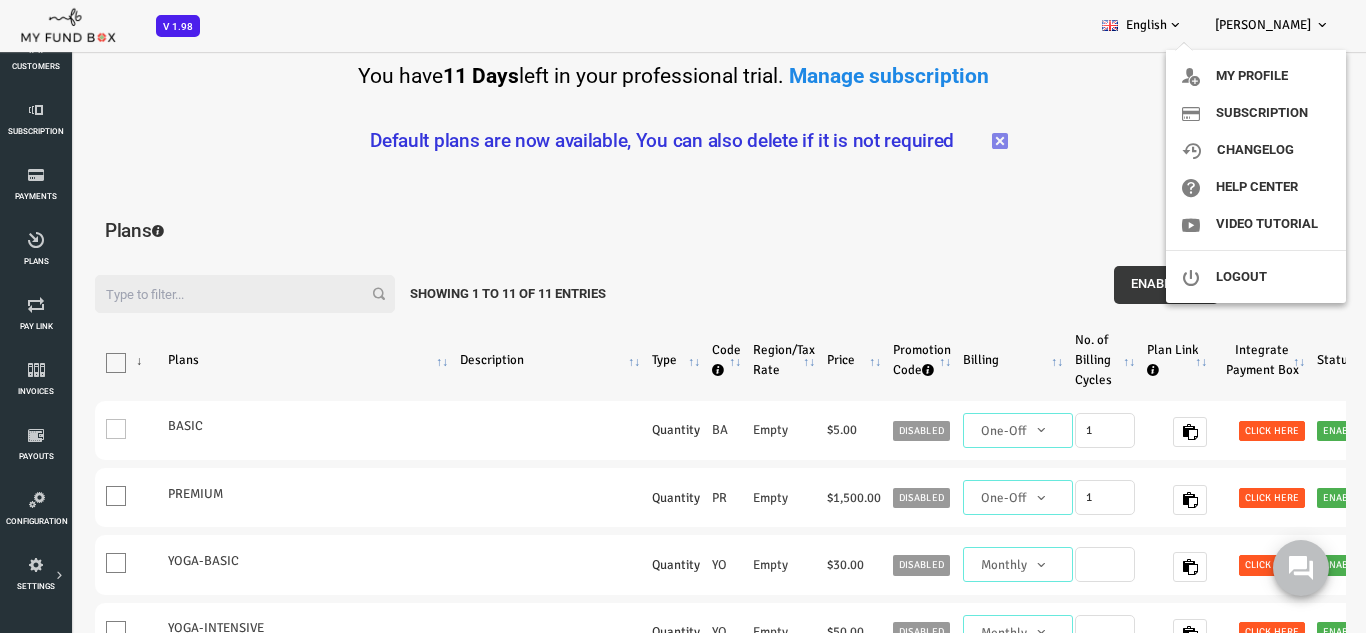 click on "[PERSON_NAME]" at bounding box center (1263, 25) 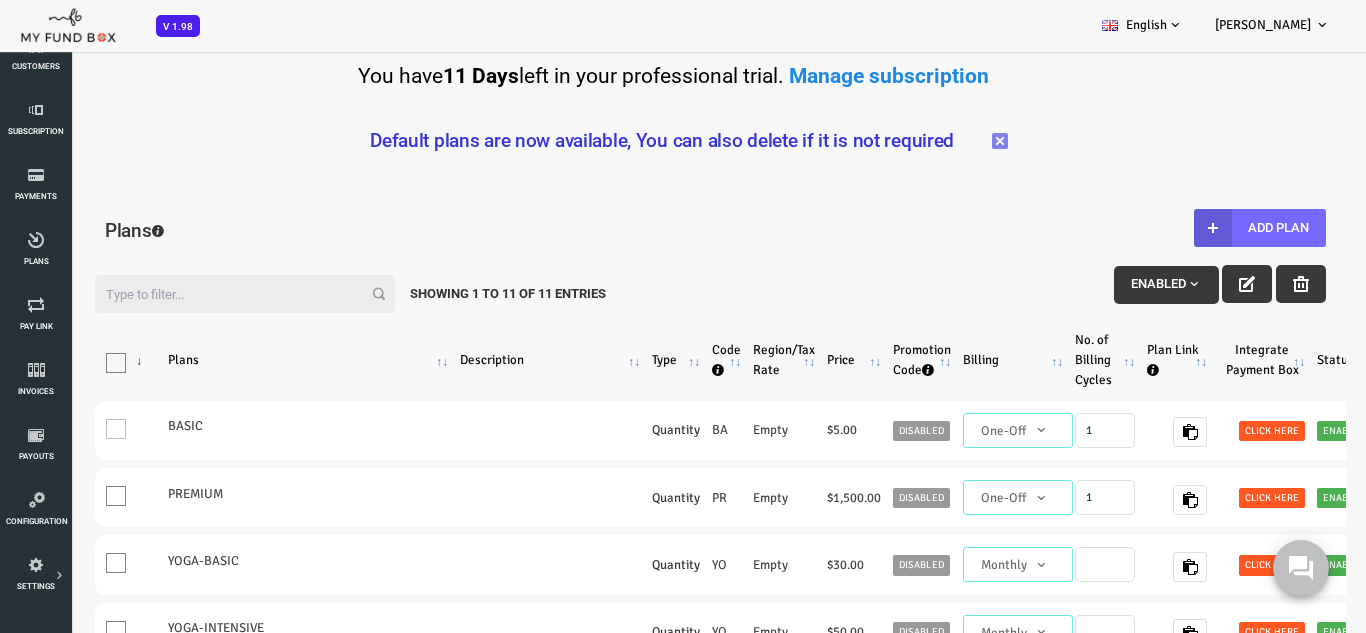 click on "[PERSON_NAME]" at bounding box center [1263, 25] 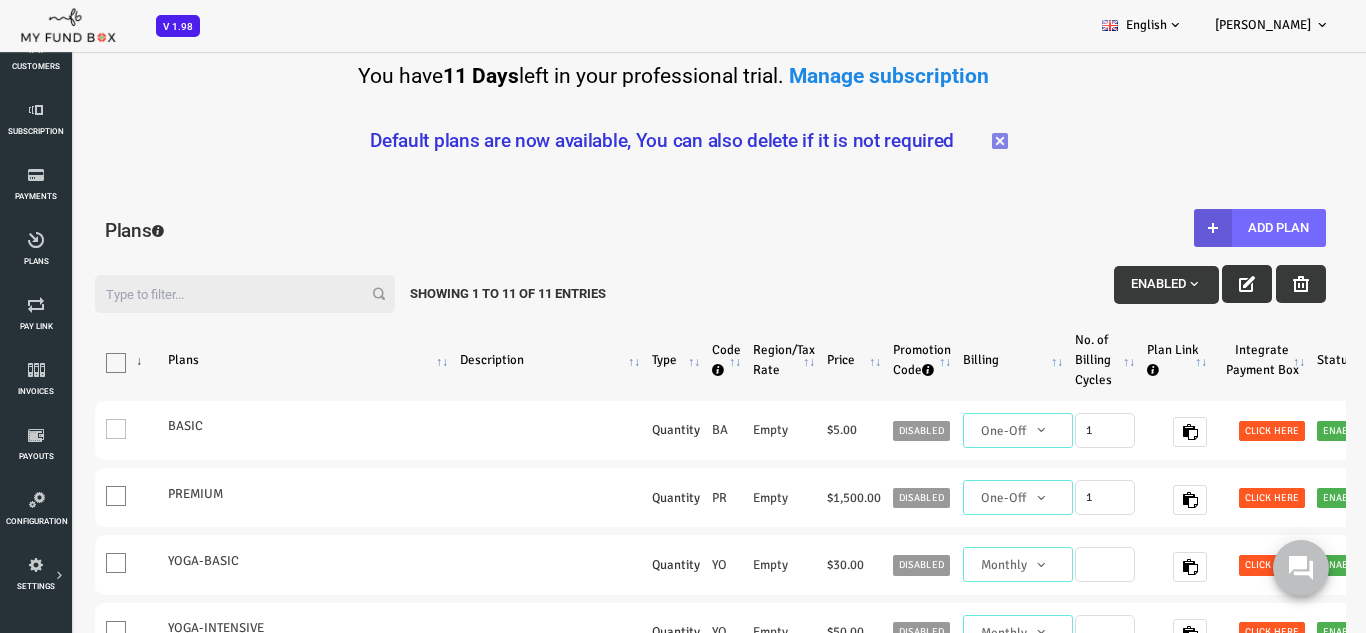 click at bounding box center (1192, 284) 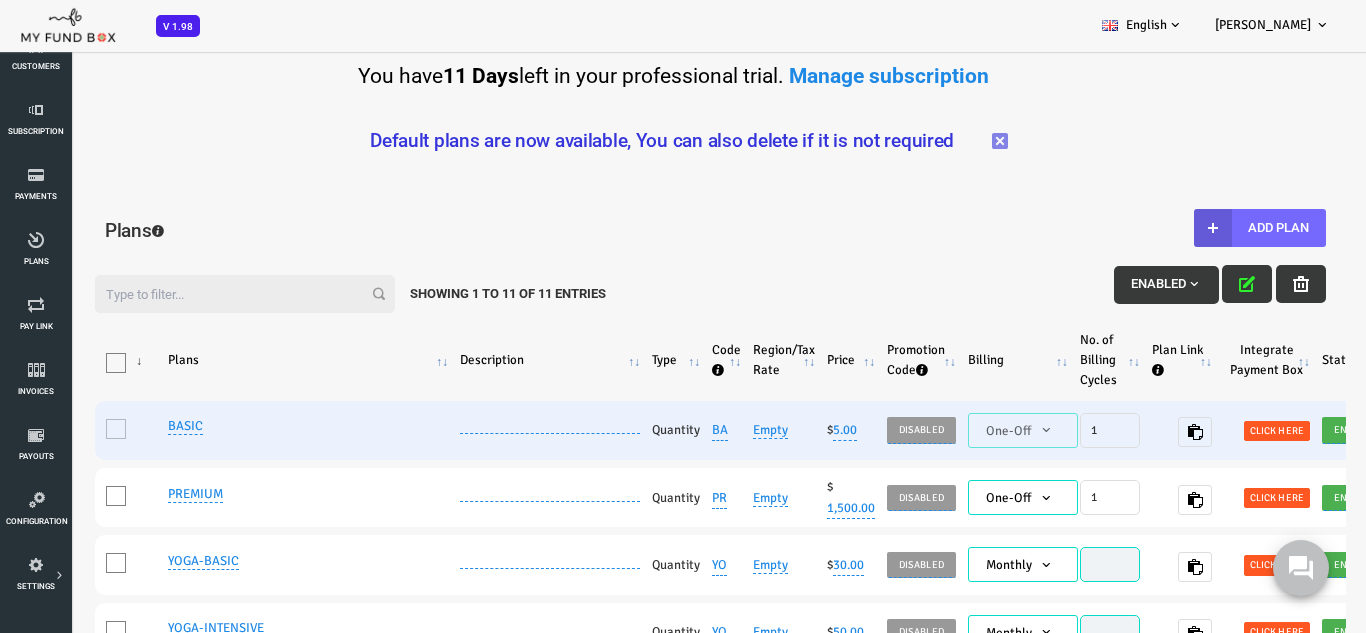 click on "Empty" at bounding box center (715, 430) 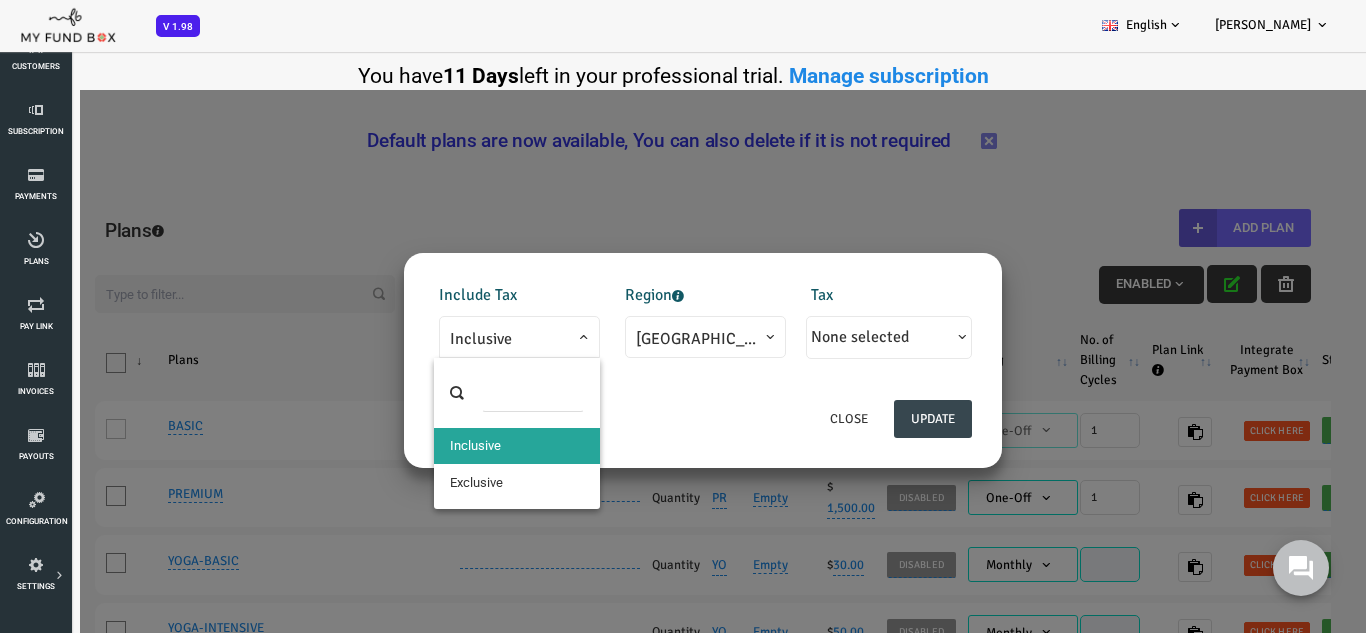 click on "Inclusive" at bounding box center [464, 339] 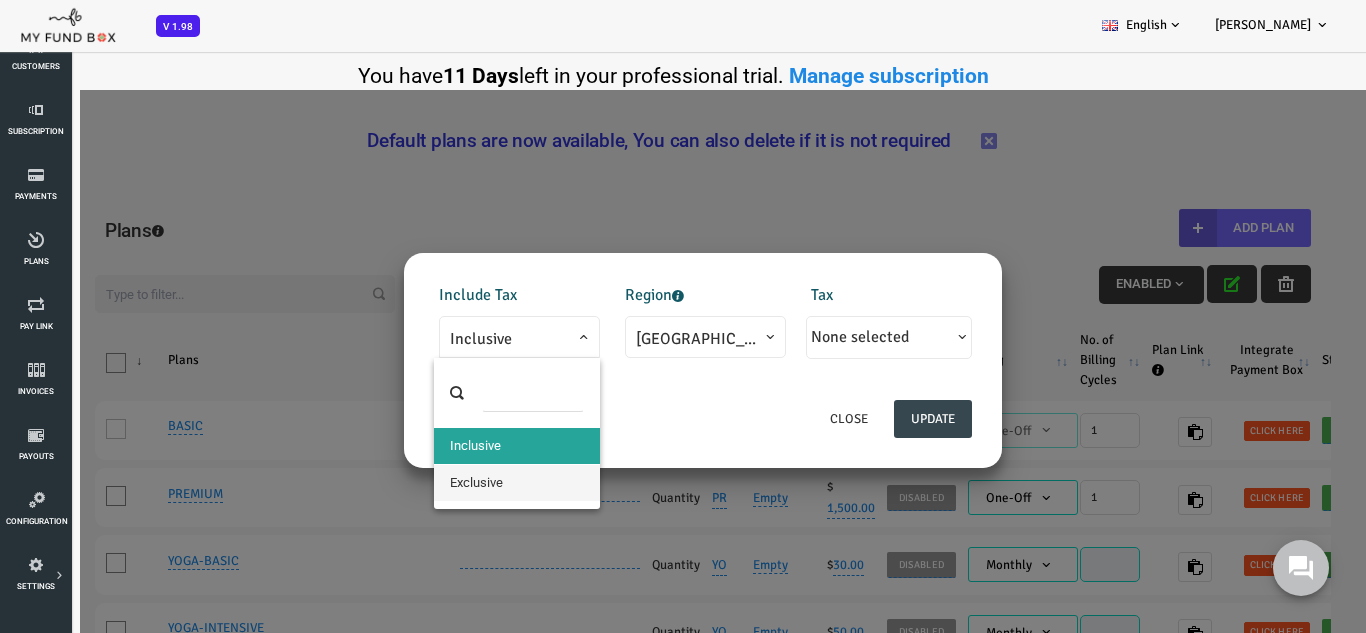 drag, startPoint x: 441, startPoint y: 472, endPoint x: 632, endPoint y: 353, distance: 225.03778 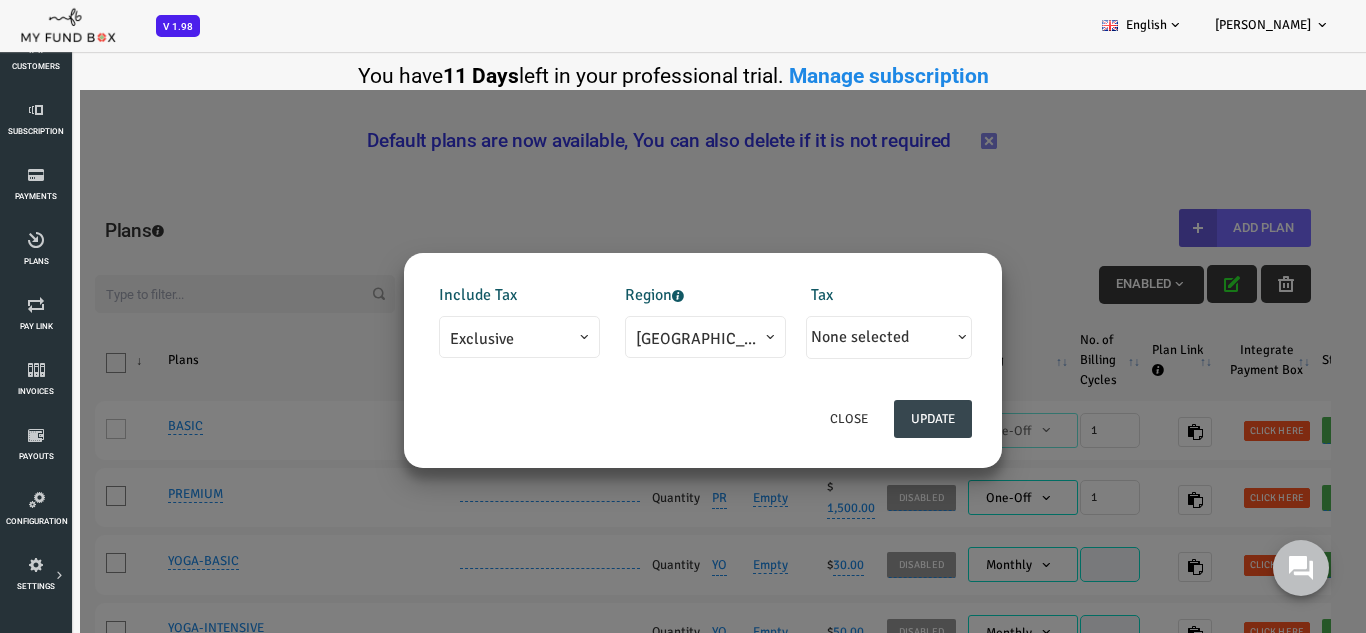 click on "Albania" at bounding box center [650, 339] 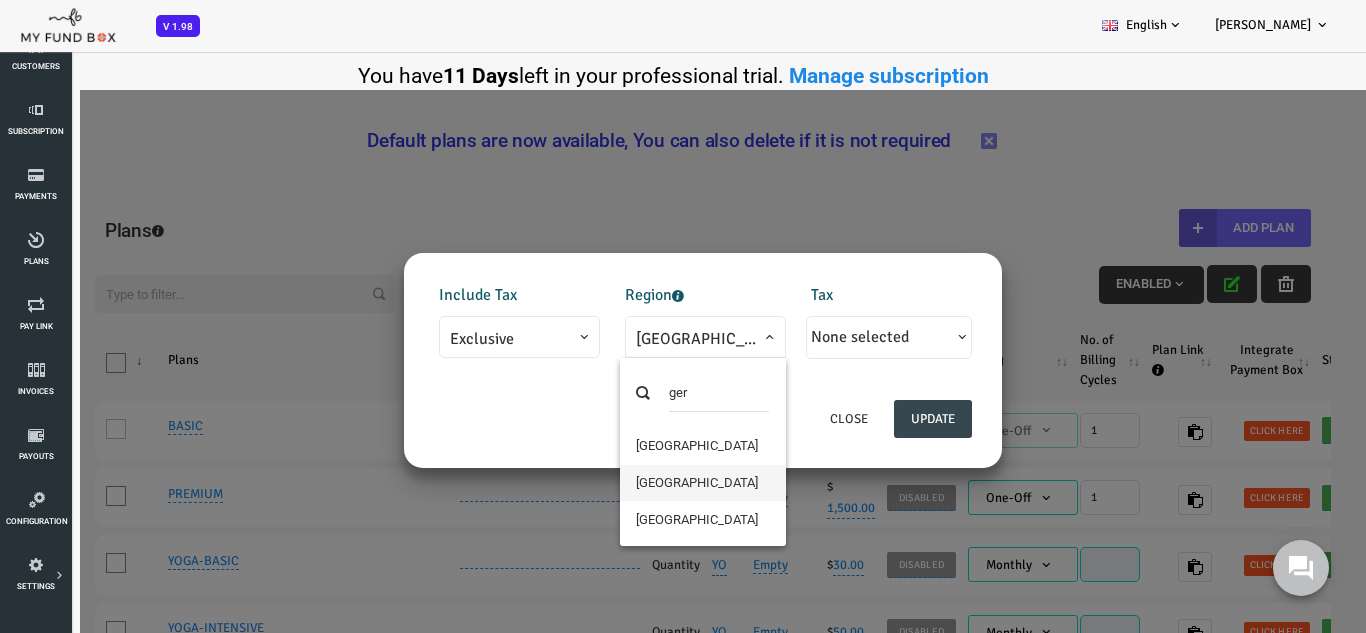 type on "ger" 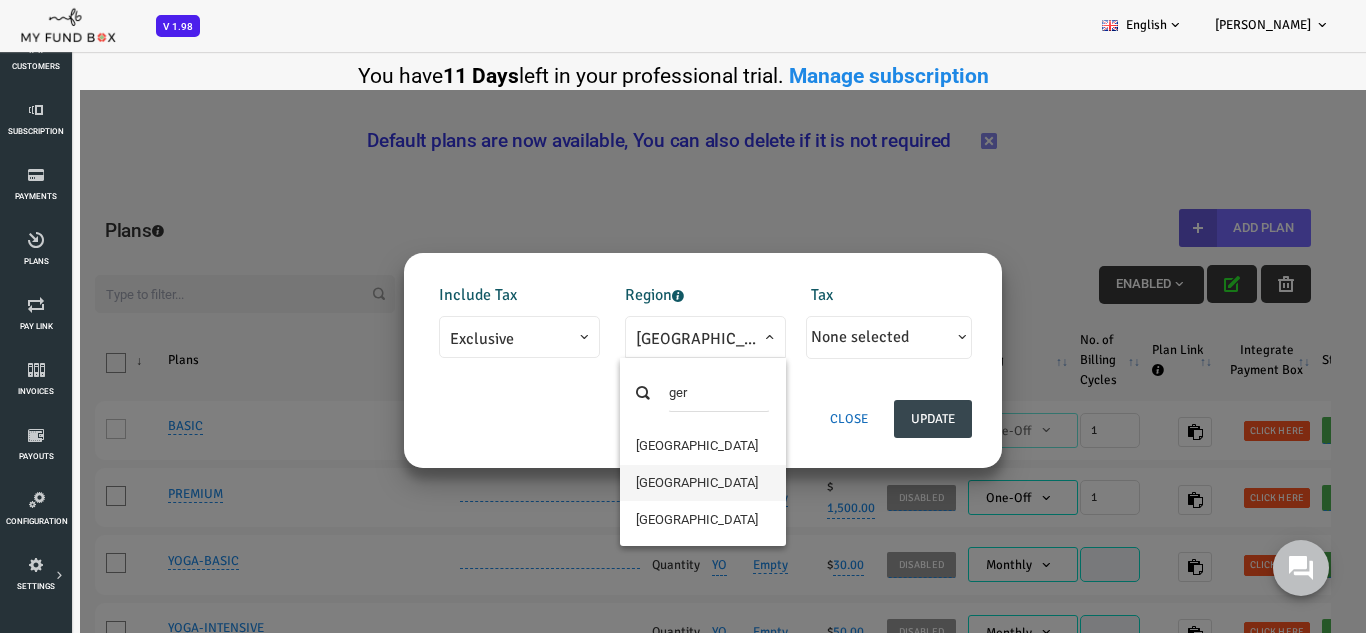 select on "81" 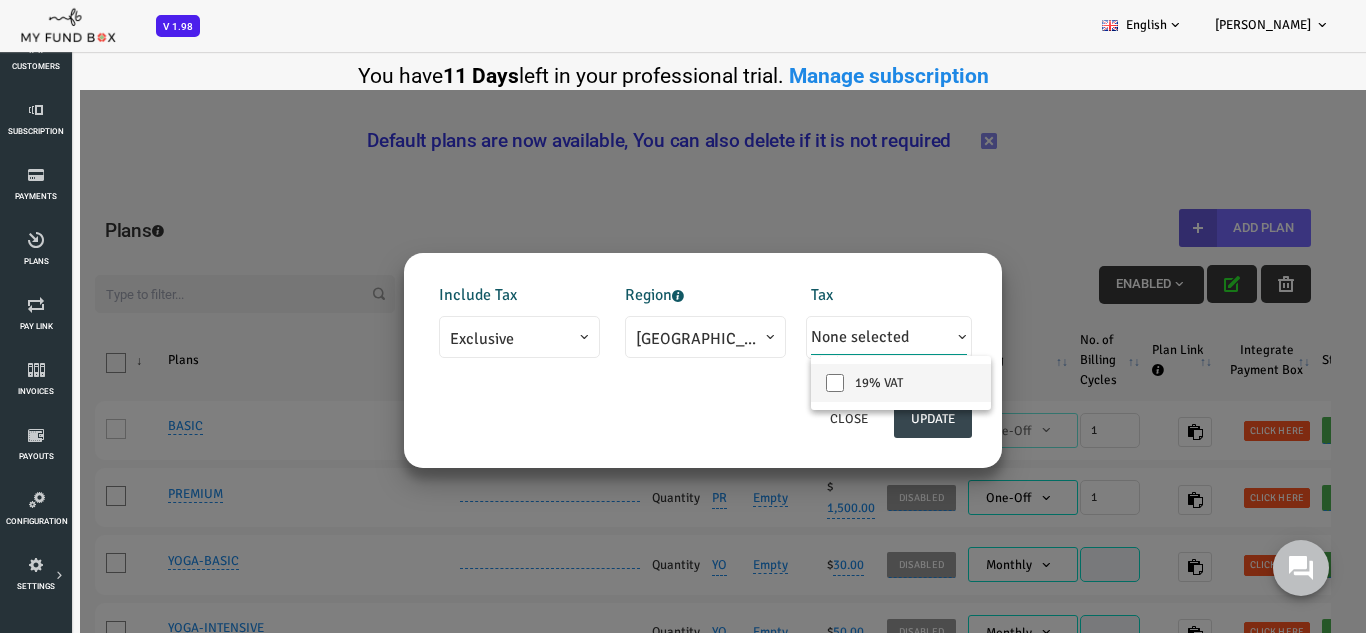click on "19% VAT" at bounding box center [846, 383] 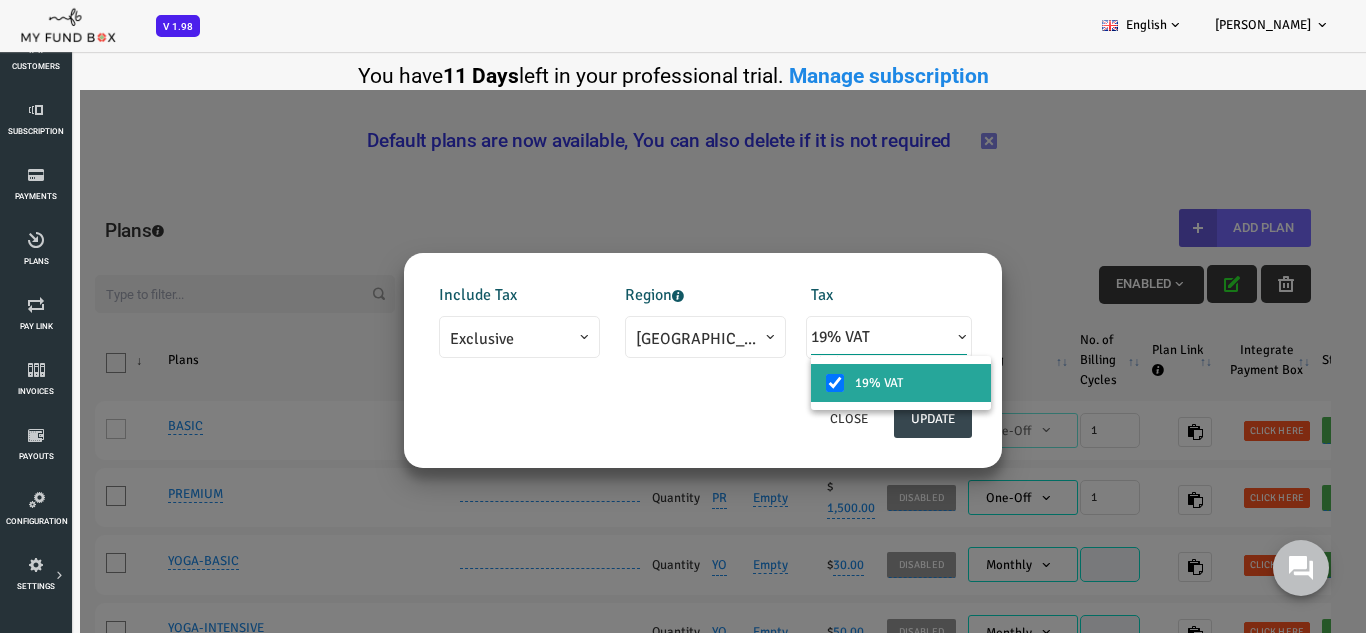 click on "Include Tax
Inclusive
Exclusive
Exclusive
Region
Albania
Algeria
Angola
Argentina
Armenia
Australia
Austria
Azerbaijan
Bahrain
Barbados
Belarus
Belgium
Bolivia
Bosnia and Herzegowina
Botswana
Brazil
Bulgaria
Cambodia
Cameroon
Canada
Chad
Chile
China
Colombia
Congo
Costa Rica
Croatia Cyprus Egypt" at bounding box center (648, 330) 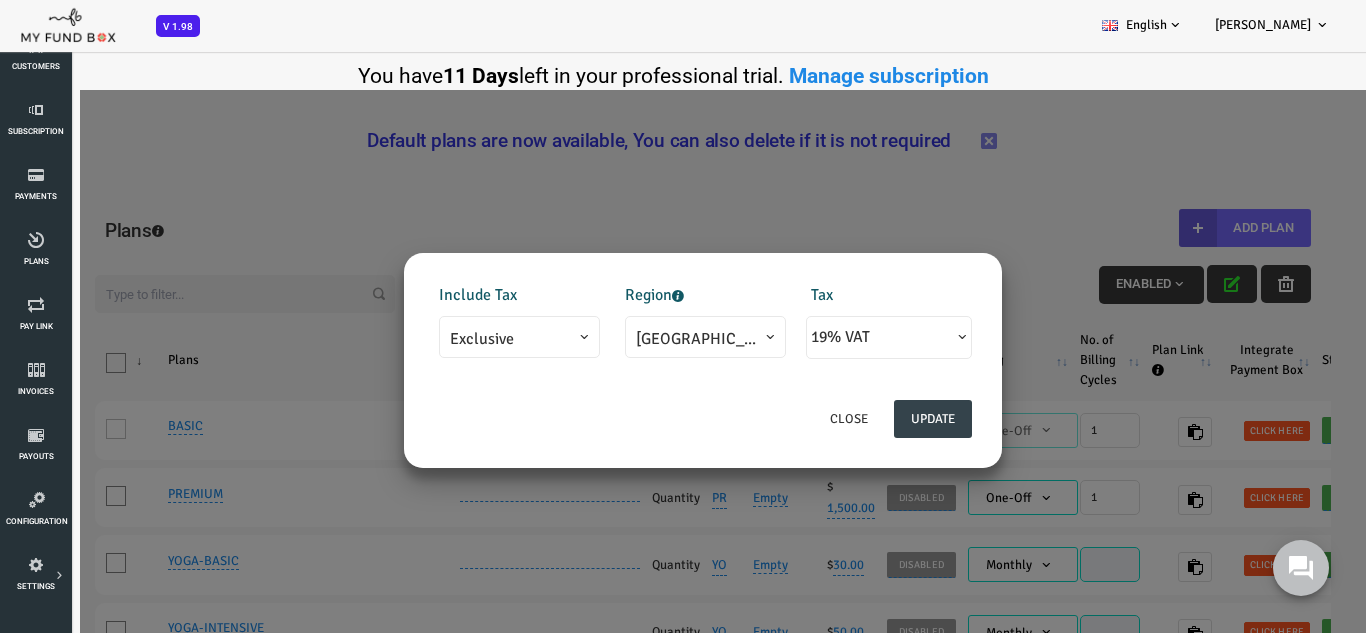 click on "Update" at bounding box center [878, 419] 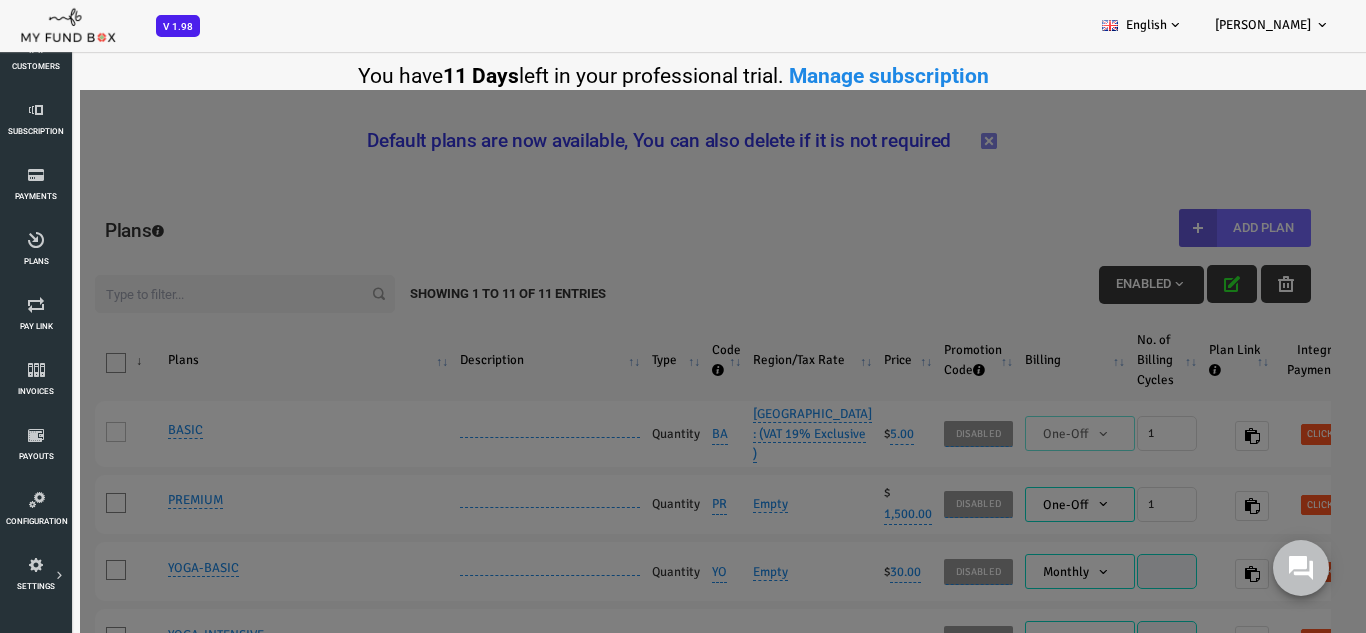 click on "Update" at bounding box center (878, 365) 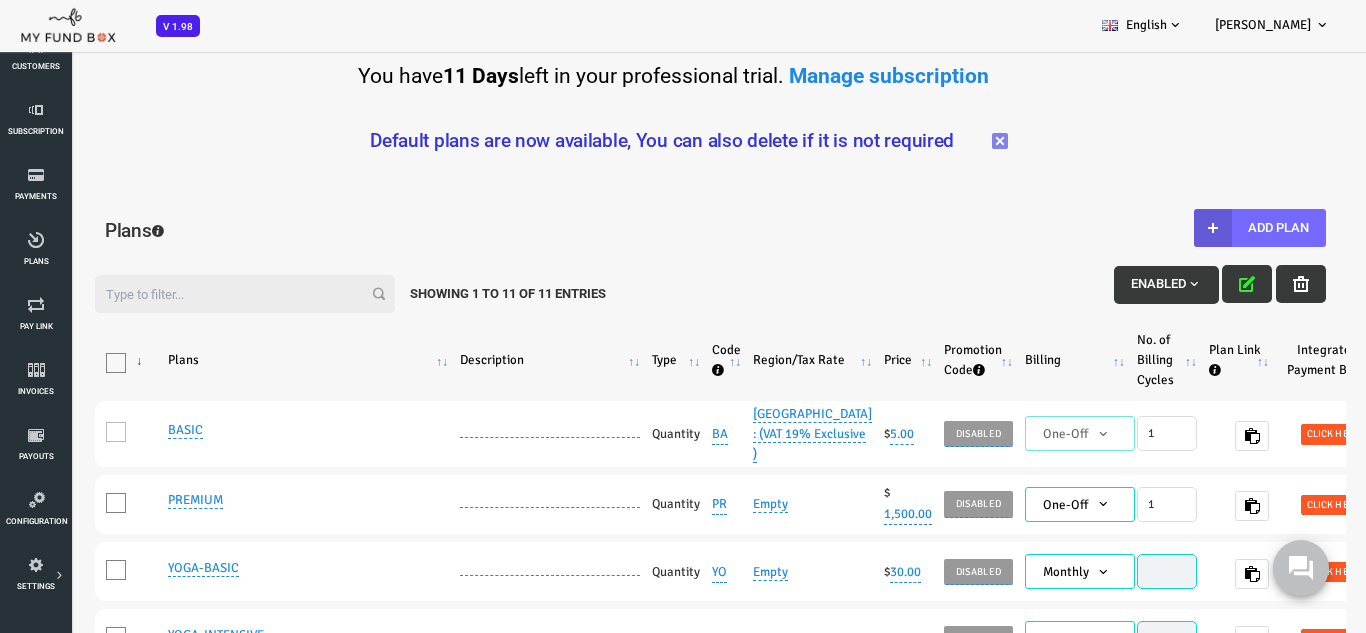 click on "Plans" at bounding box center (655, 230) 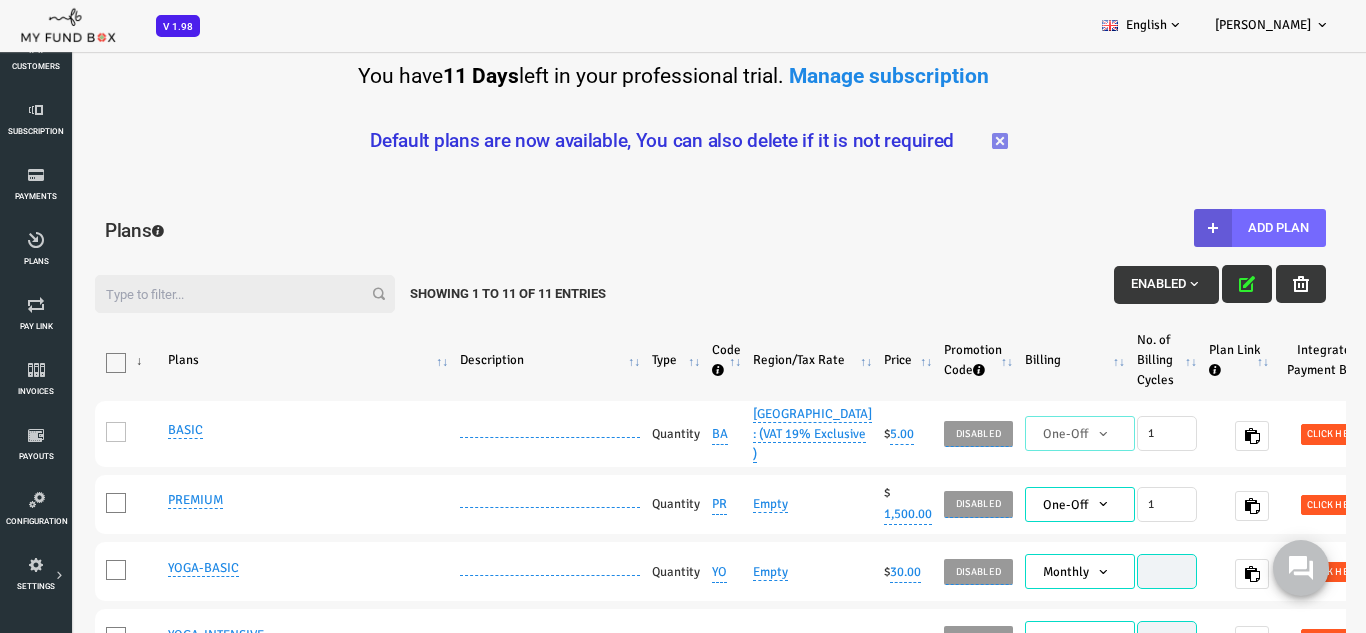 click at bounding box center (1192, 284) 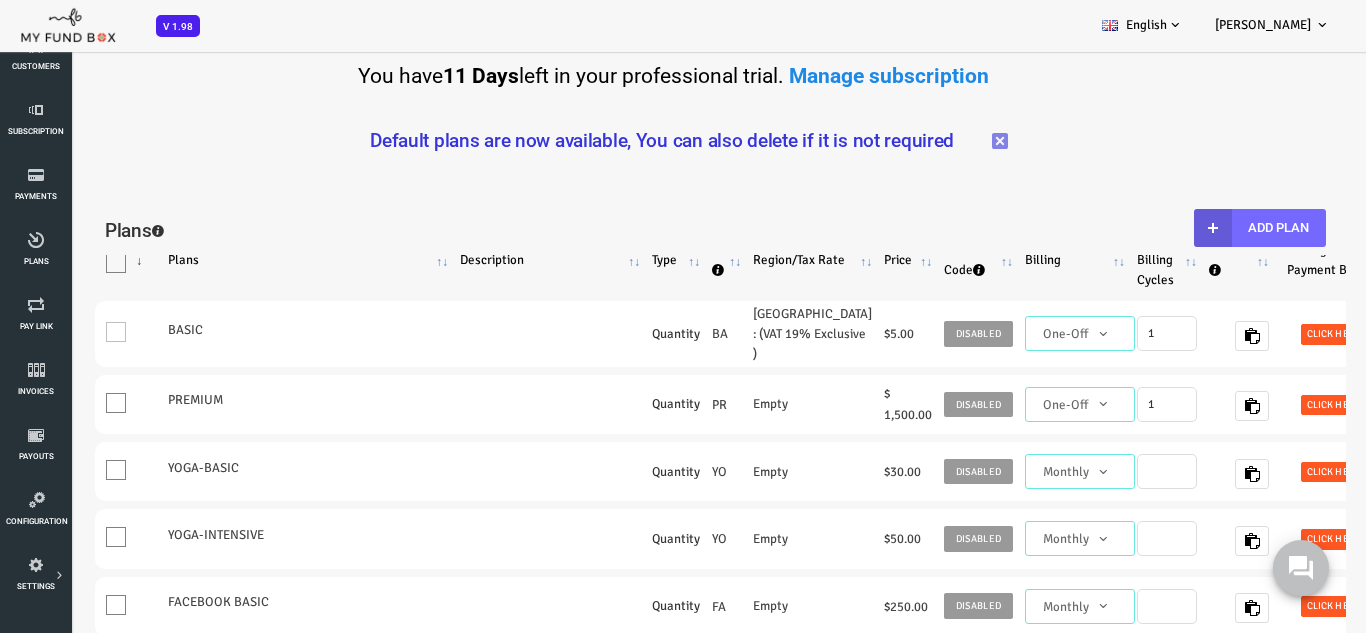 scroll, scrollTop: 0, scrollLeft: 0, axis: both 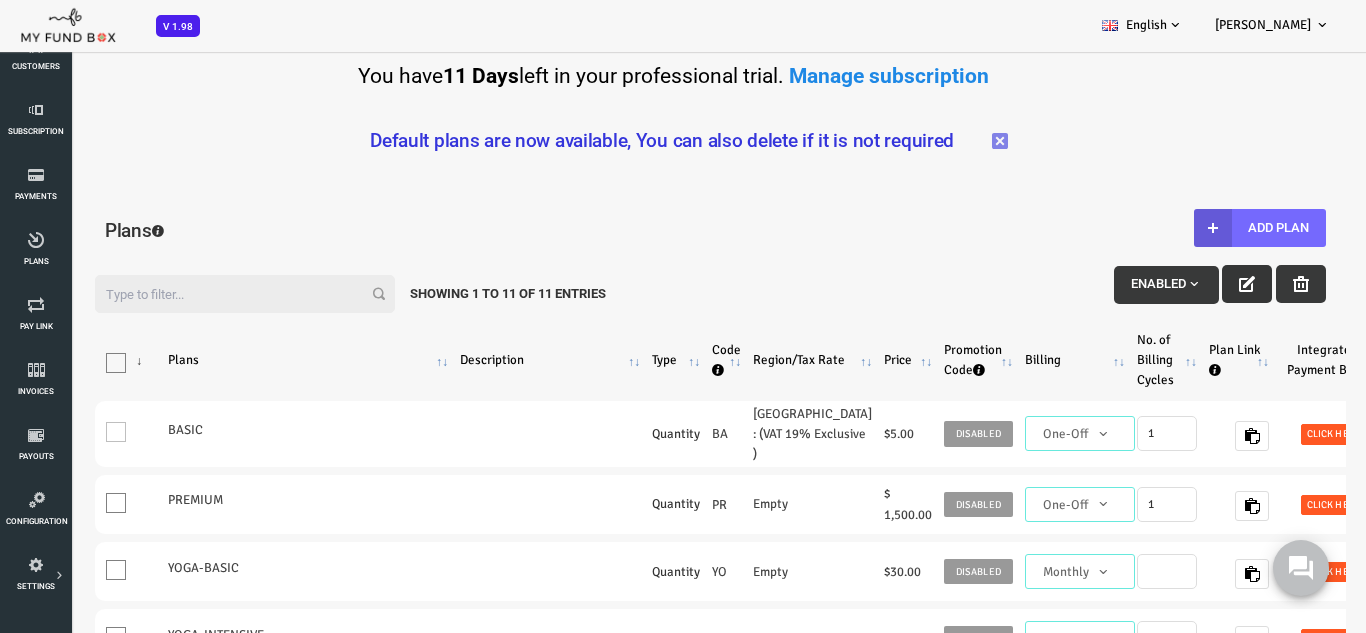 click at bounding box center [1192, 284] 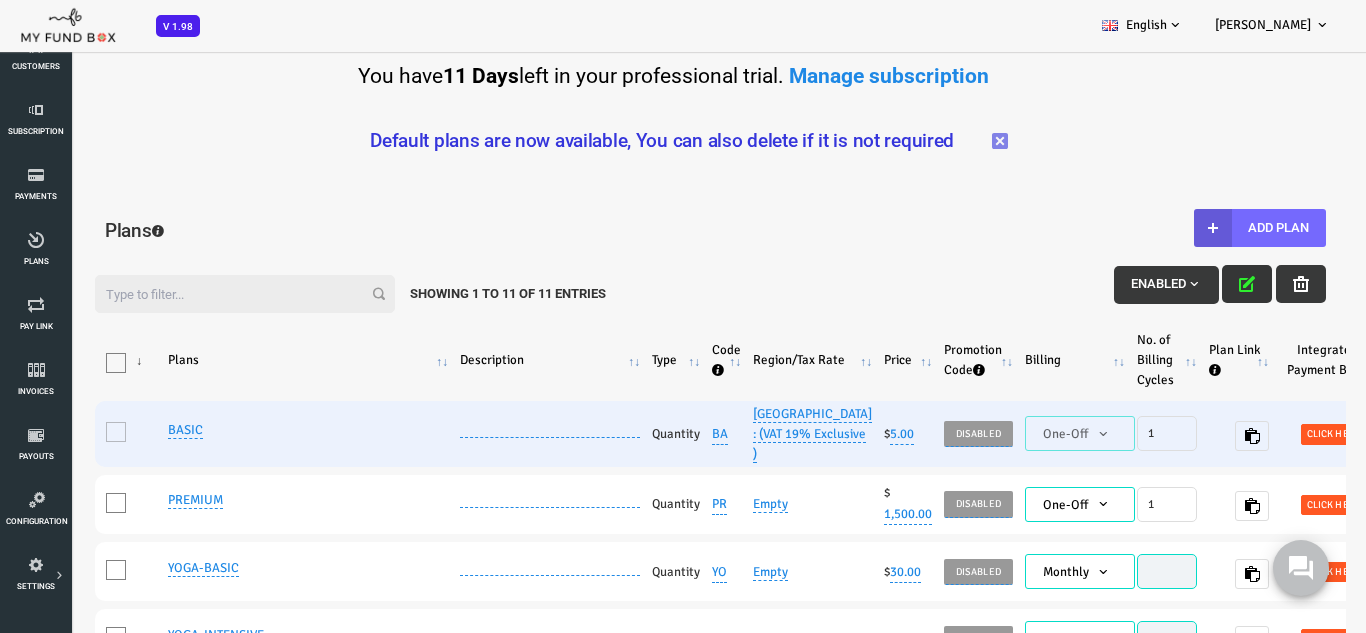 click on "Disabled" at bounding box center [923, 434] 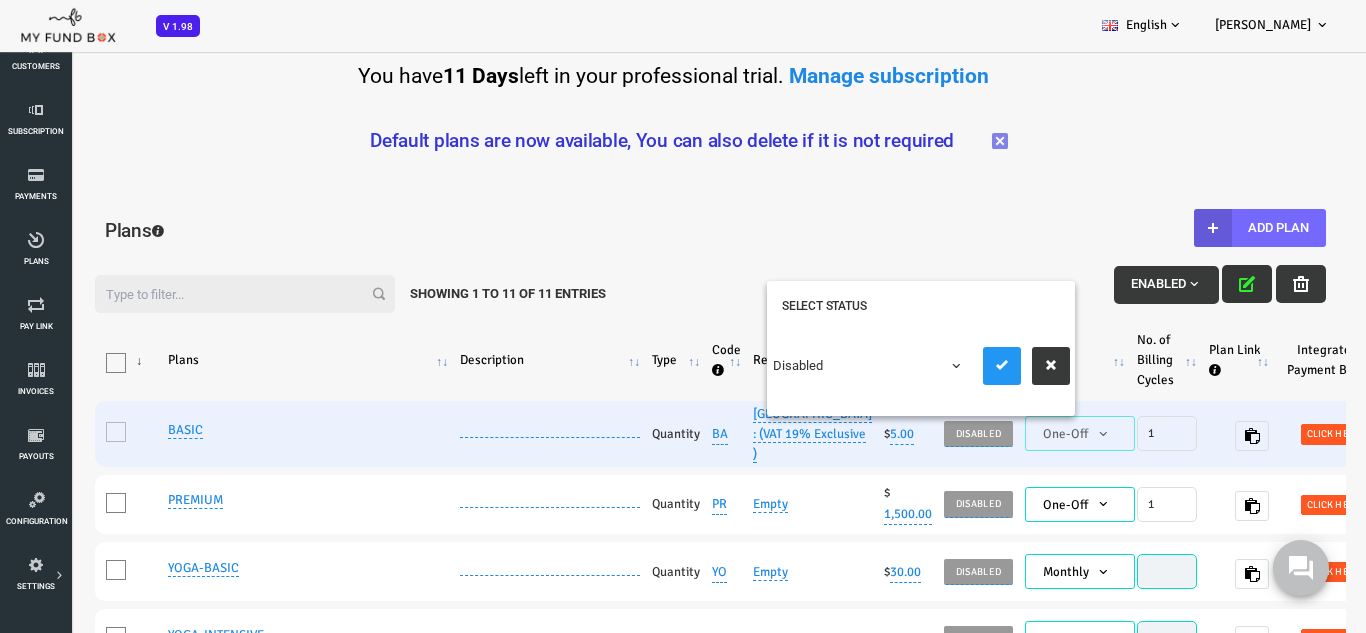 click on "Disabled" at bounding box center (817, 366) 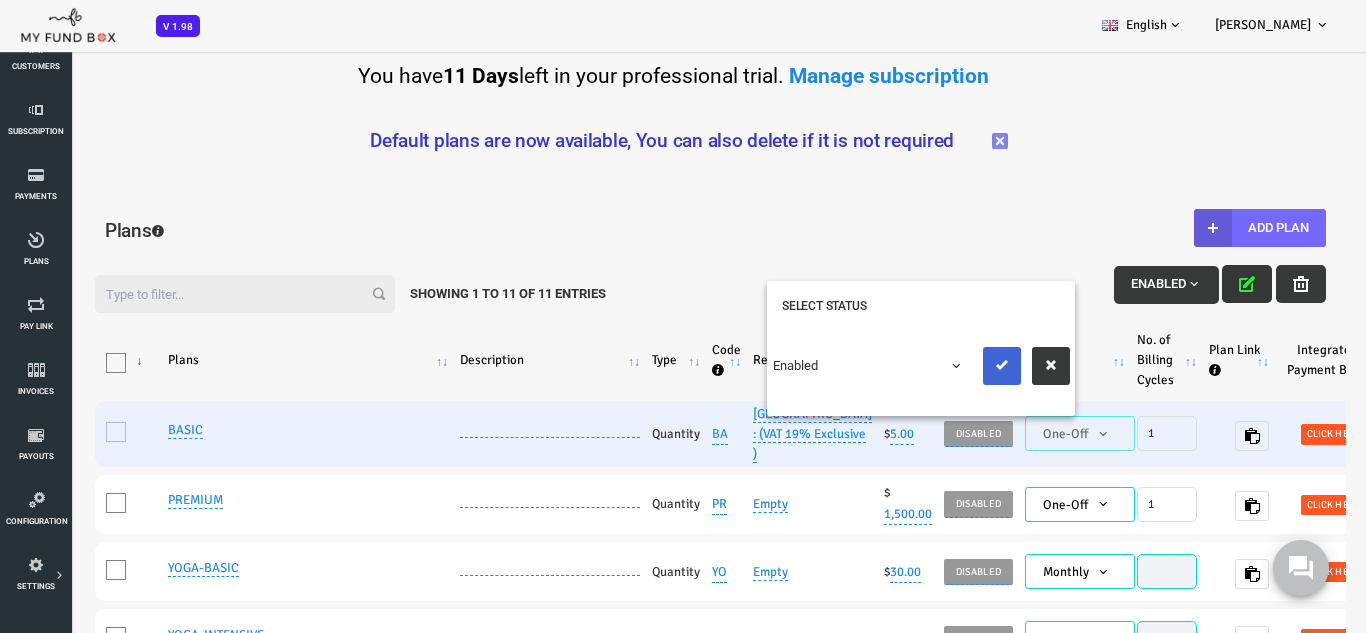 click at bounding box center (947, 366) 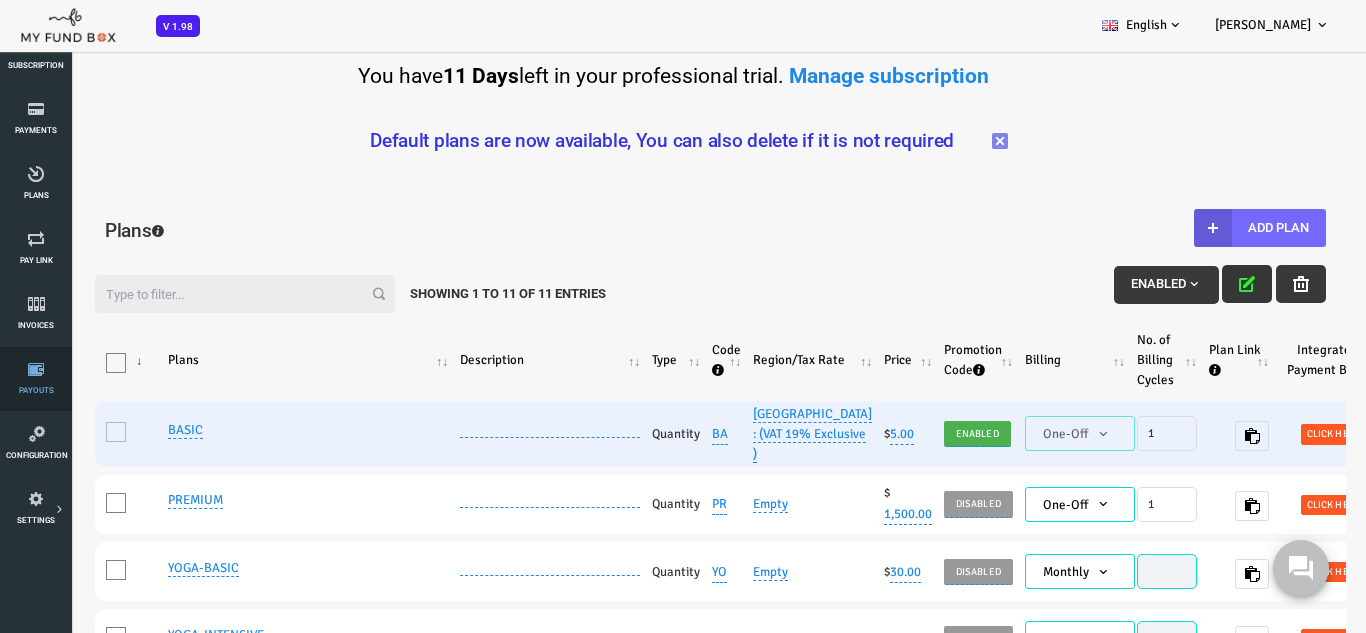 scroll, scrollTop: 200, scrollLeft: 0, axis: vertical 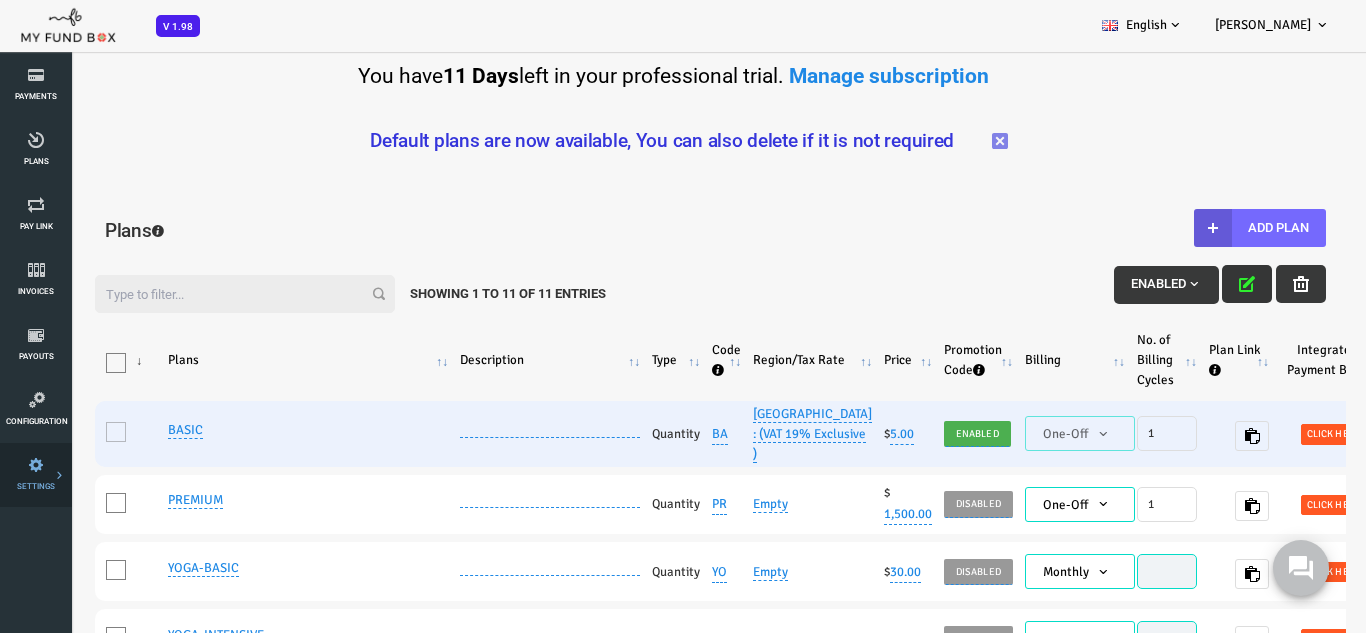 click at bounding box center [0, 0] 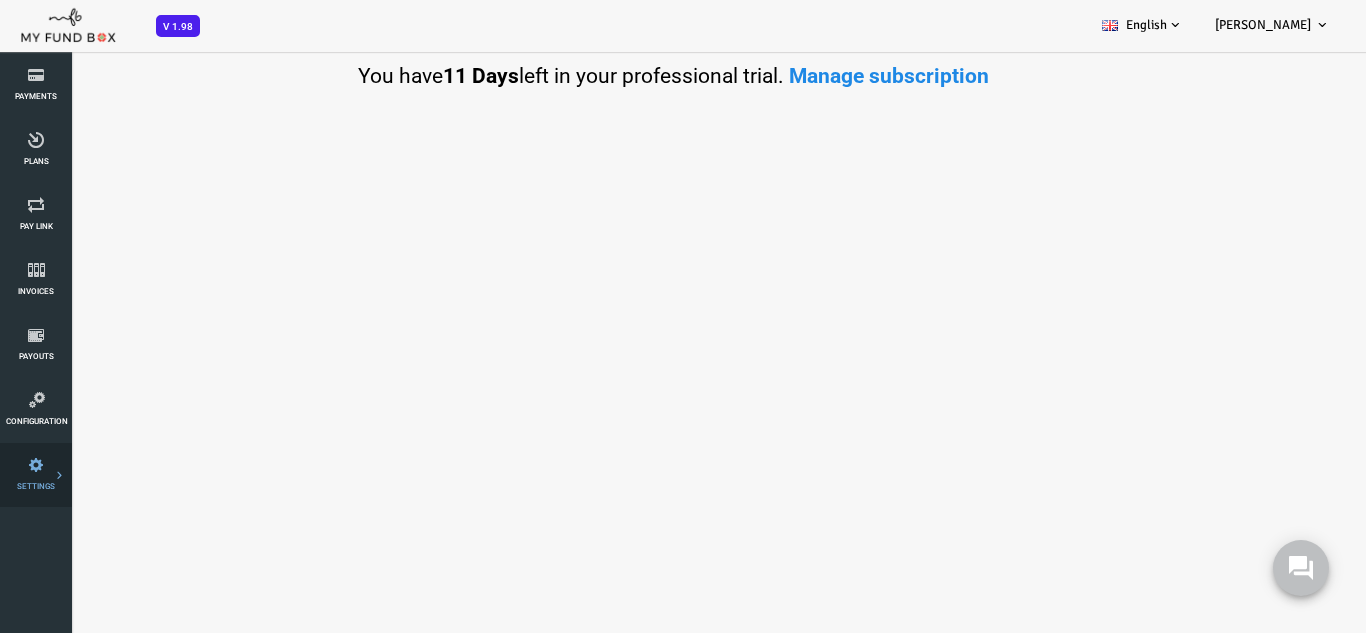 select on "100" 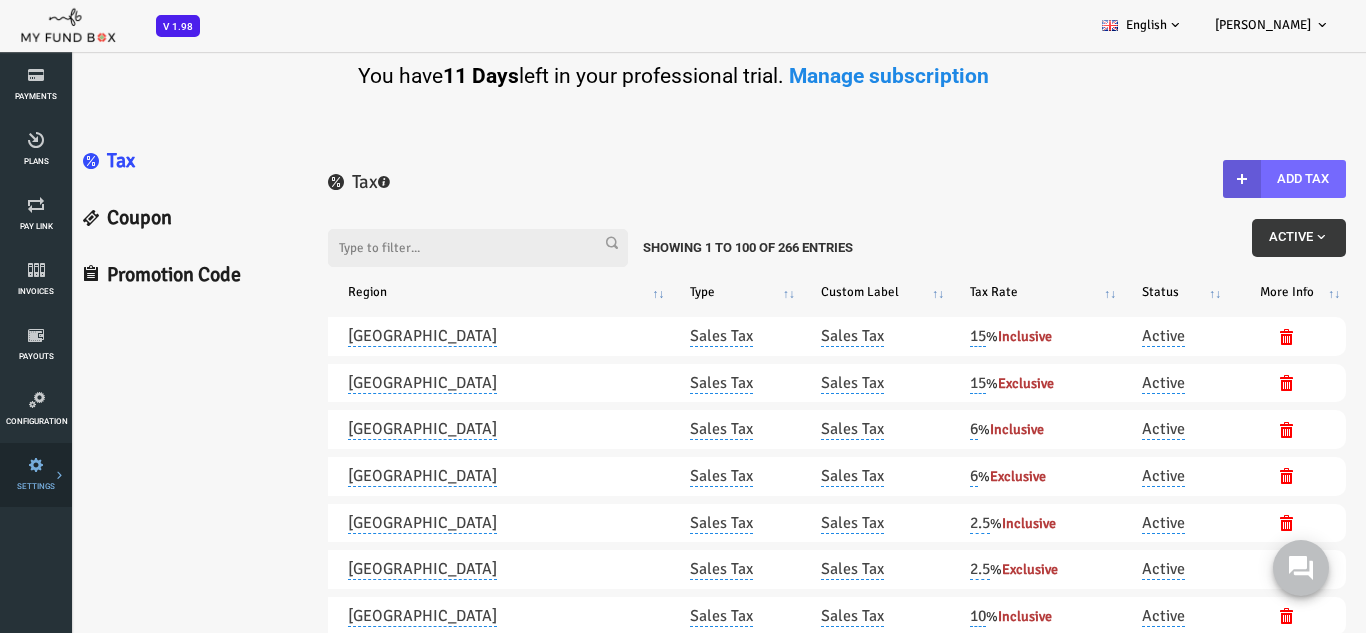 click on "Promotion Code" at bounding box center (131, 275) 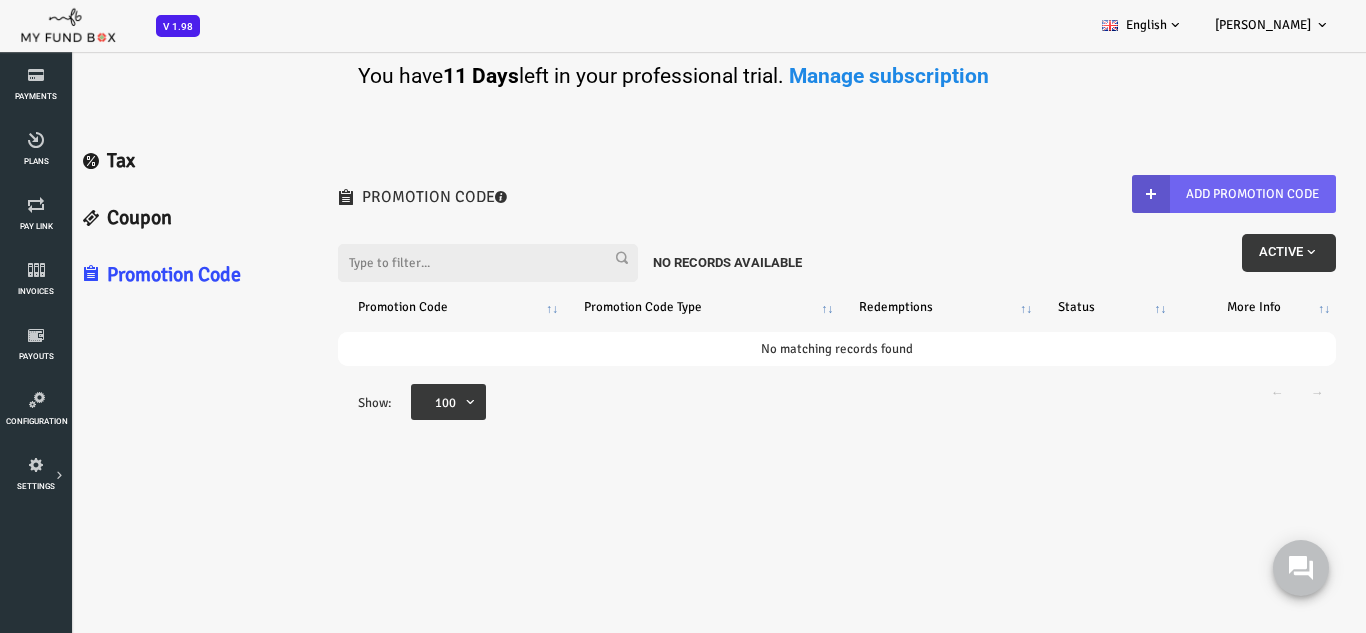 click on "Add Promotion Code" at bounding box center [1179, 194] 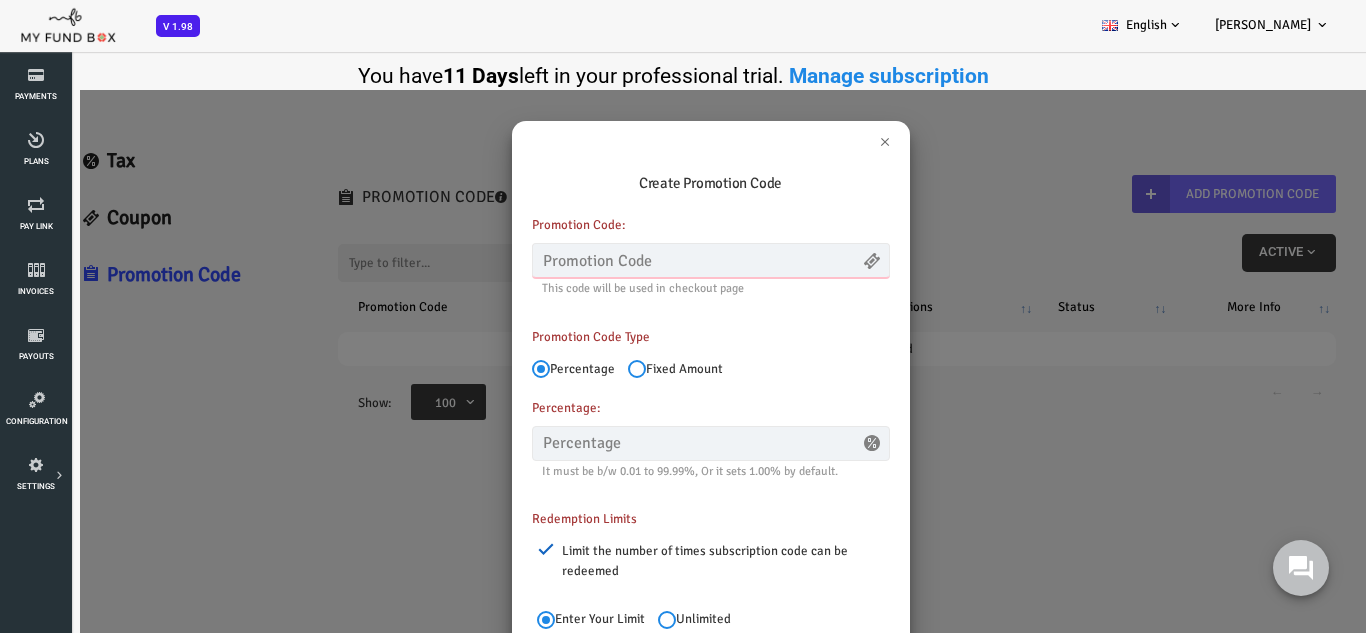 click at bounding box center (656, 260) 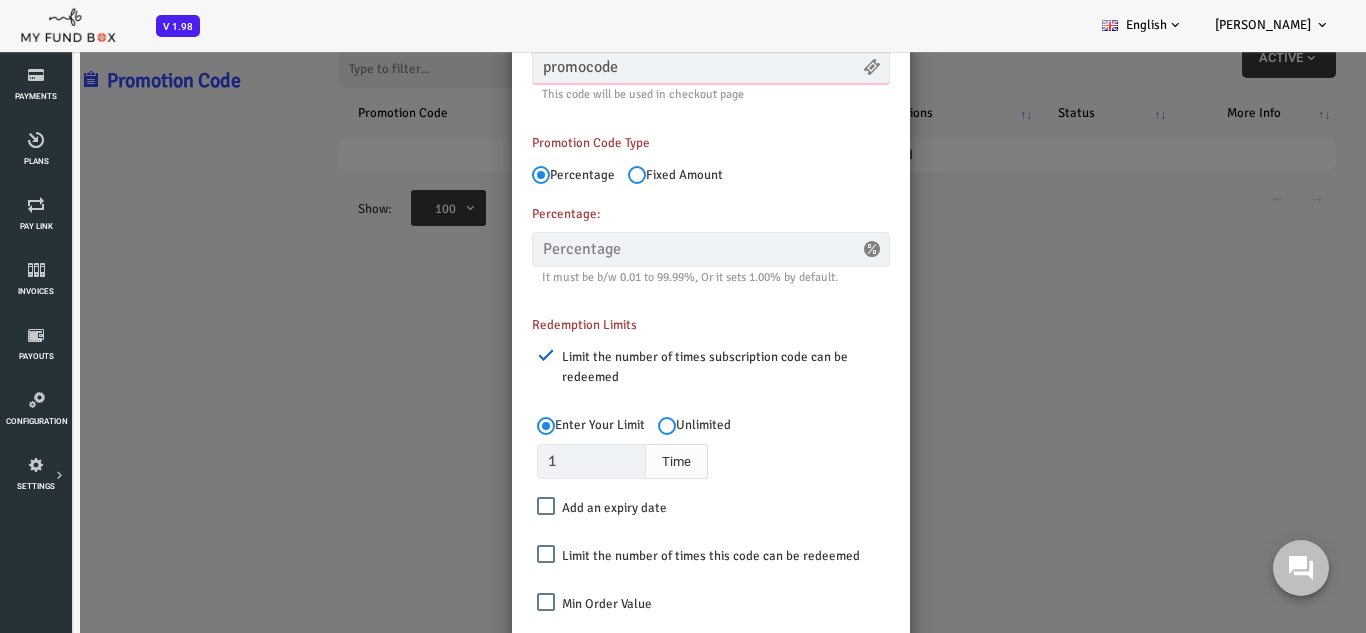 scroll, scrollTop: 200, scrollLeft: 0, axis: vertical 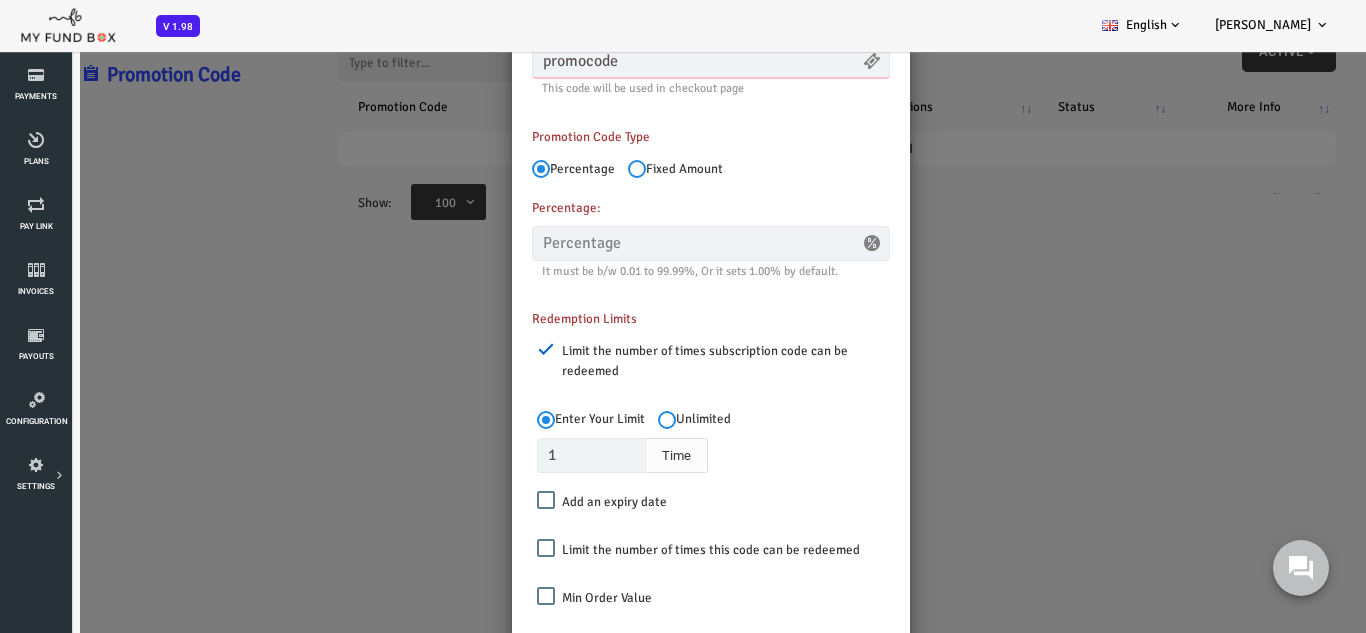 type on "promocode" 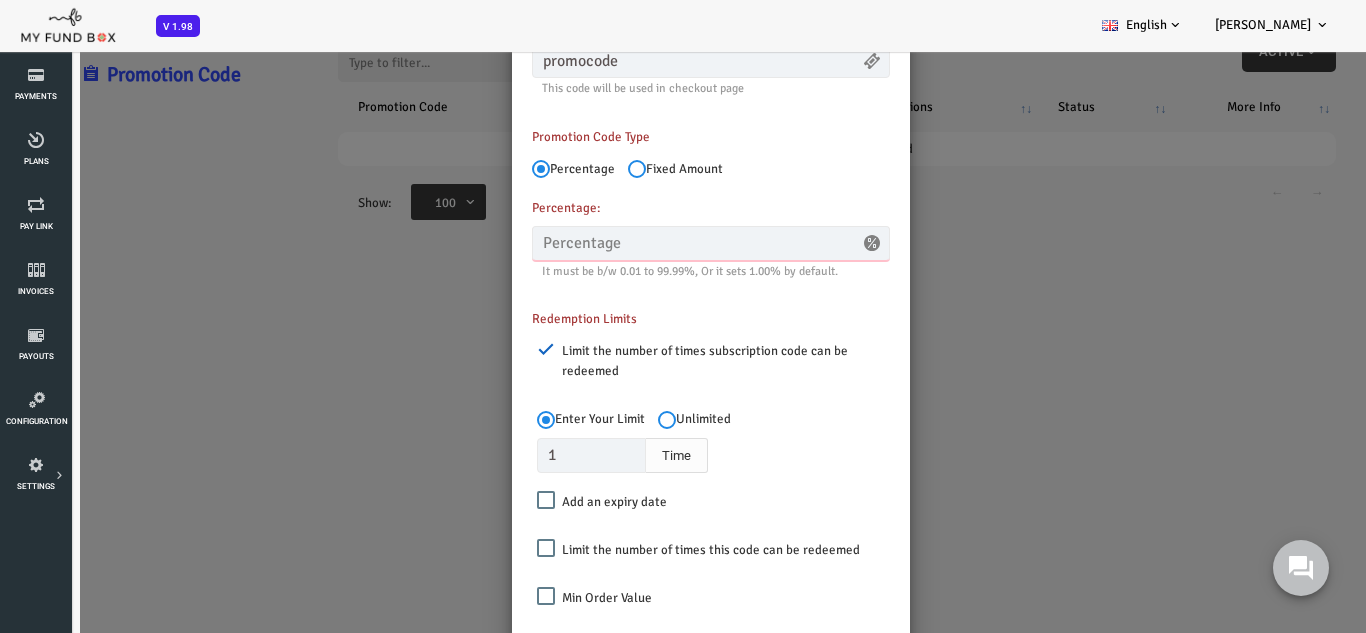click at bounding box center (656, 244) 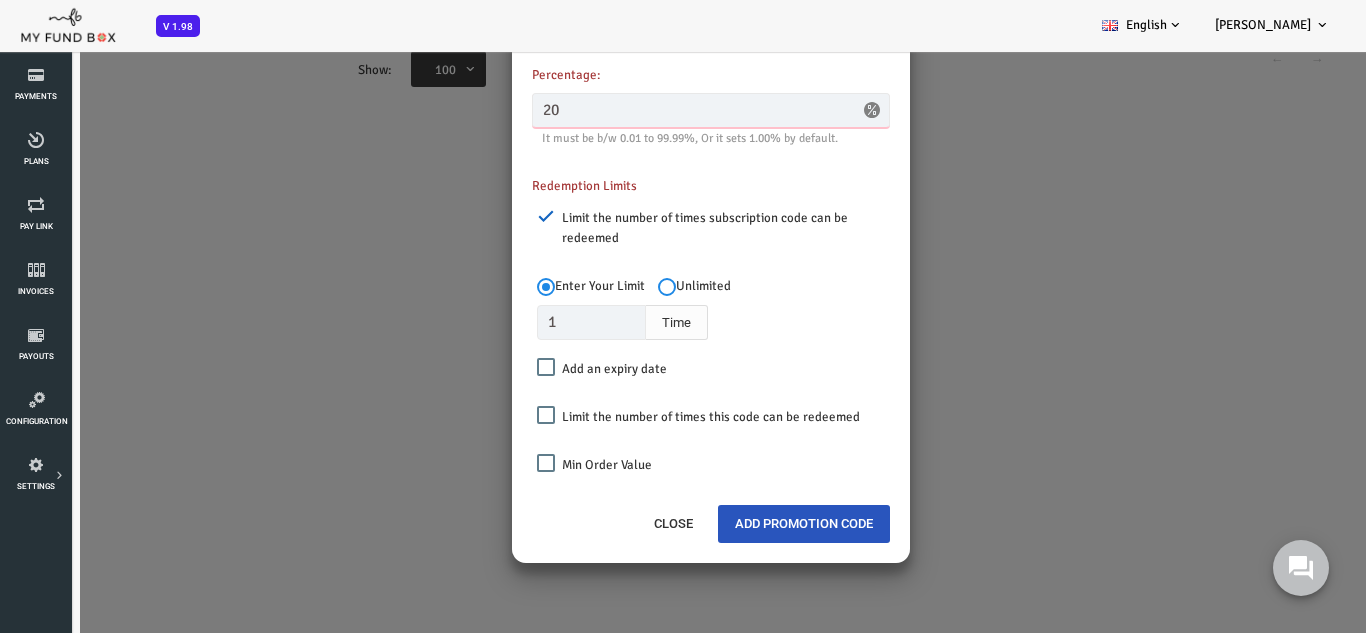 scroll, scrollTop: 400, scrollLeft: 0, axis: vertical 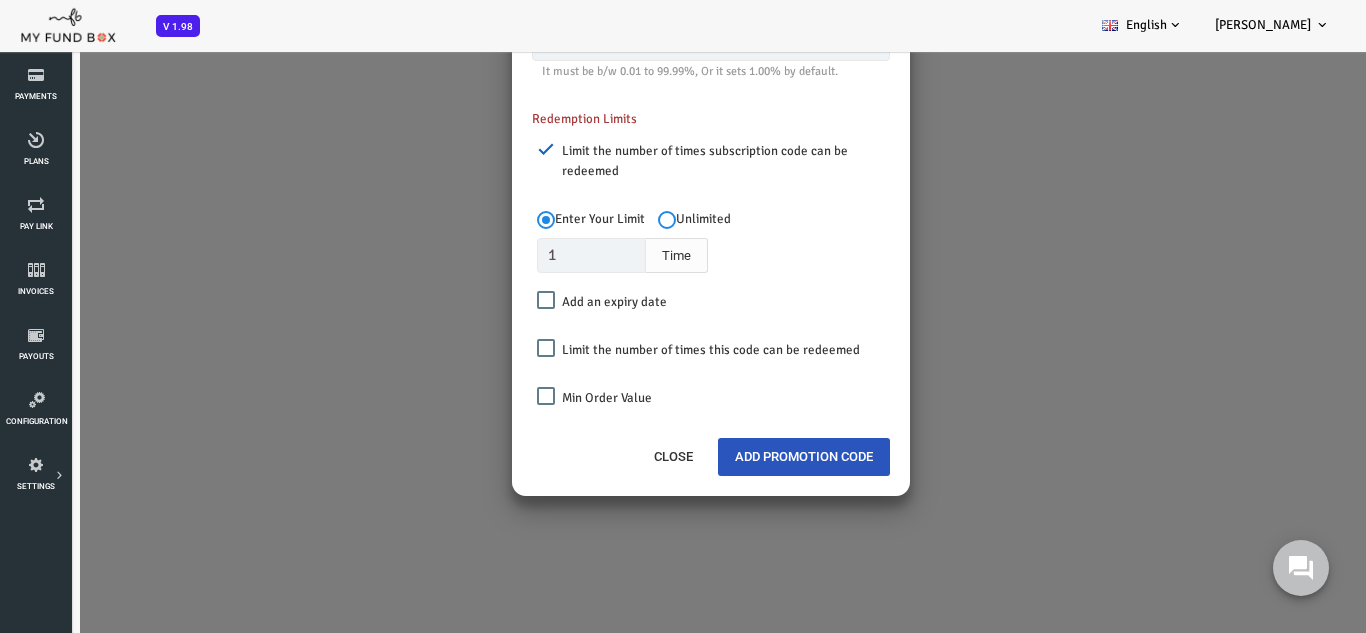type on "20.00" 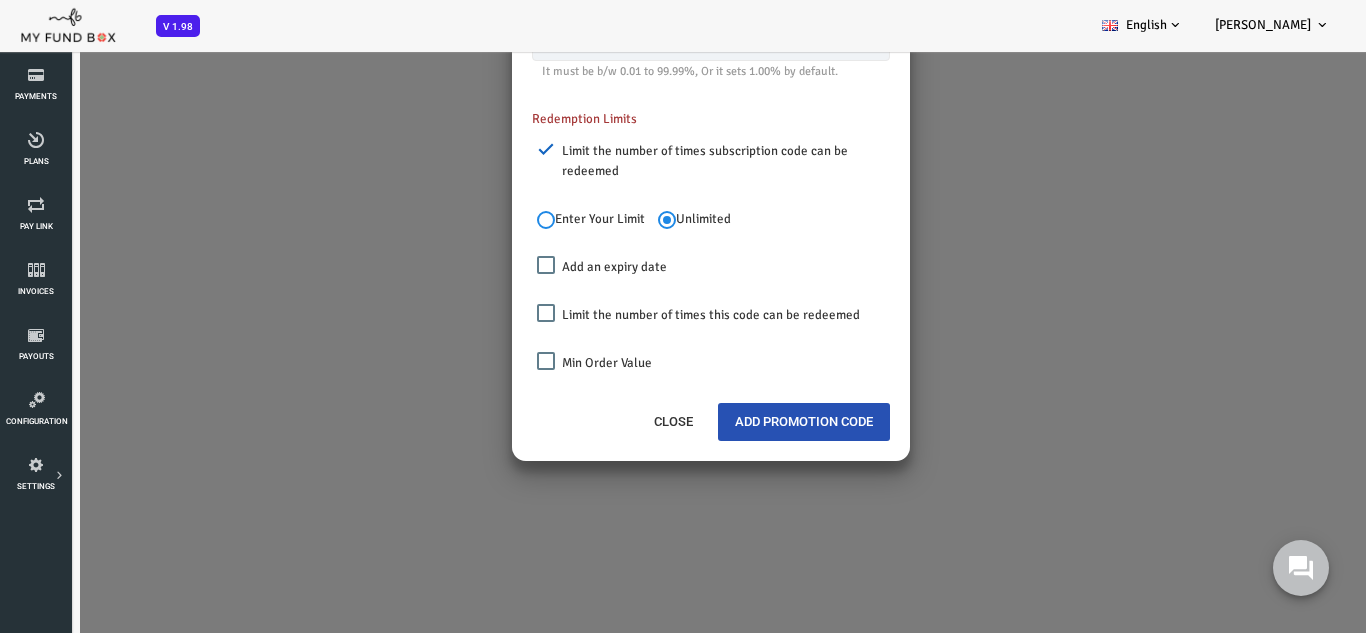 click on "Add Promotion Code" at bounding box center [749, 423] 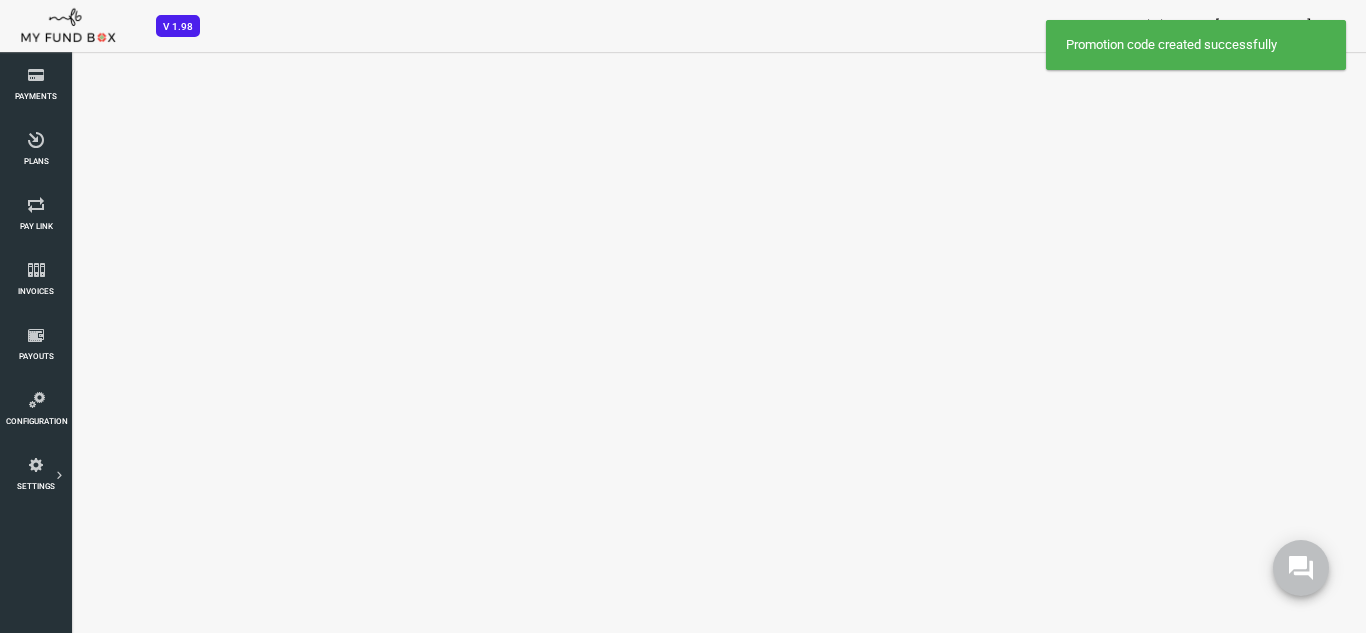 scroll, scrollTop: 0, scrollLeft: 0, axis: both 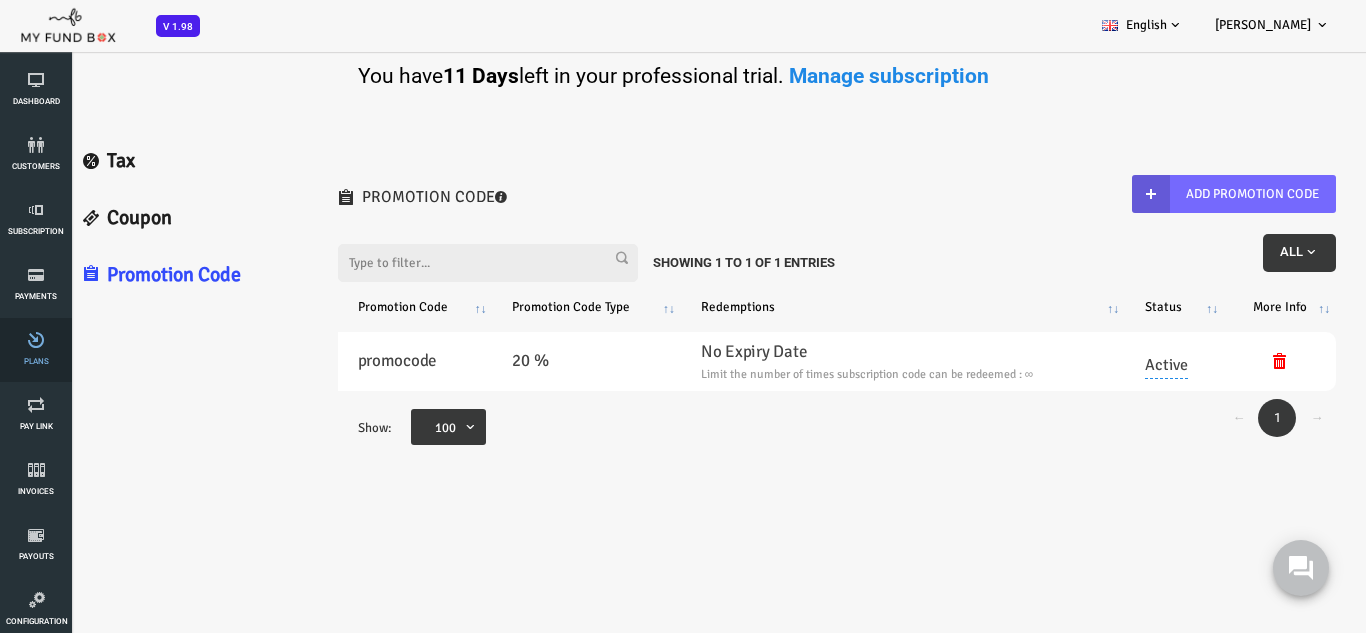 click at bounding box center (36, 340) 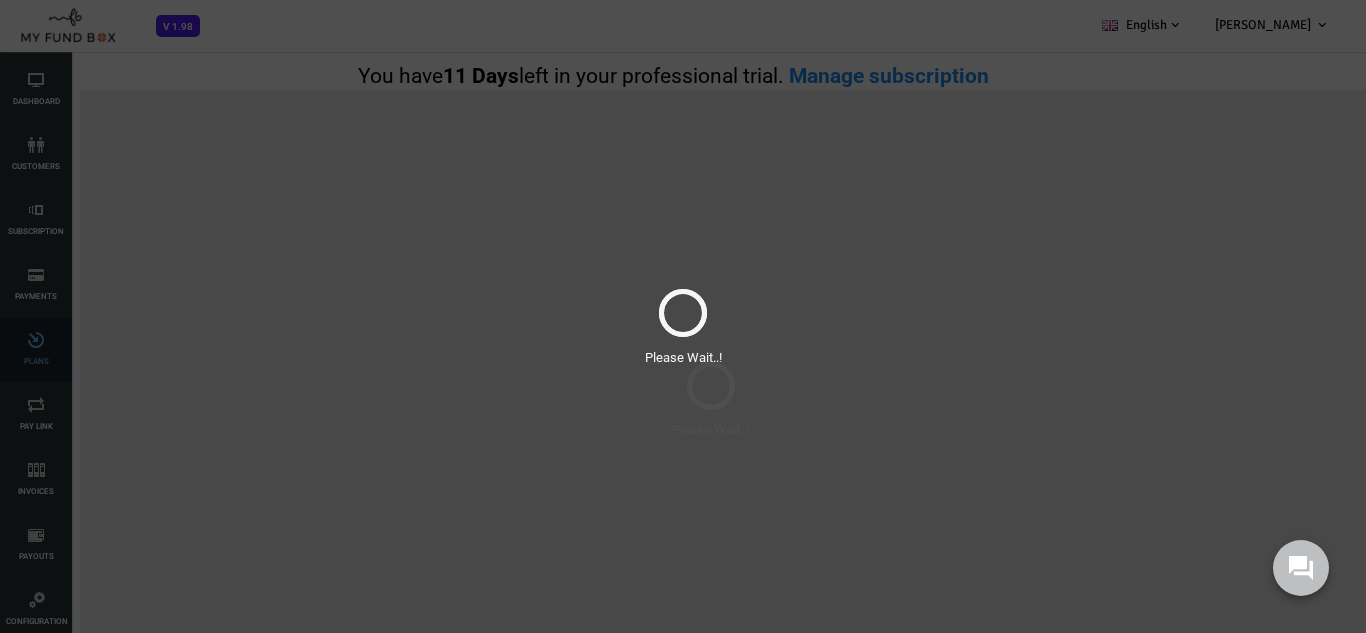 scroll, scrollTop: 0, scrollLeft: 0, axis: both 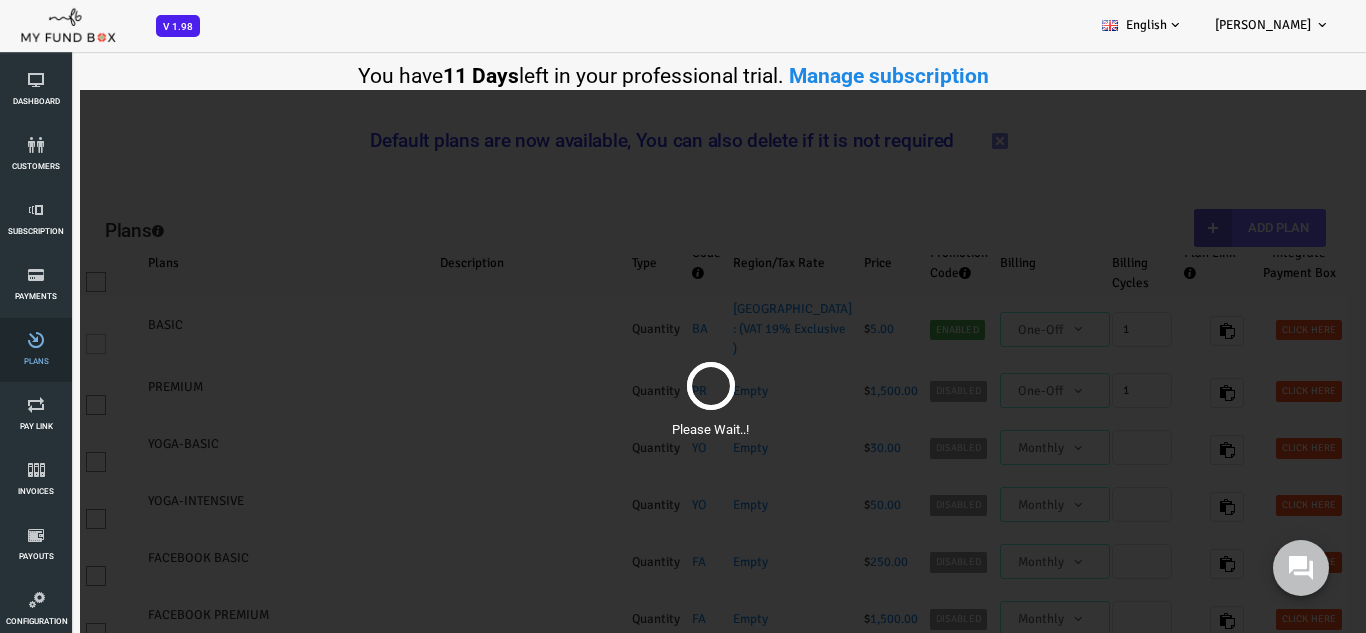 select on "100" 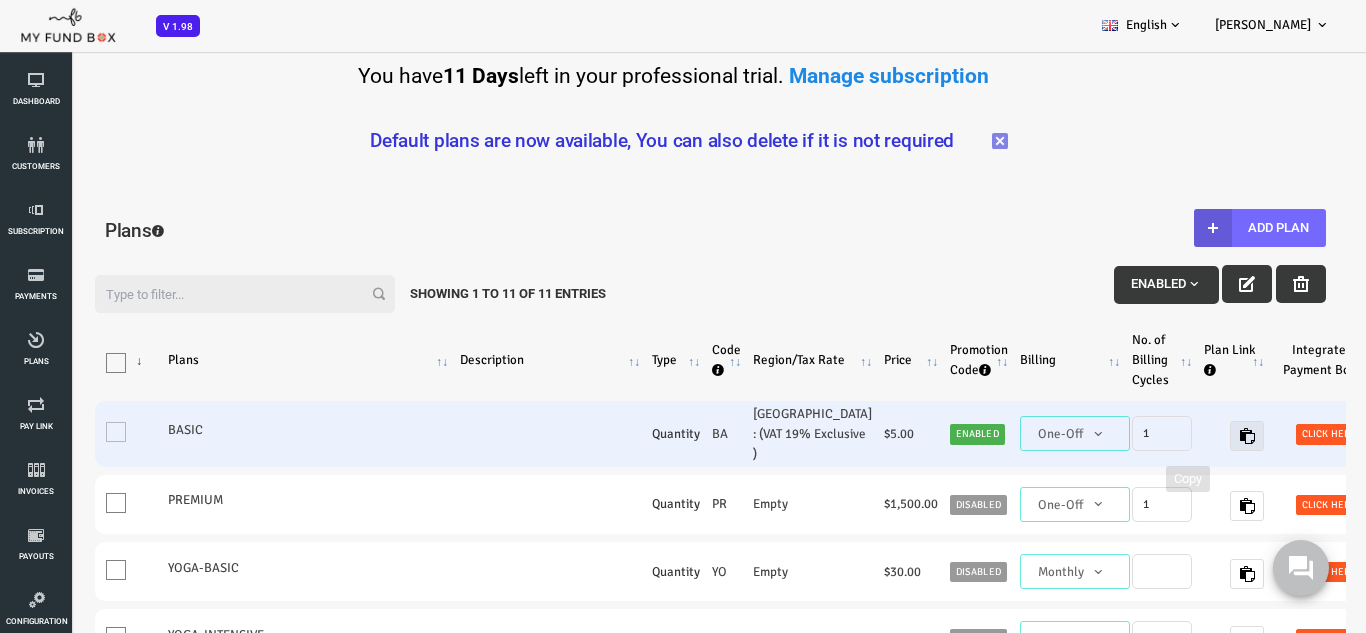 click at bounding box center [1192, 436] 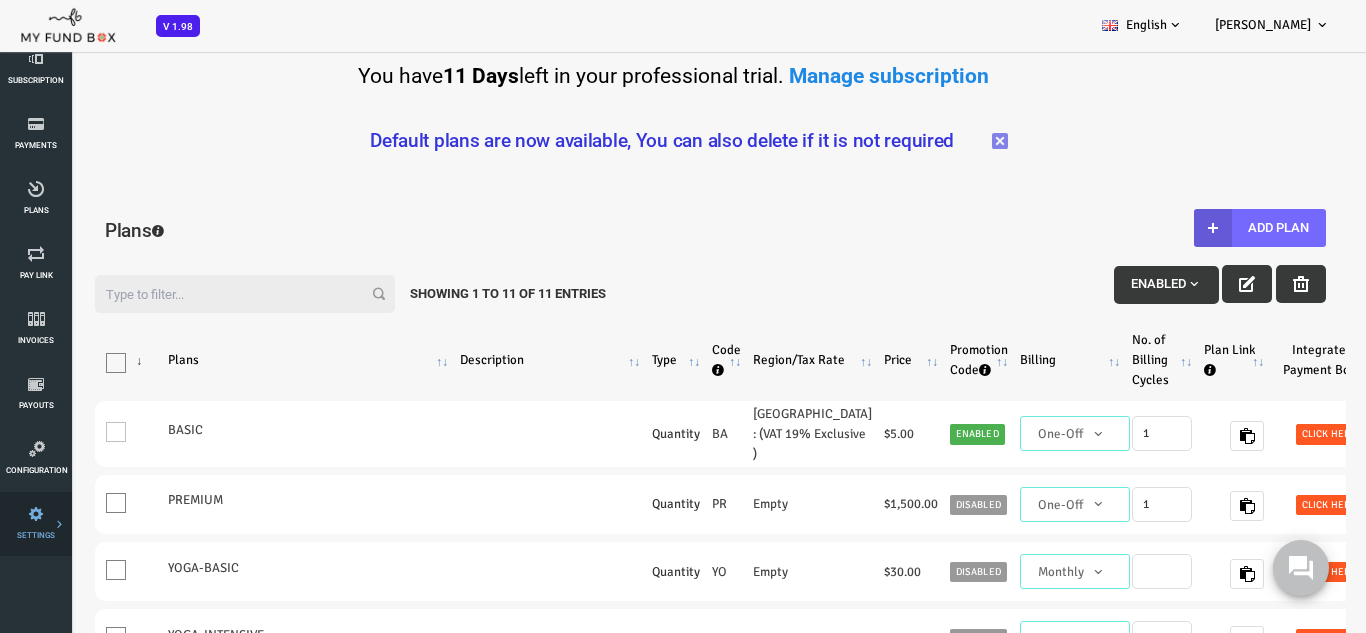 scroll, scrollTop: 200, scrollLeft: 0, axis: vertical 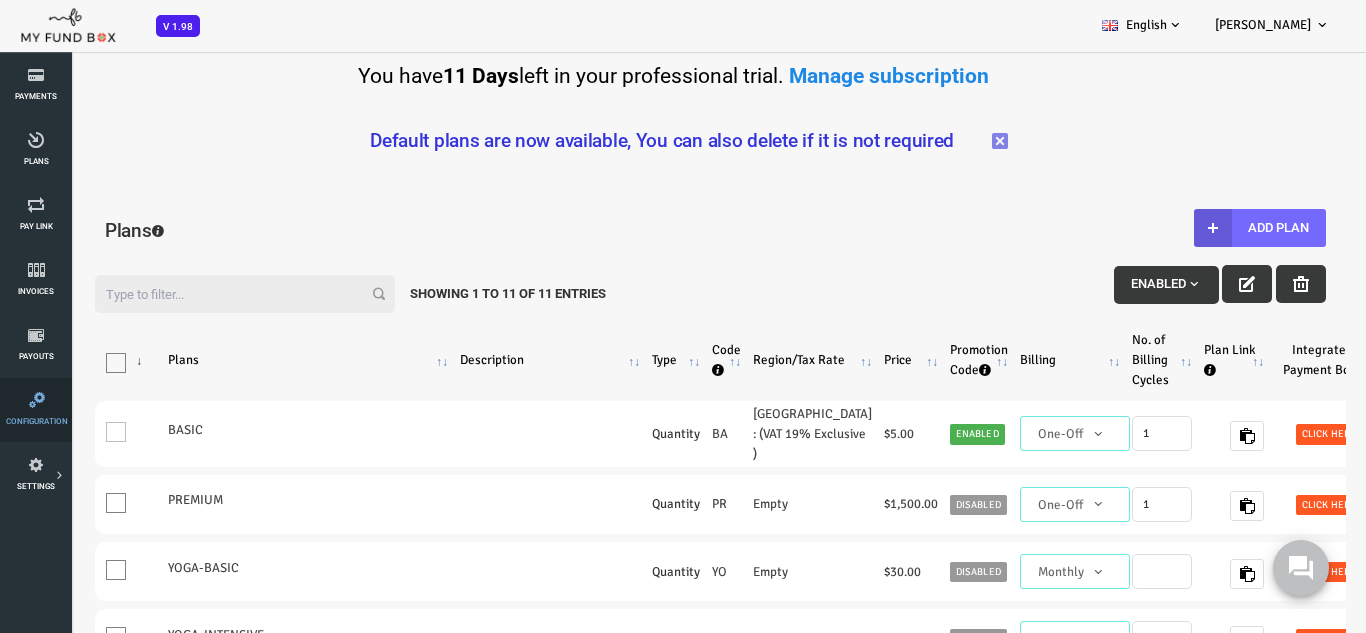 click at bounding box center (37, 400) 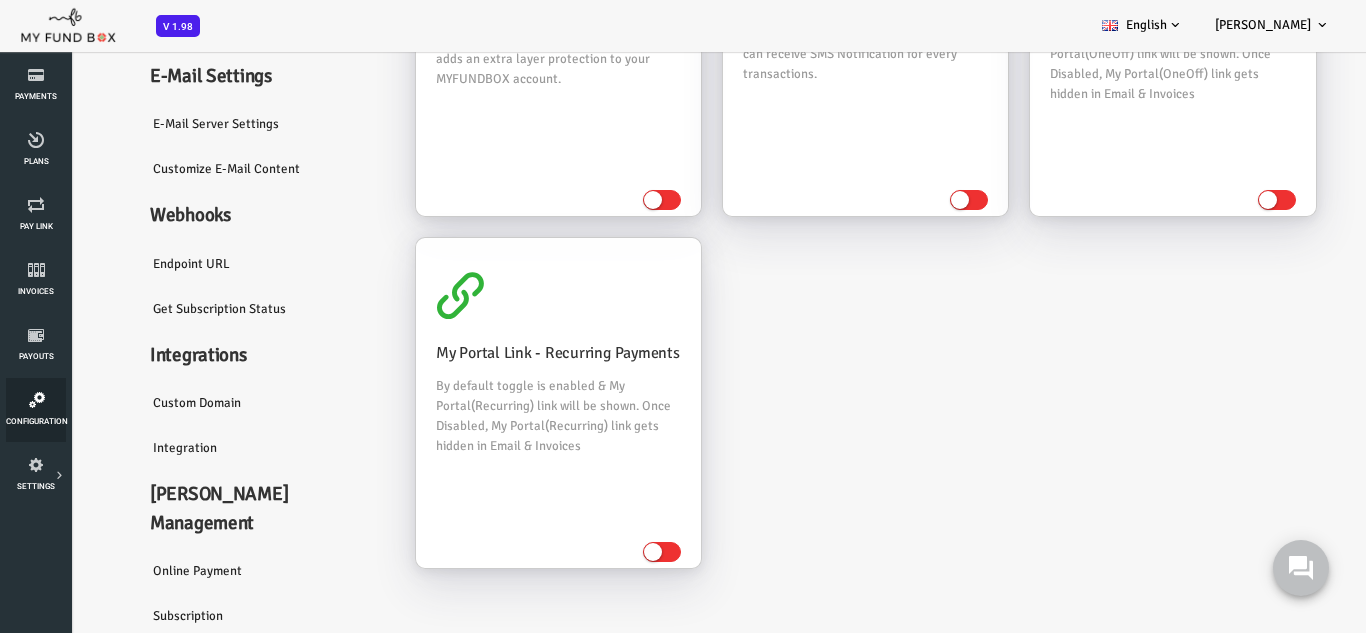scroll, scrollTop: 300, scrollLeft: 0, axis: vertical 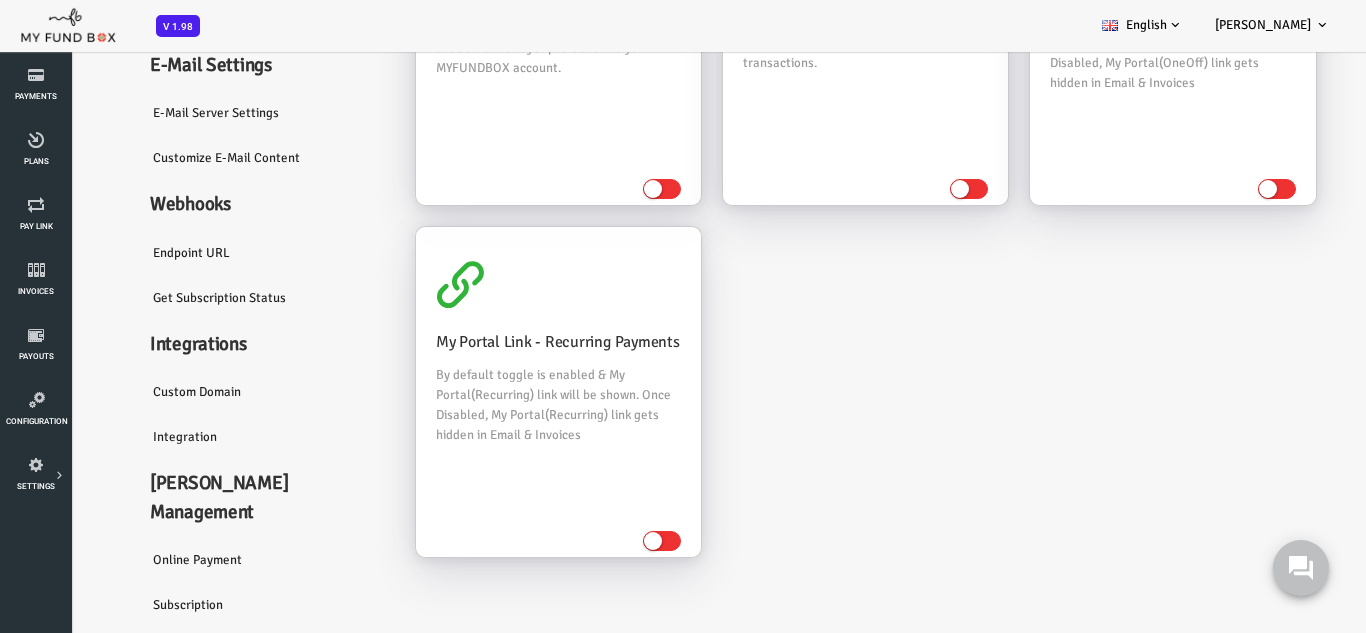 click on "Integration" at bounding box center (210, 438) 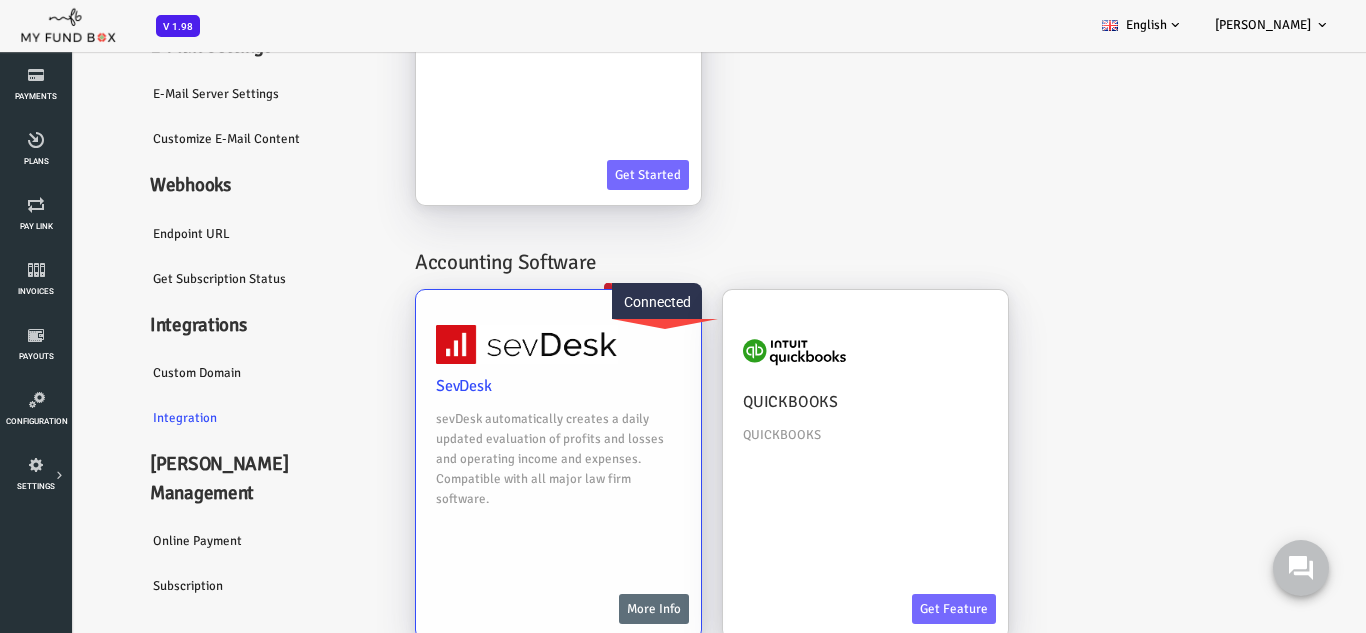 scroll, scrollTop: 111, scrollLeft: 0, axis: vertical 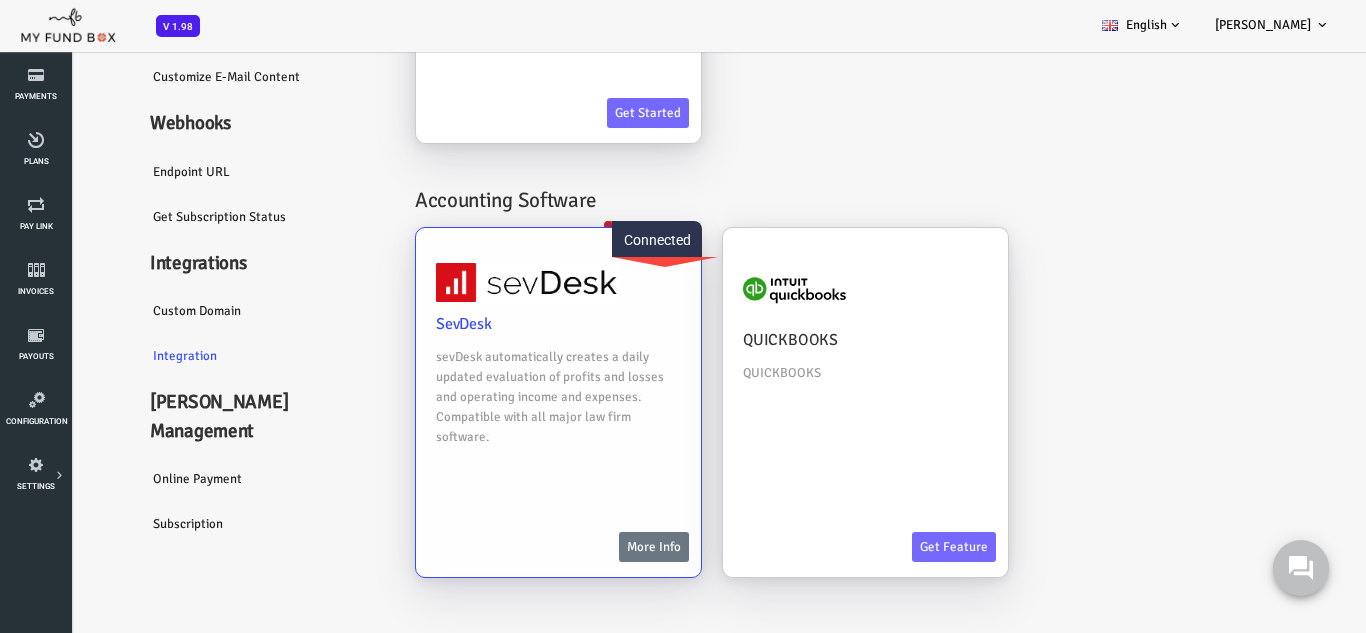 click on "More Info" at bounding box center [599, 548] 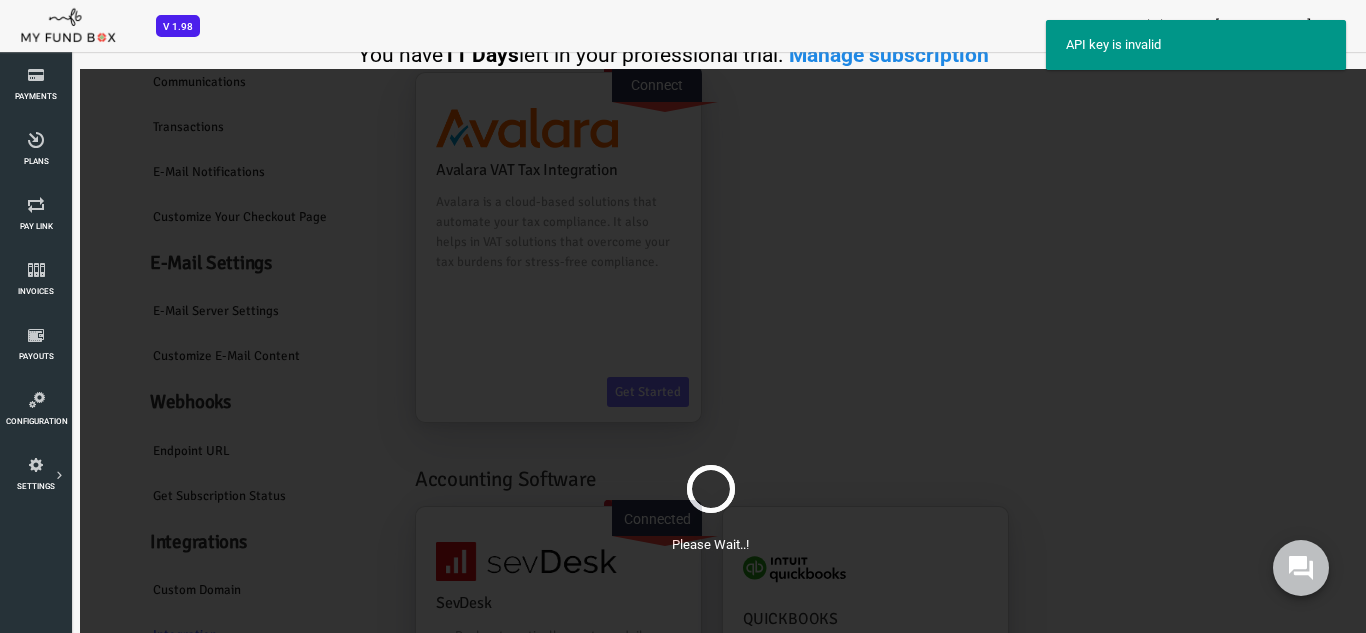 scroll, scrollTop: 0, scrollLeft: 0, axis: both 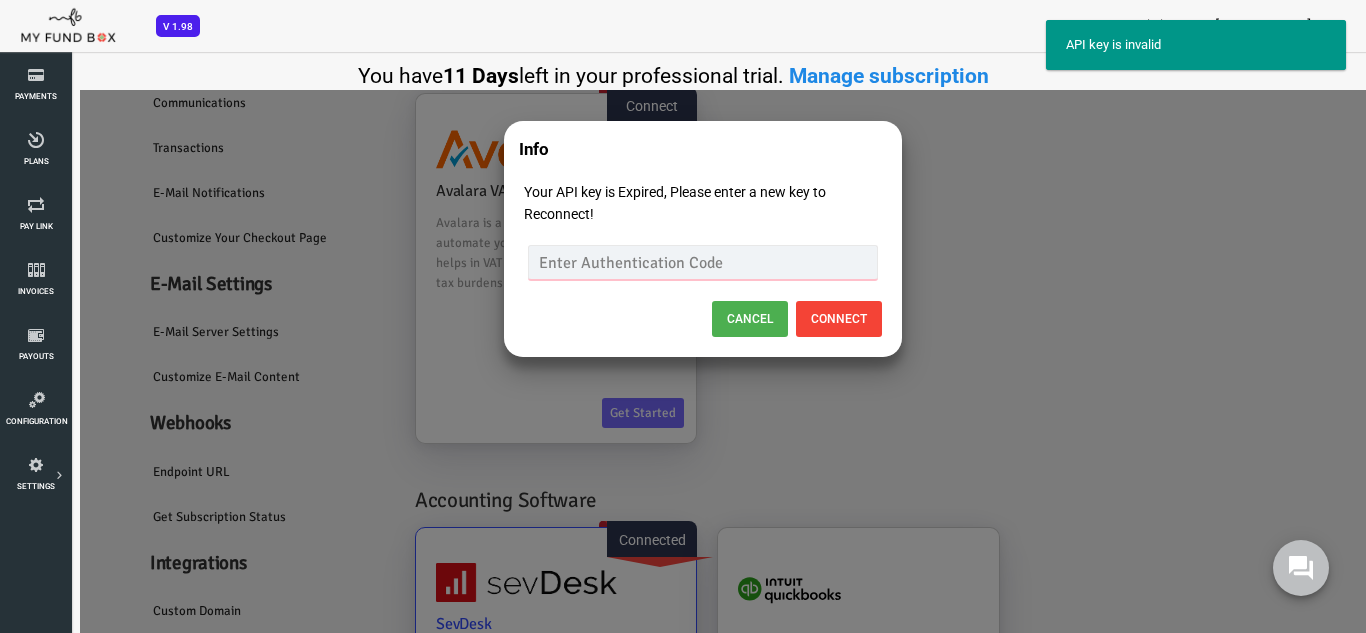 click at bounding box center [648, 262] 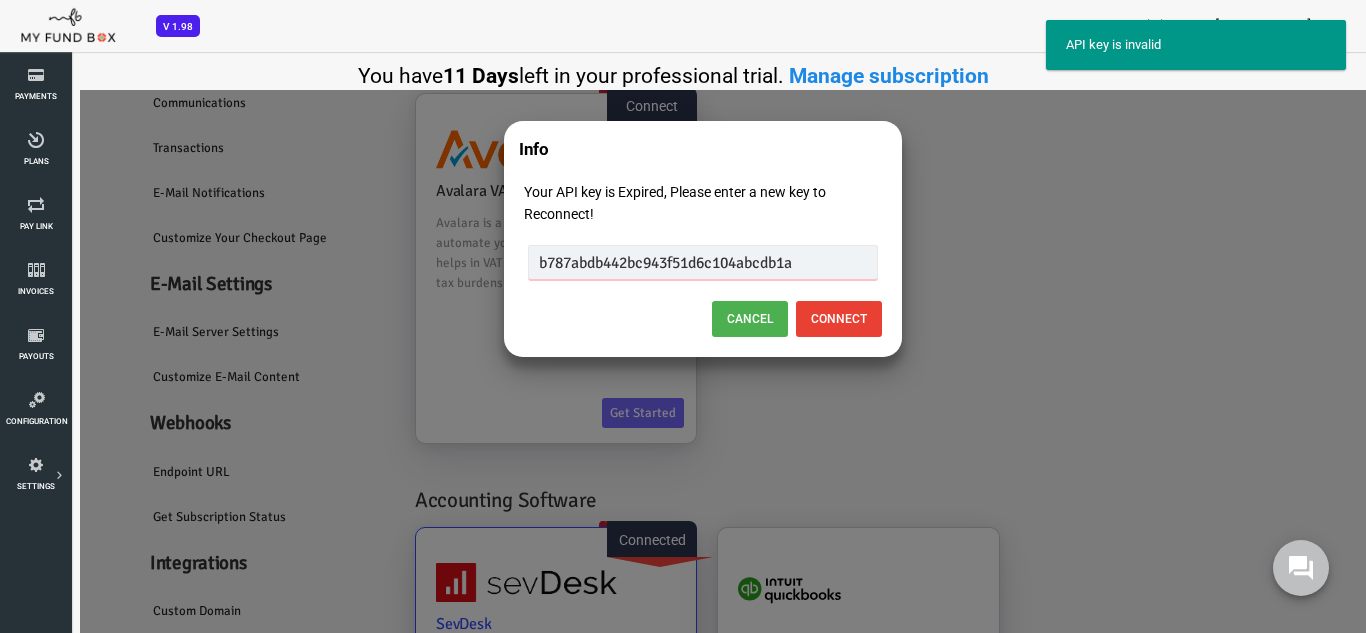 type on "b787abdb442bc943f51d6c104abcdb1a" 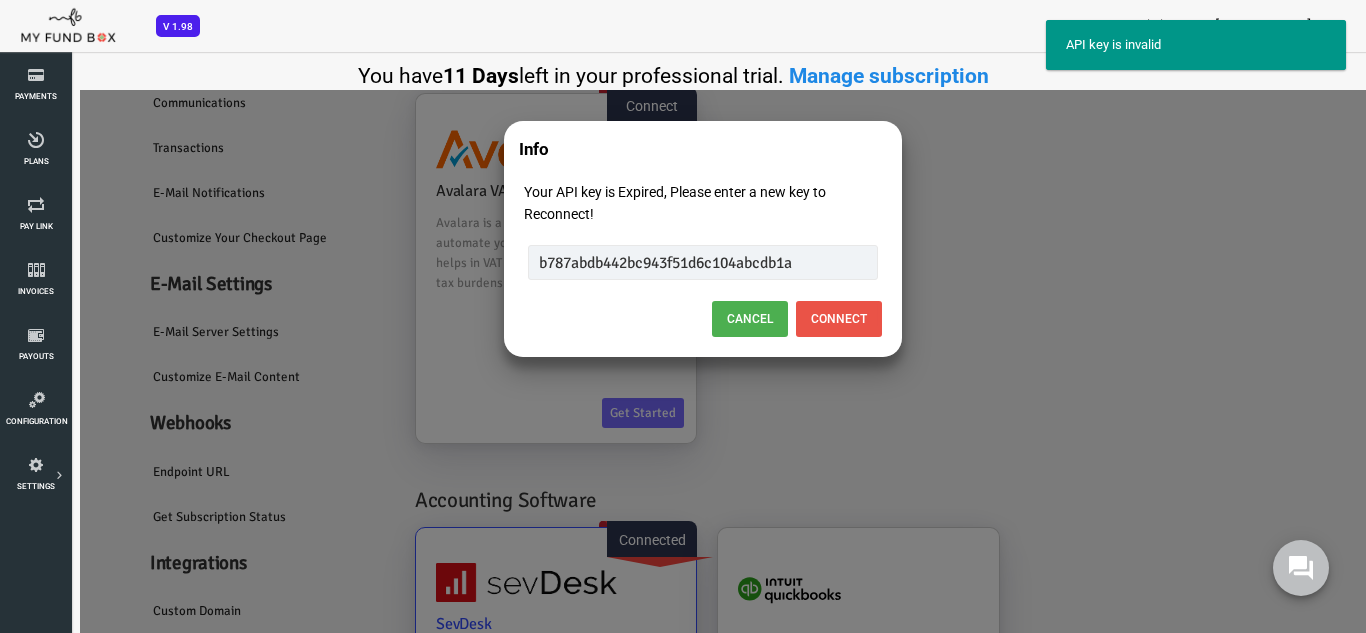 click on "Connect" at bounding box center [784, 319] 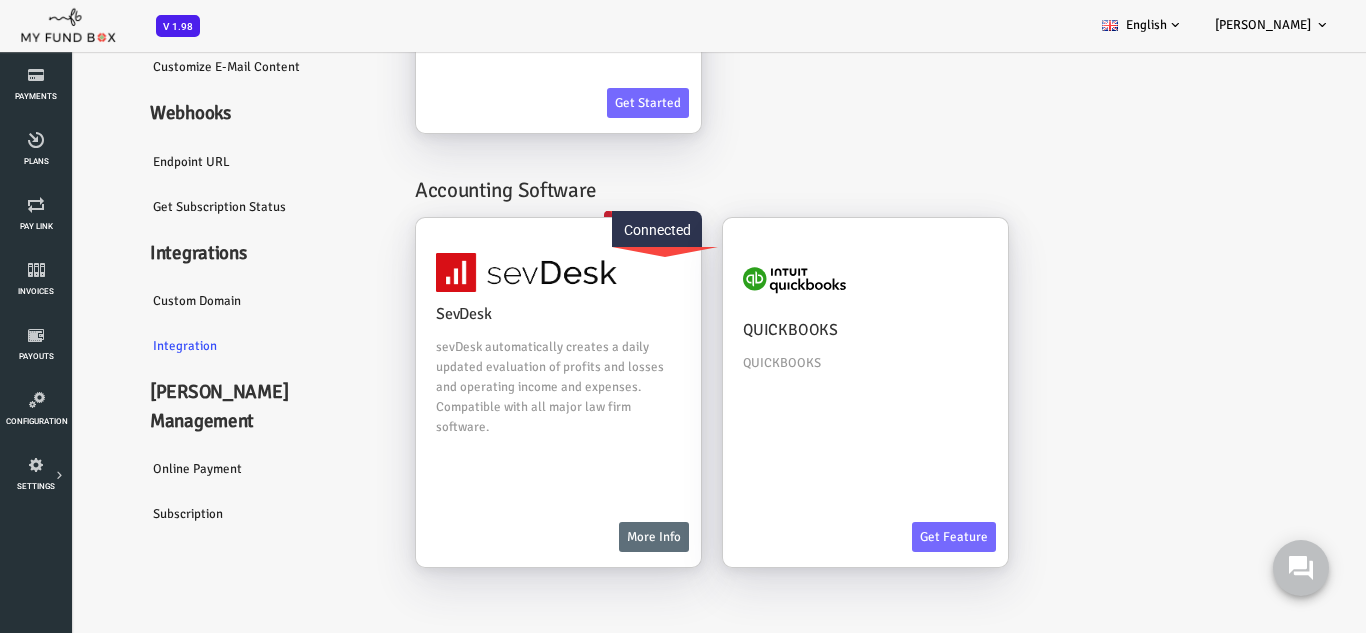scroll, scrollTop: 392, scrollLeft: 0, axis: vertical 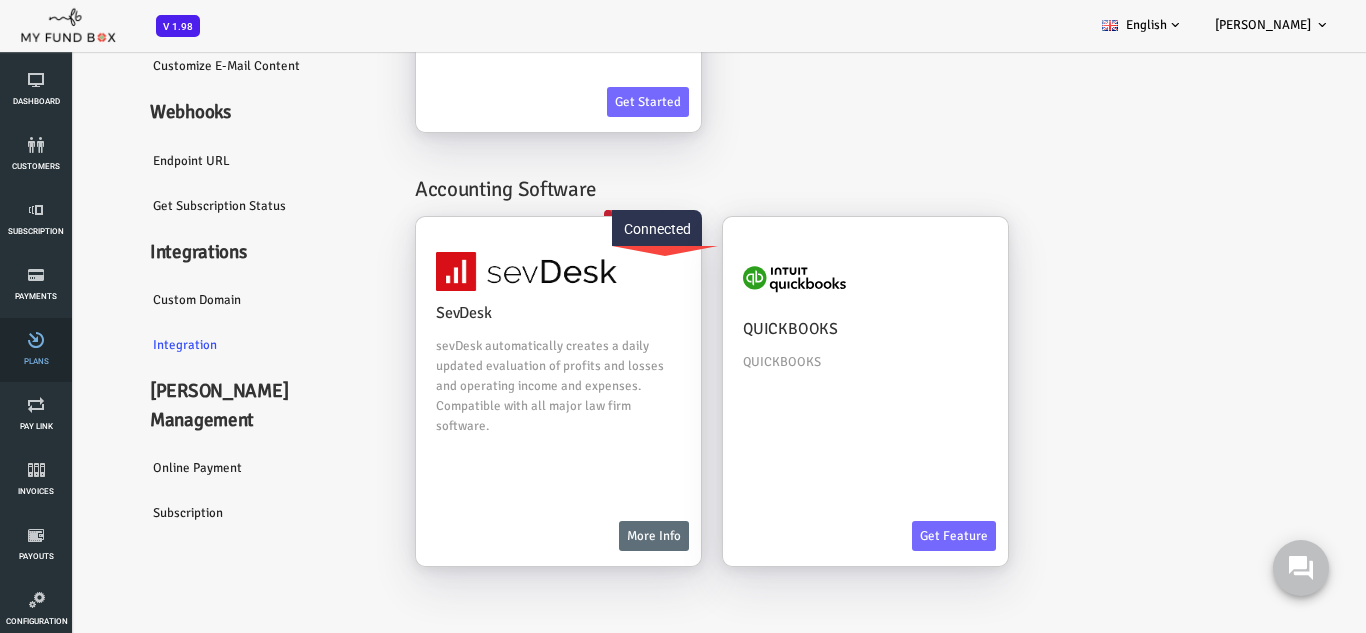 click at bounding box center (36, 340) 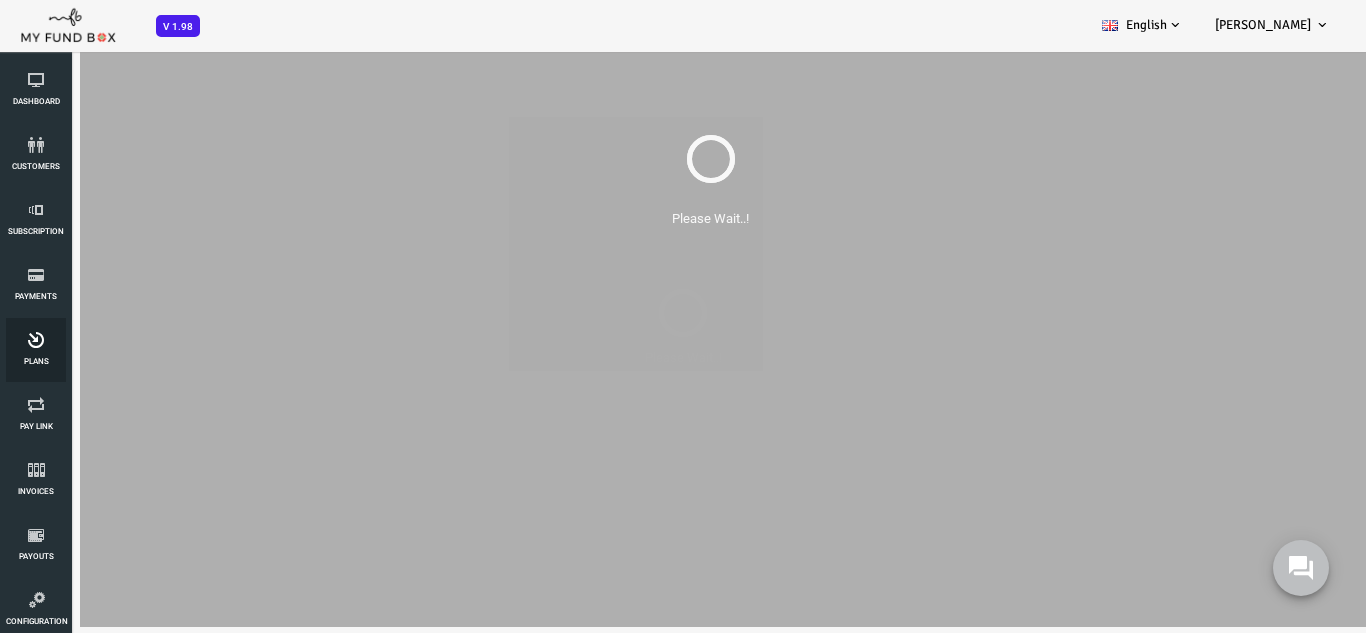 scroll, scrollTop: 0, scrollLeft: 0, axis: both 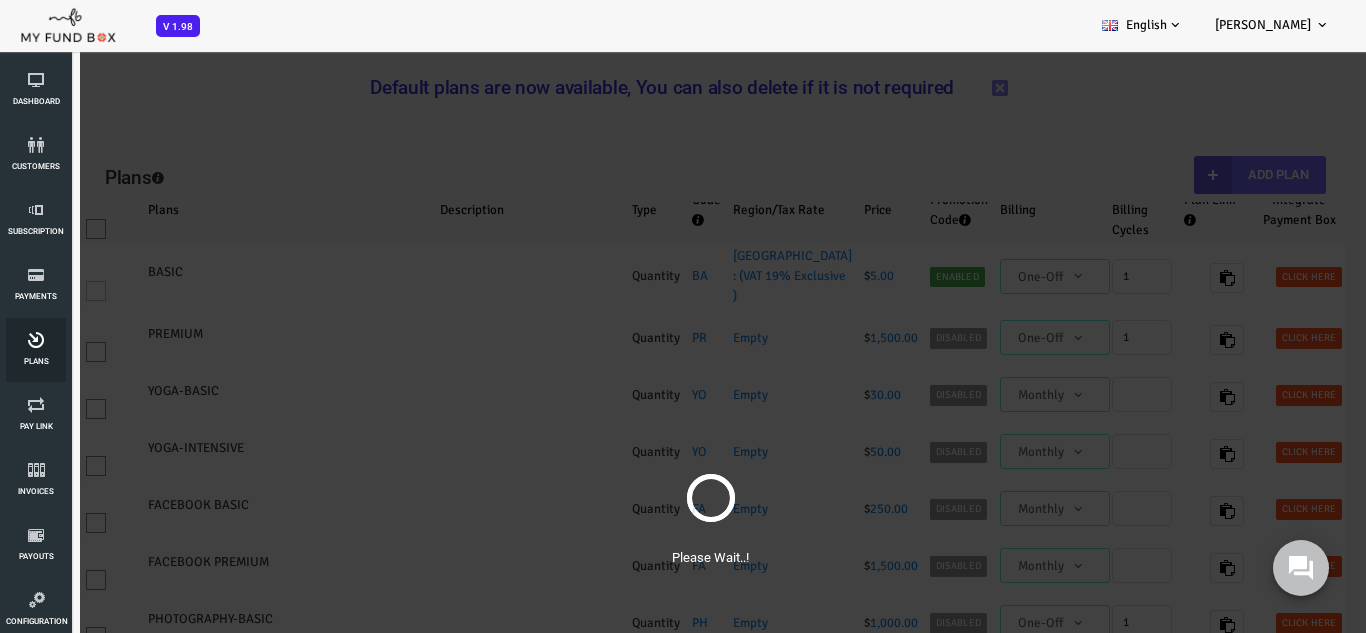 select on "100" 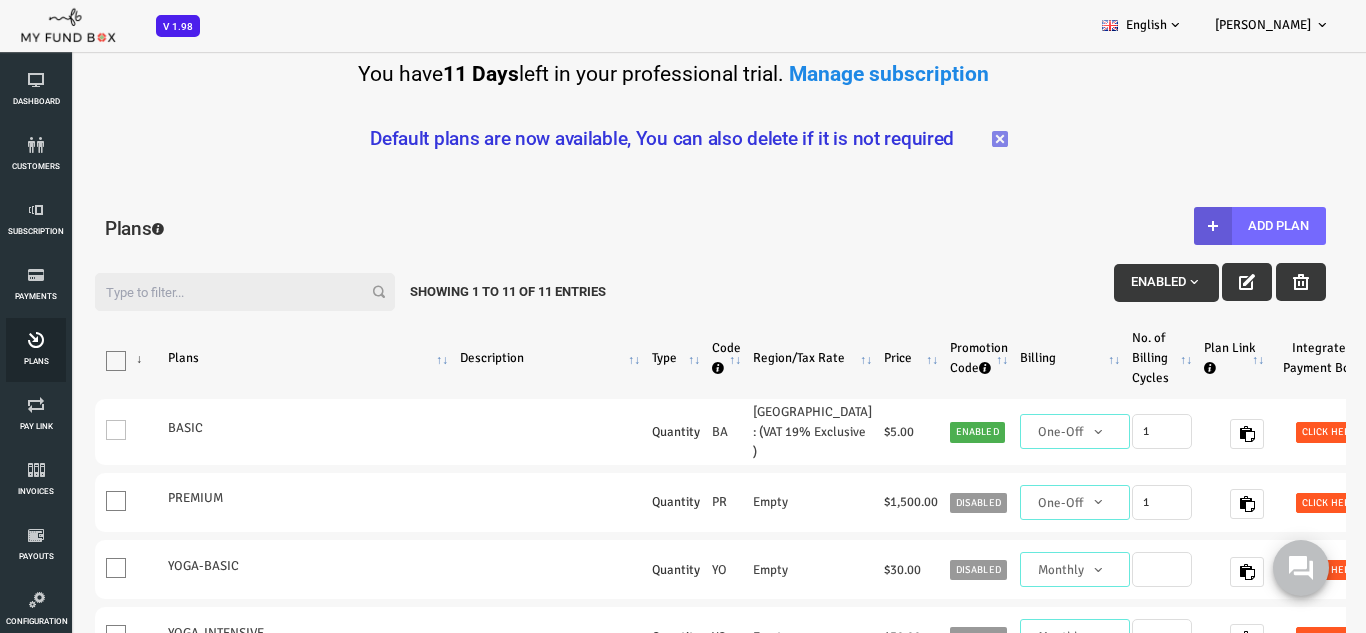 scroll, scrollTop: 0, scrollLeft: 0, axis: both 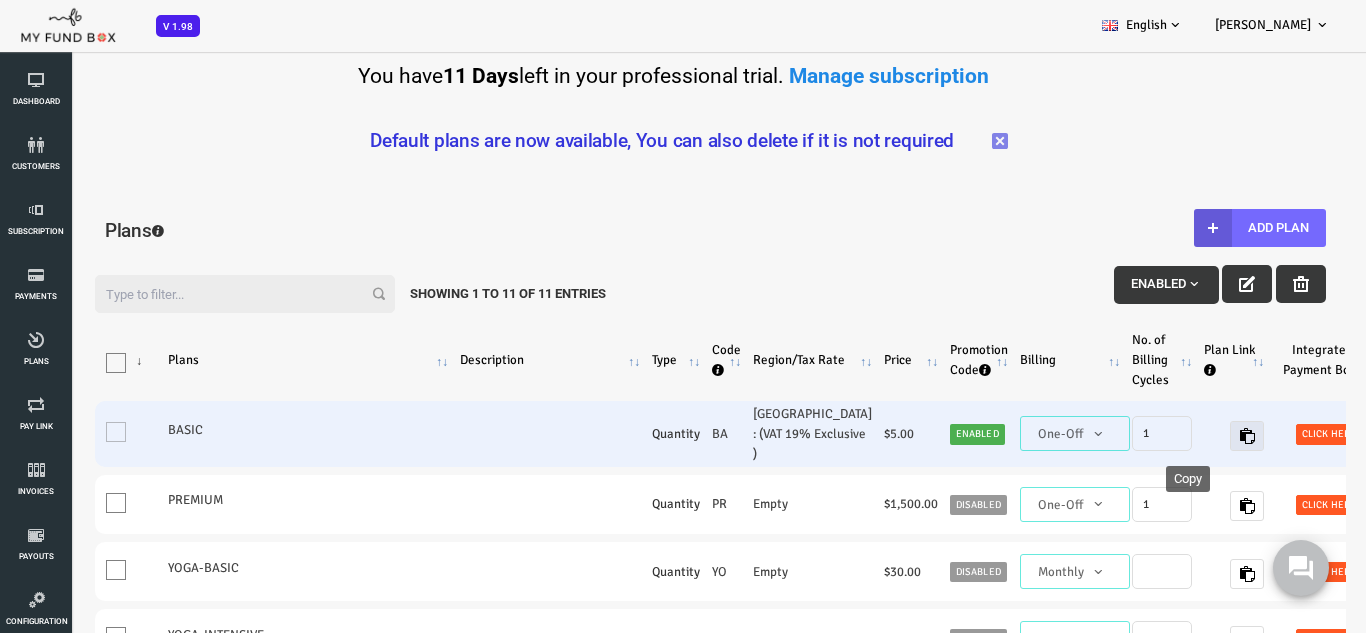 click at bounding box center (1192, 436) 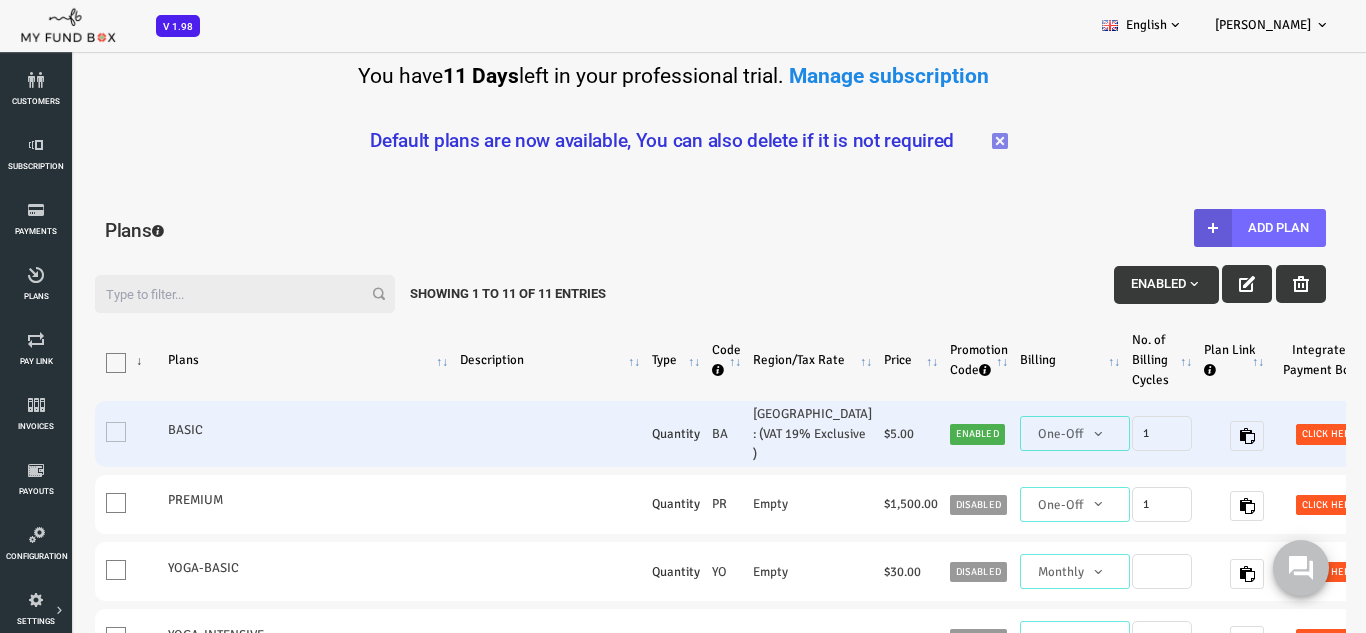 scroll, scrollTop: 100, scrollLeft: 0, axis: vertical 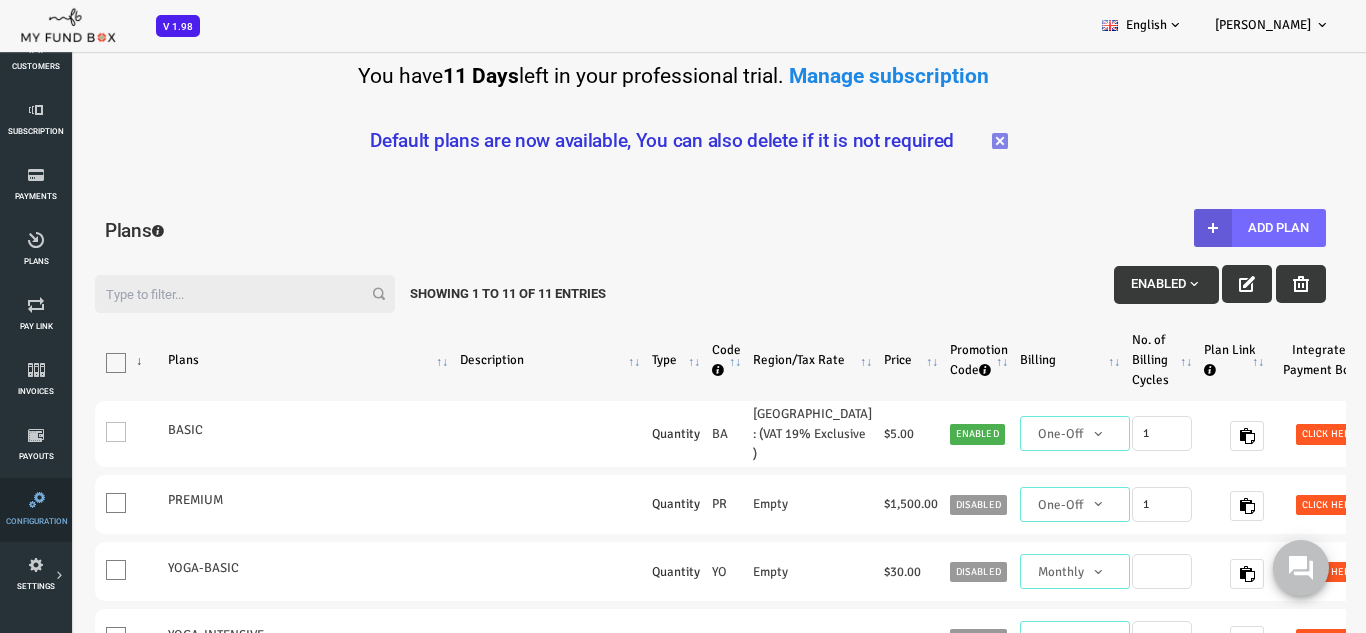 click at bounding box center [37, 500] 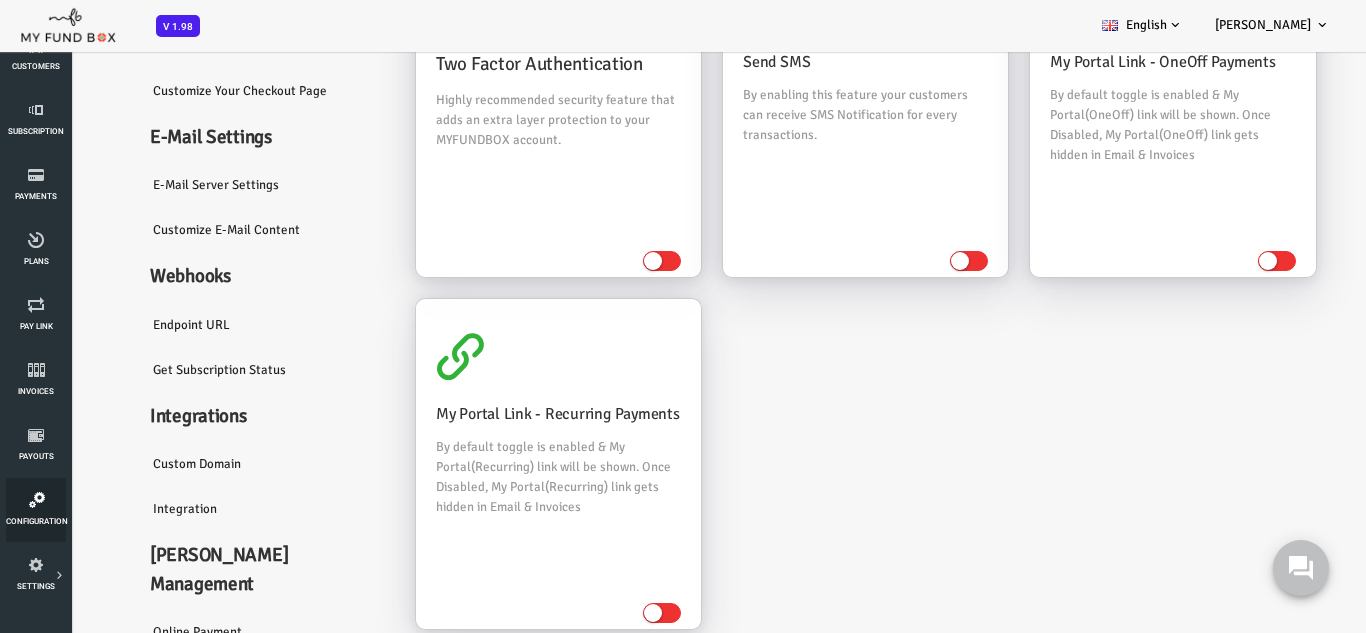 scroll, scrollTop: 311, scrollLeft: 0, axis: vertical 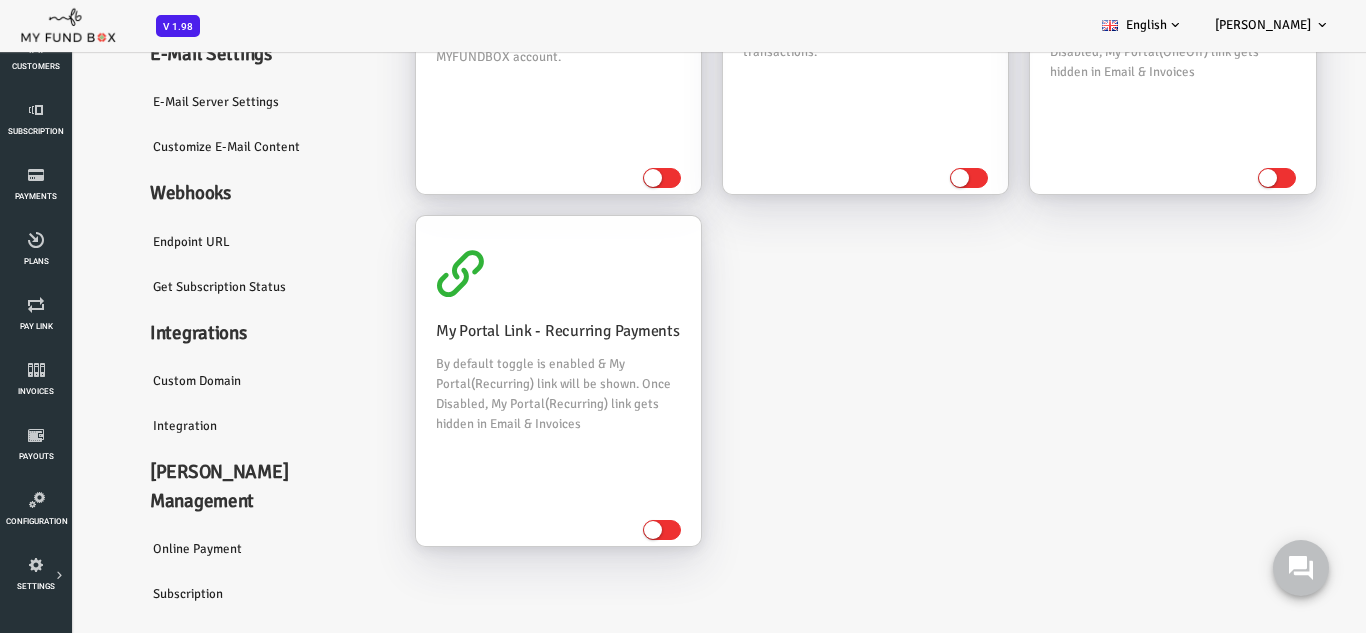 click on "Integration" at bounding box center (210, 427) 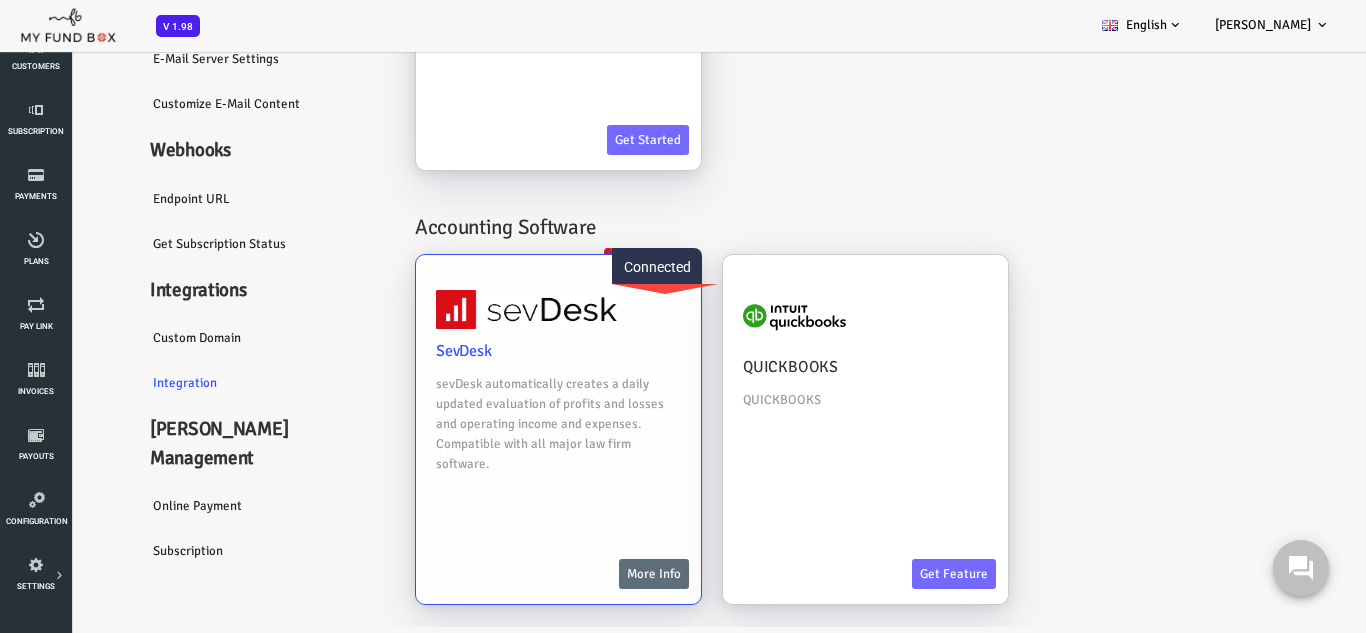 scroll, scrollTop: 111, scrollLeft: 0, axis: vertical 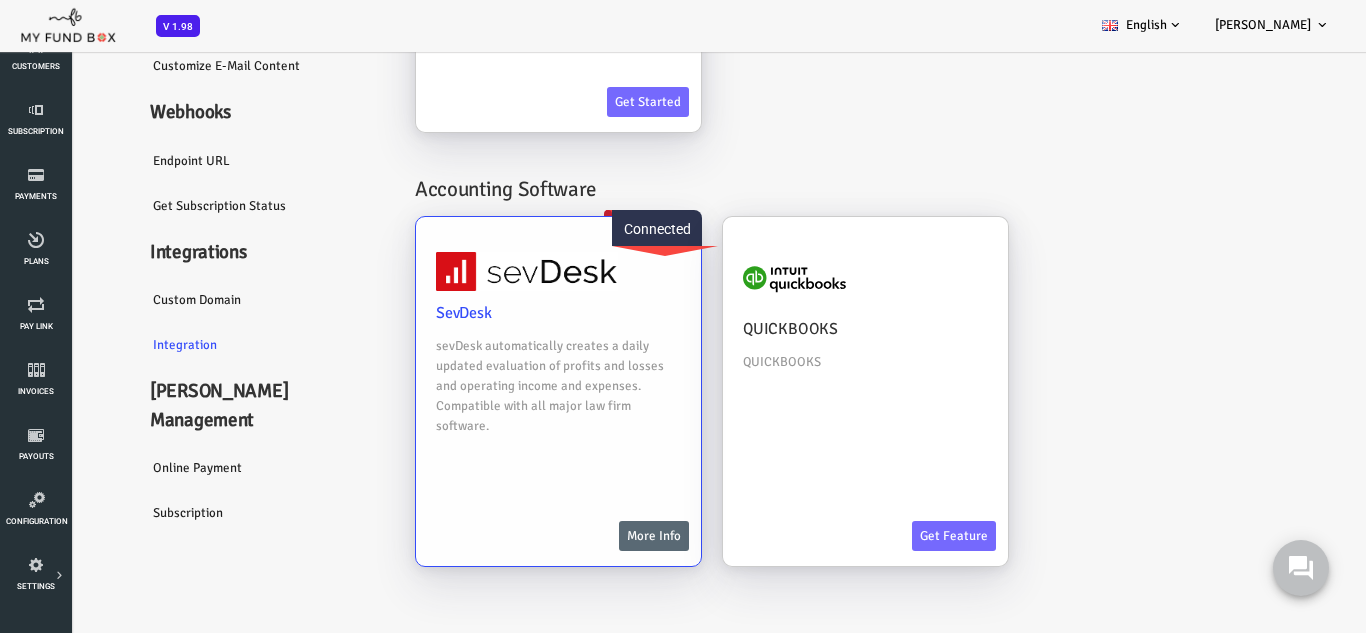click on "More Info" at bounding box center [599, 537] 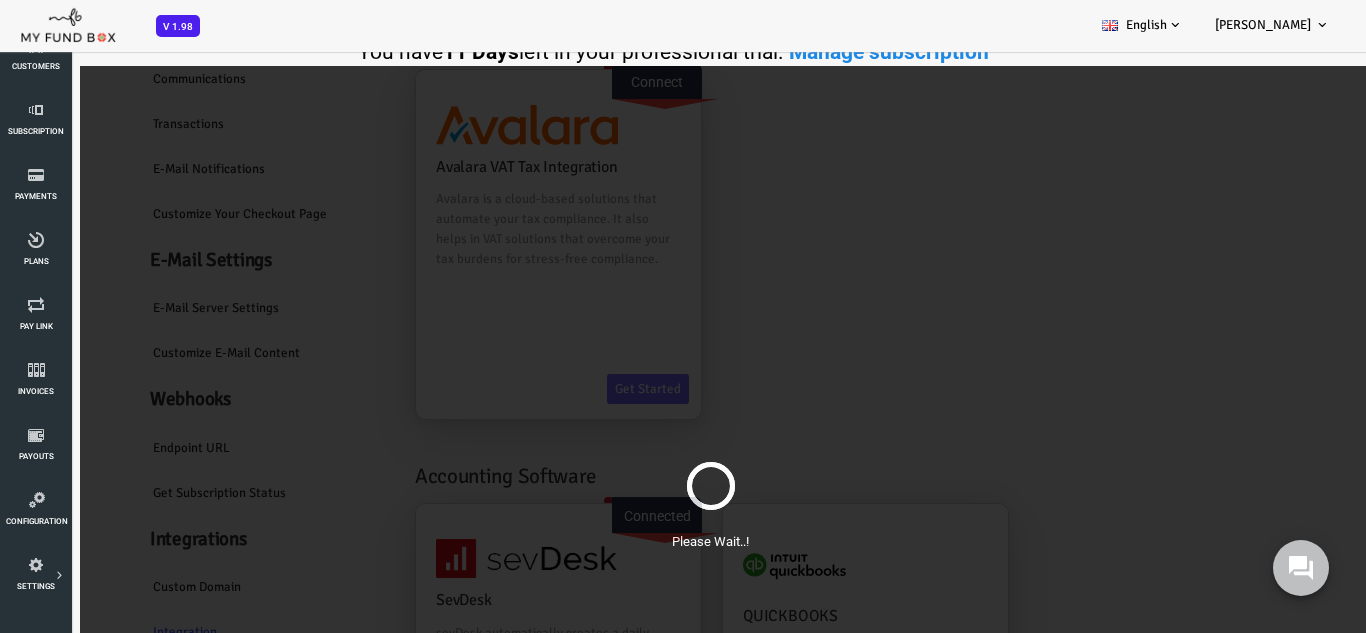 scroll, scrollTop: 0, scrollLeft: 0, axis: both 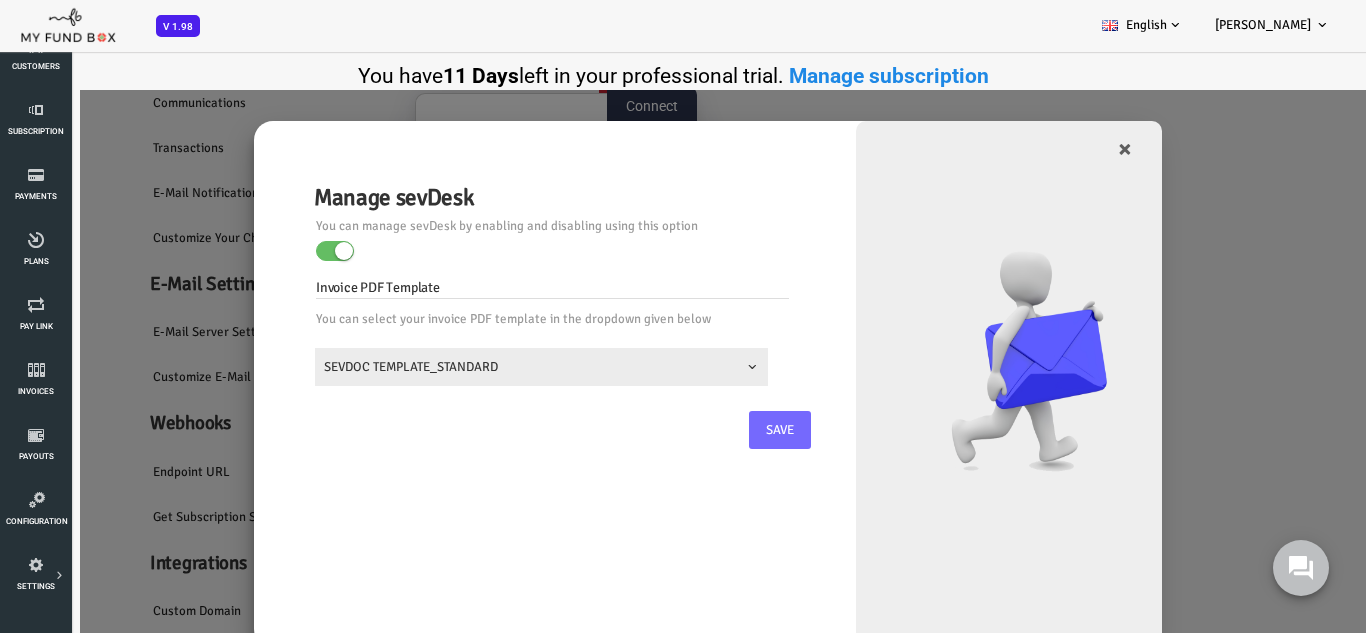 click on "SEVDOC TEMPLATE_STANDARD" at bounding box center [486, 367] 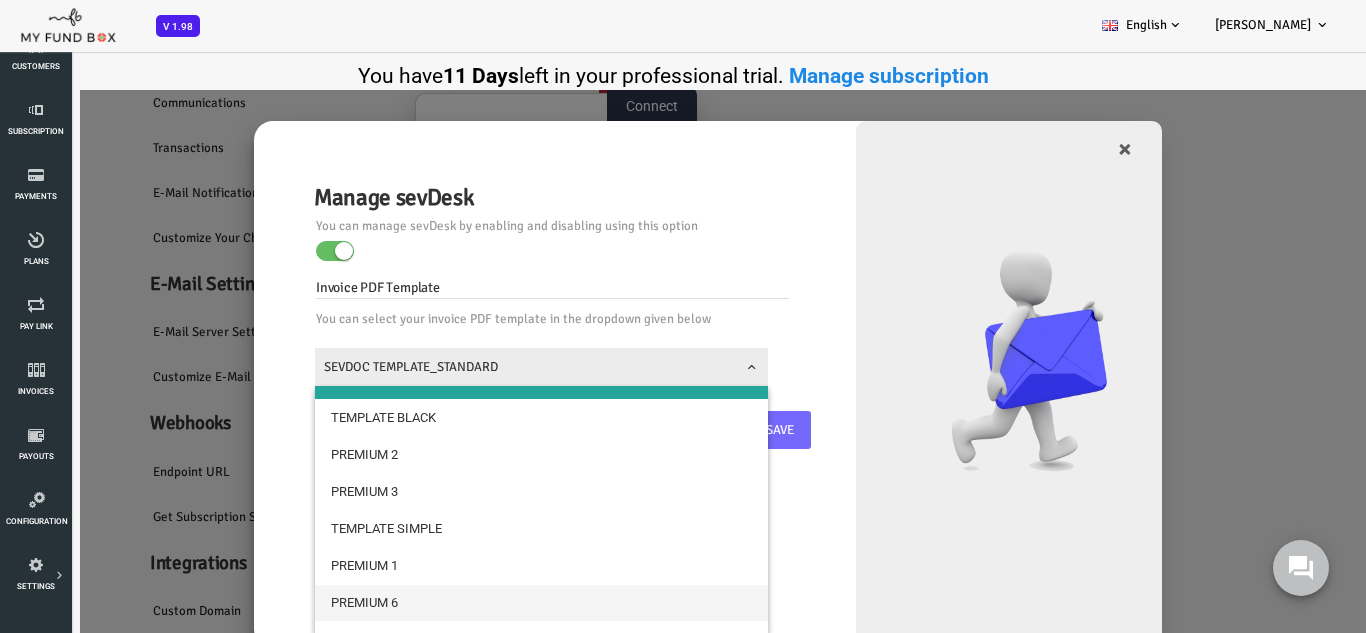 scroll, scrollTop: 135, scrollLeft: 0, axis: vertical 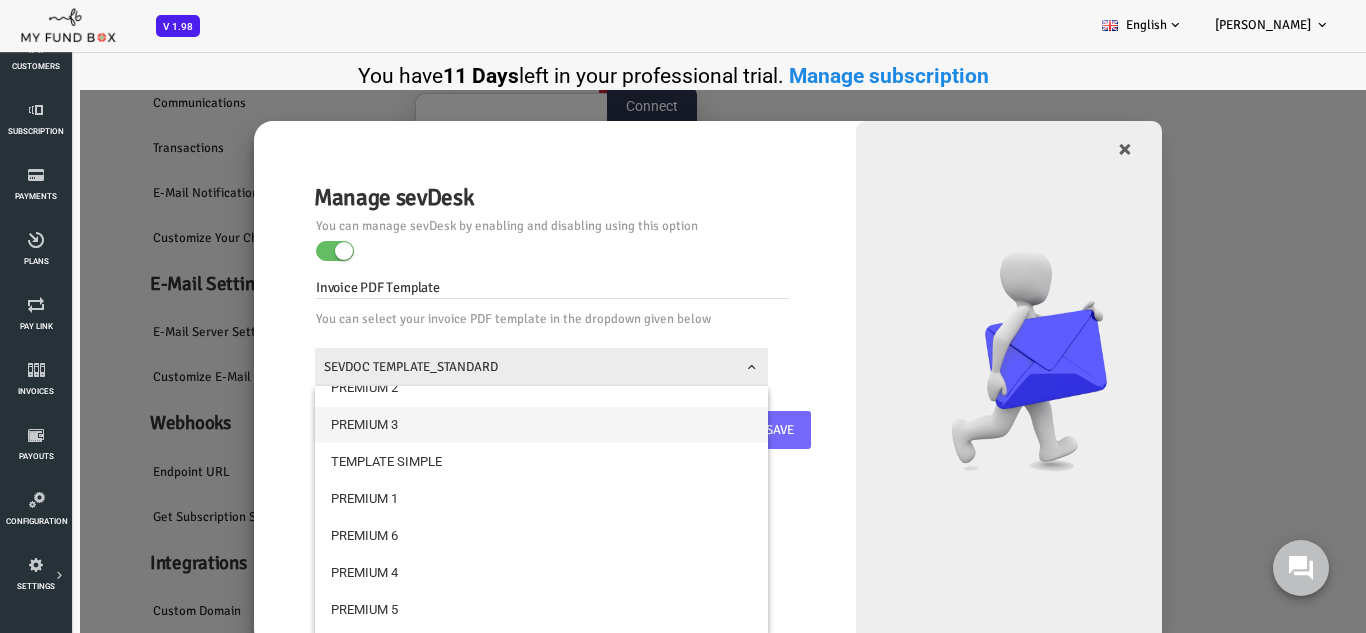 select on "5bedce4eeebf6f56c5f1d89d" 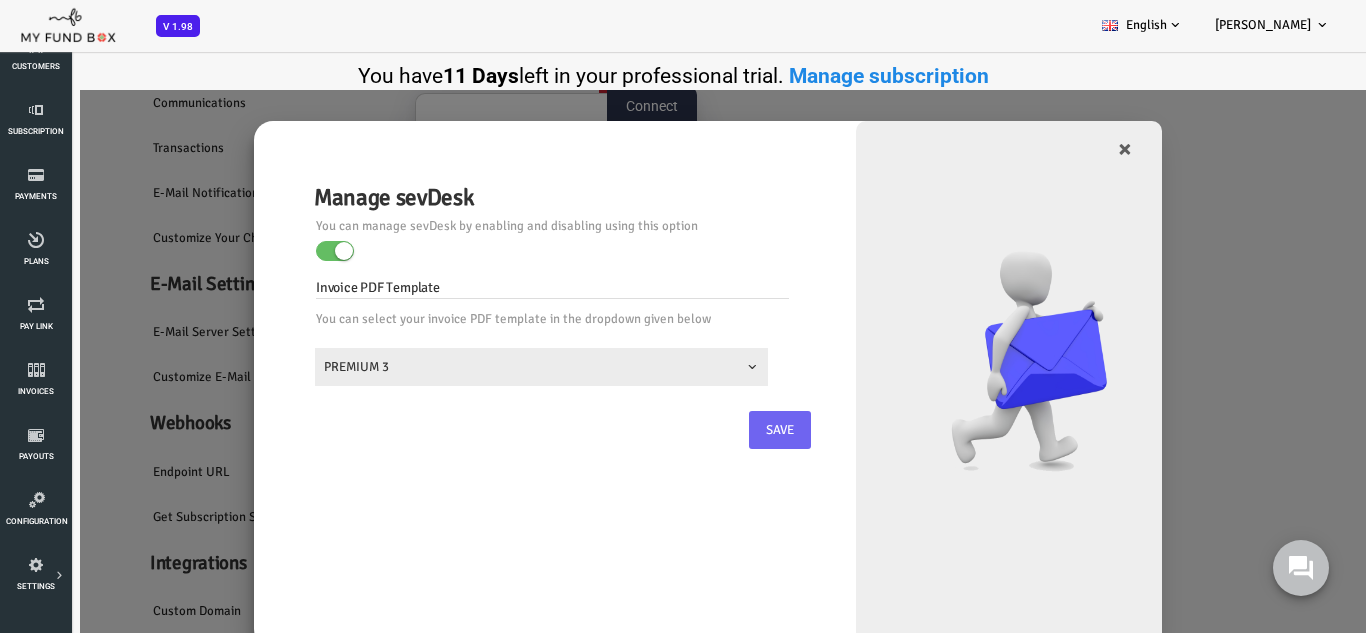click on "Save" at bounding box center [725, 430] 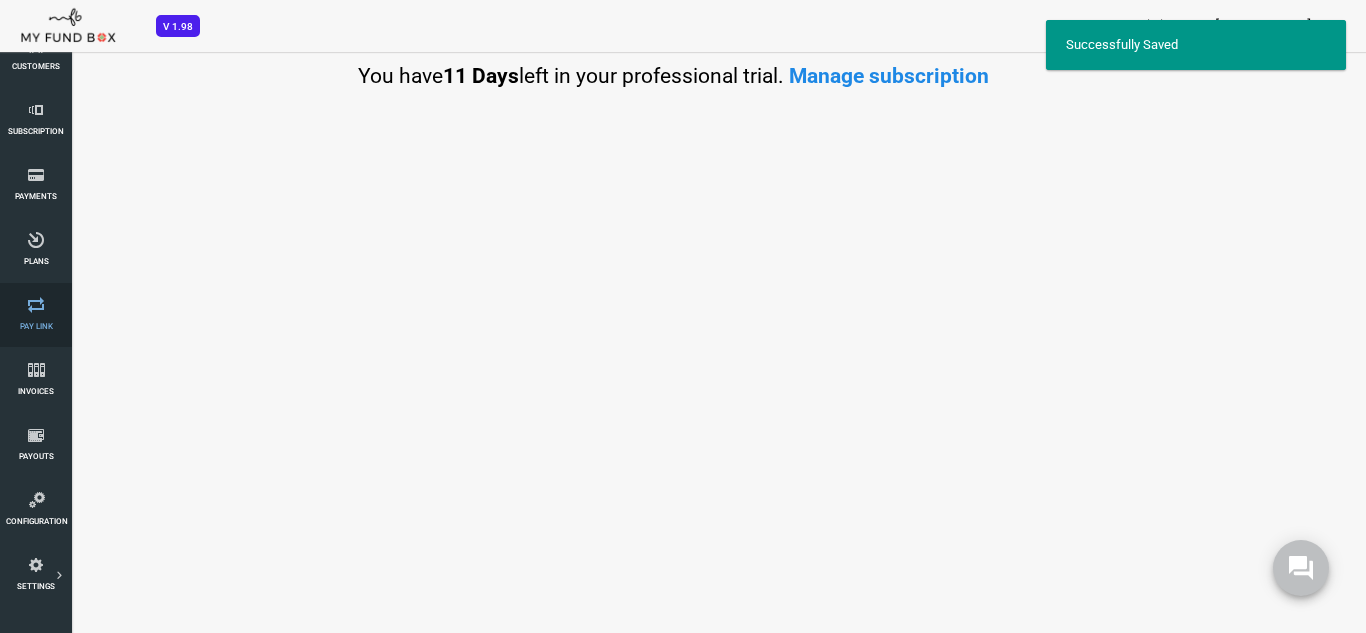 scroll, scrollTop: 0, scrollLeft: 0, axis: both 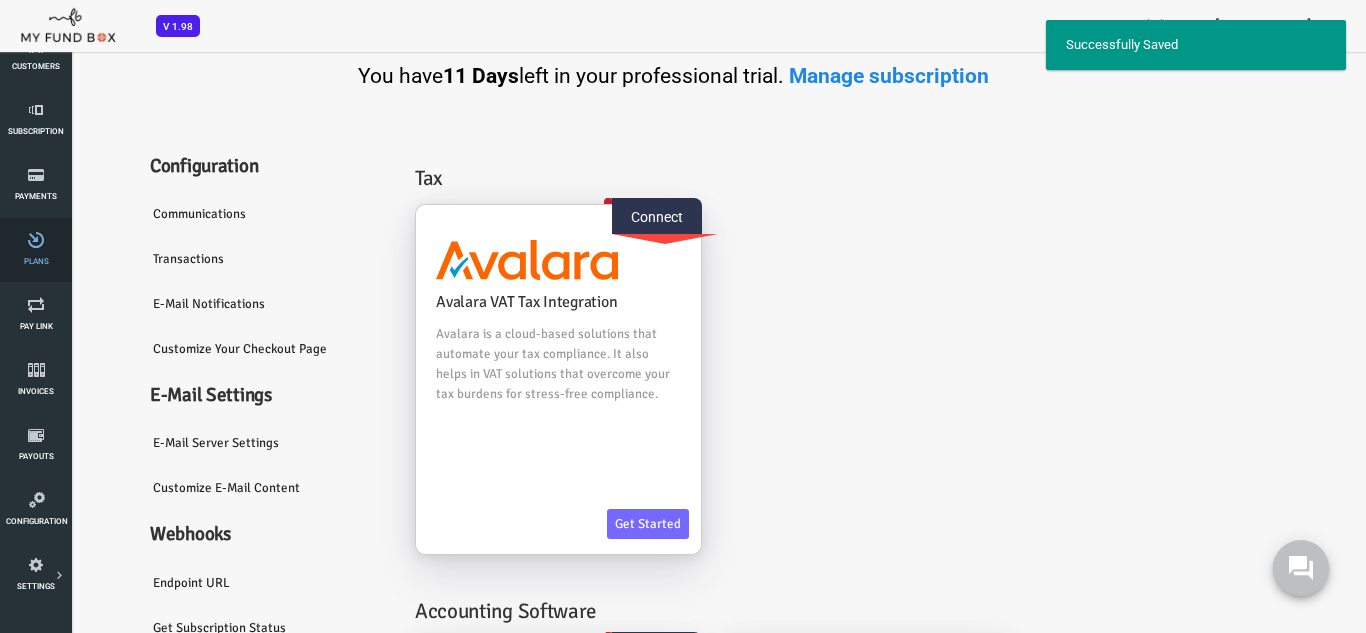 click at bounding box center (36, 240) 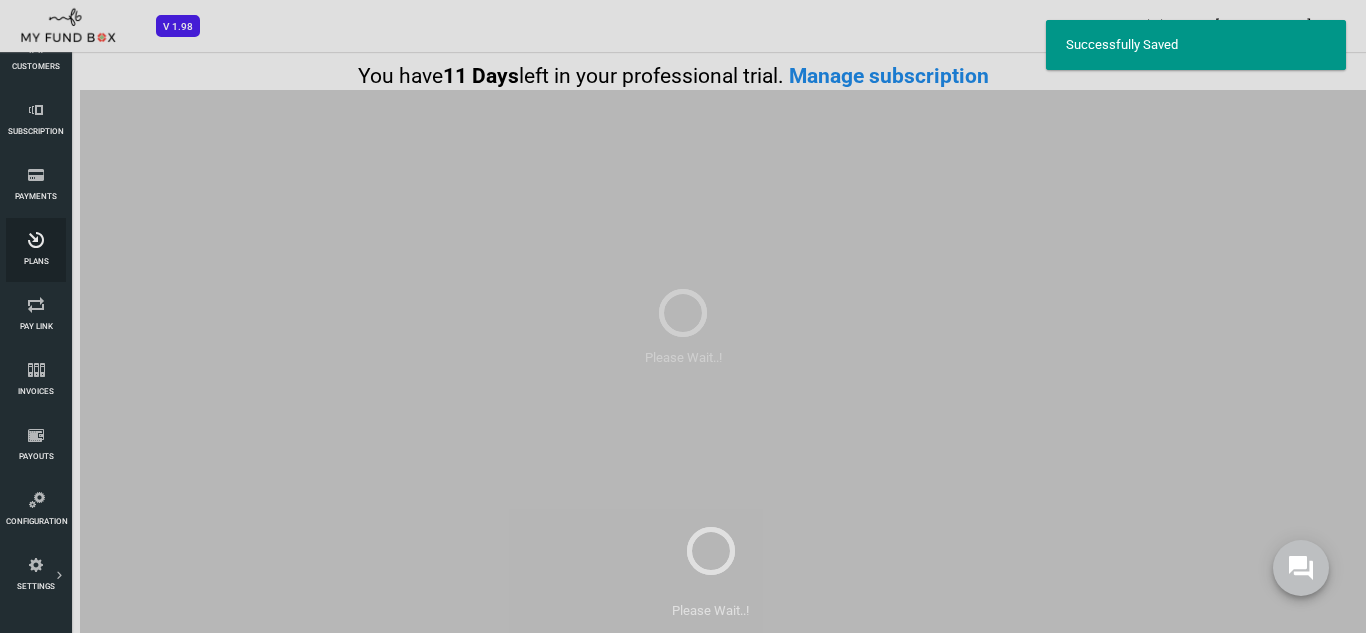 scroll, scrollTop: 0, scrollLeft: 0, axis: both 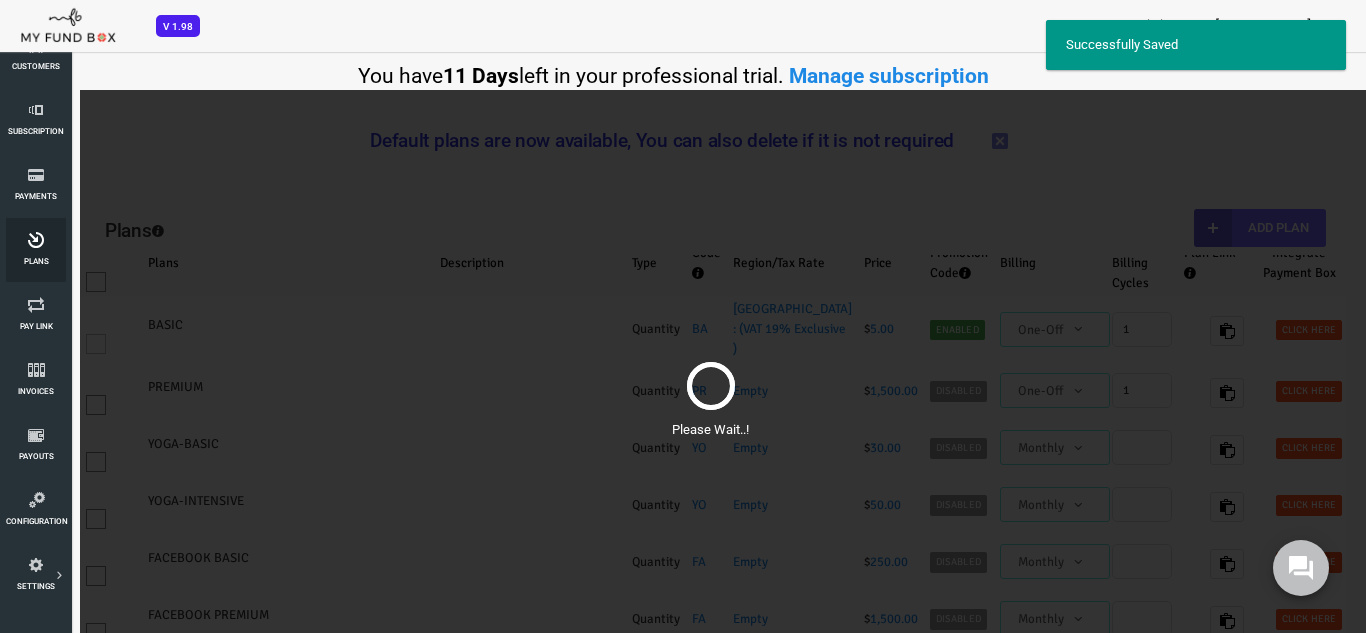 select on "100" 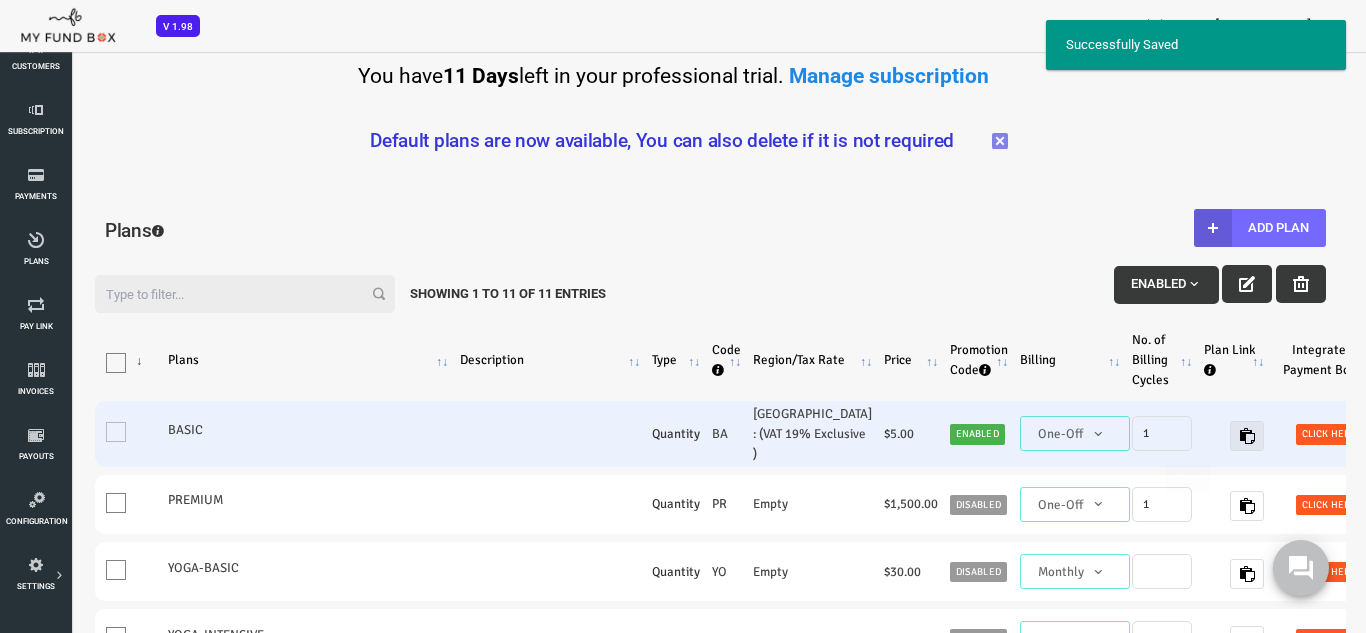 click at bounding box center [1192, 436] 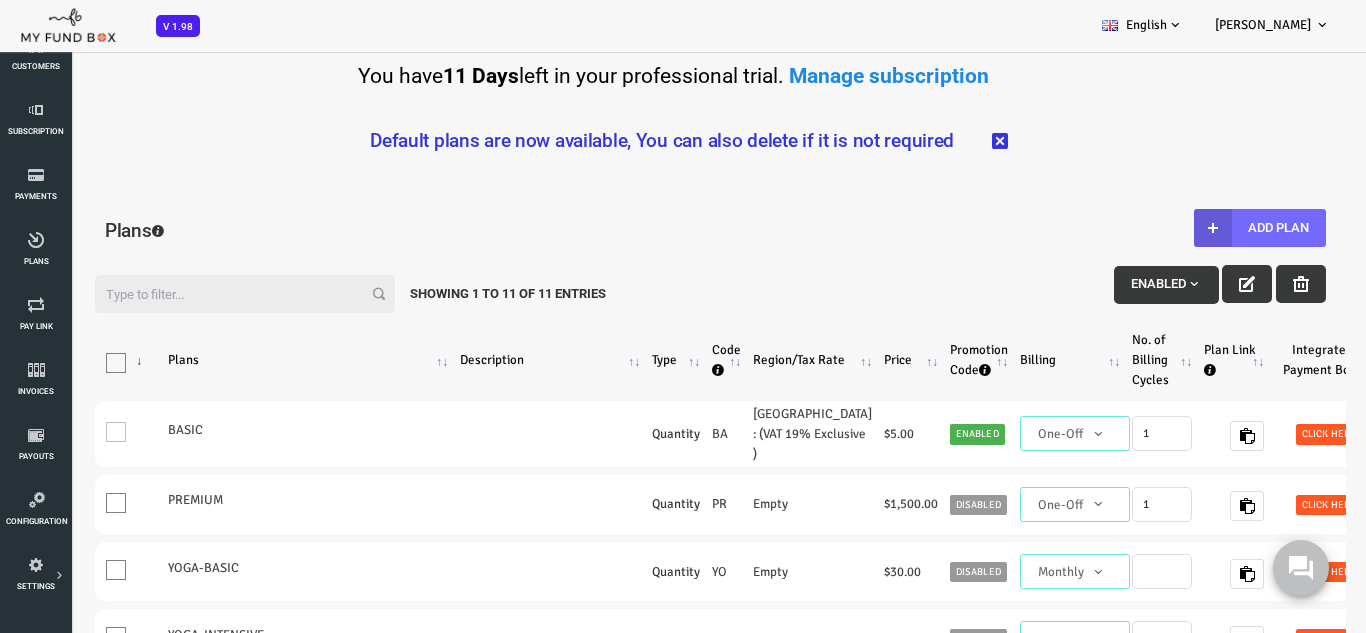 click at bounding box center (945, 140) 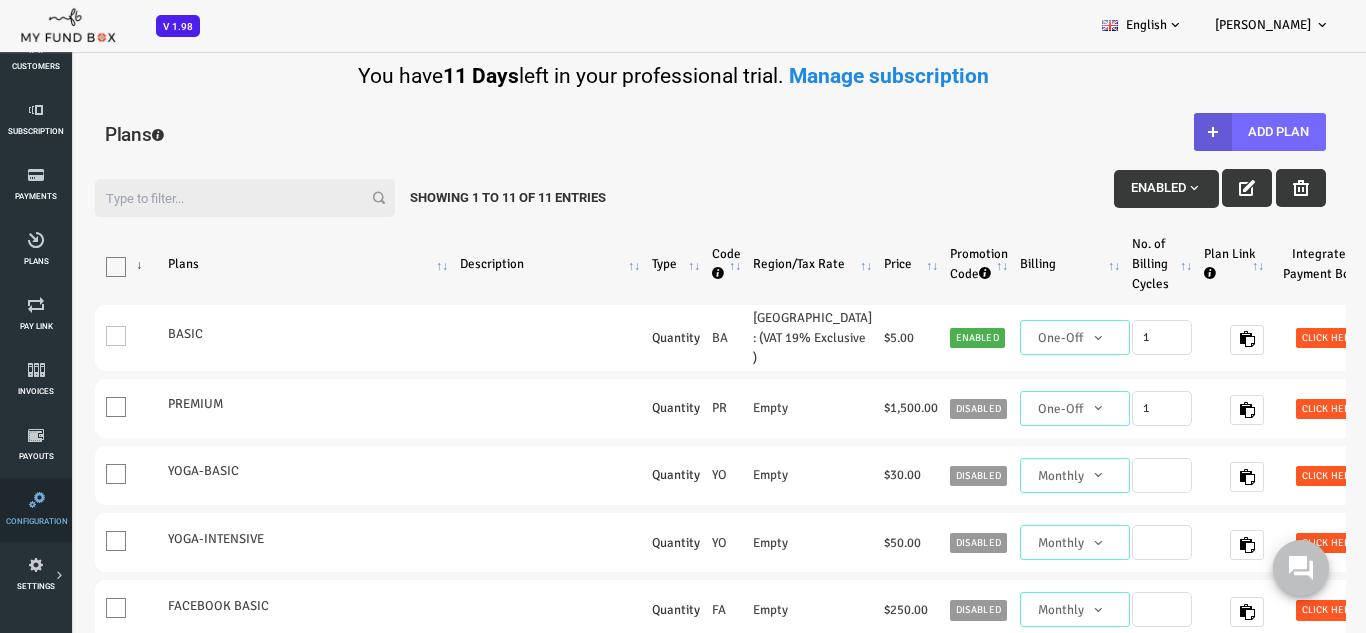 click on "Configuration" at bounding box center [36, 510] 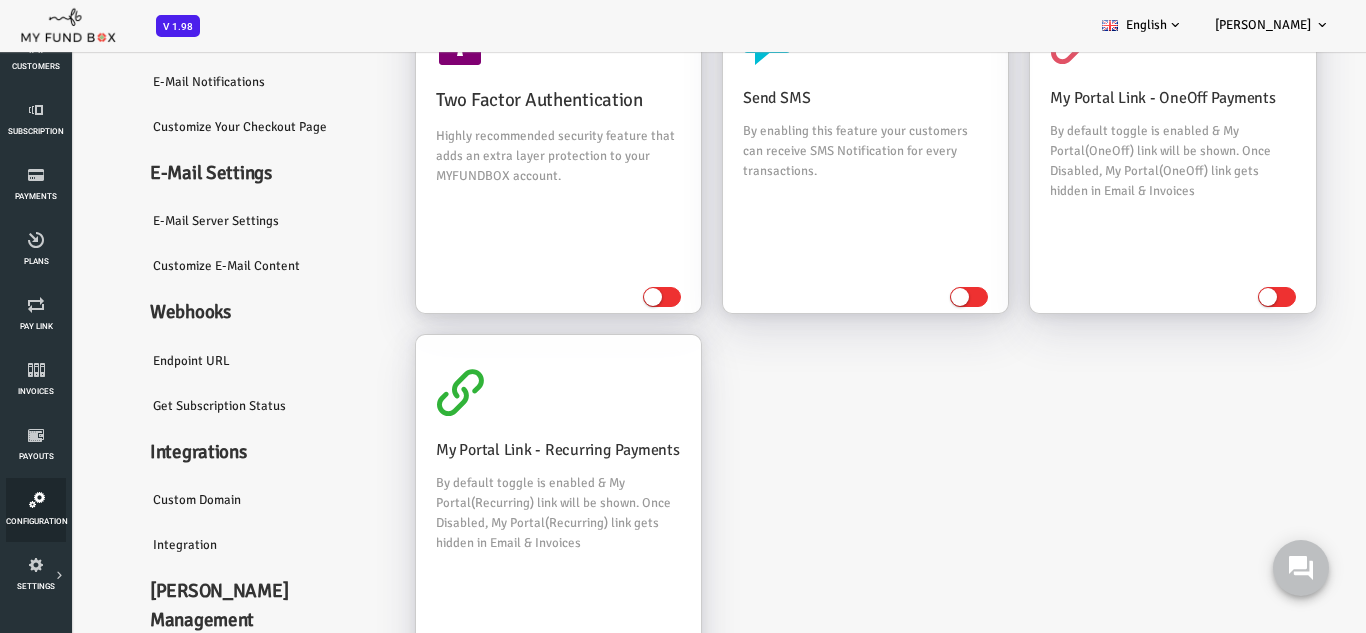 scroll, scrollTop: 200, scrollLeft: 0, axis: vertical 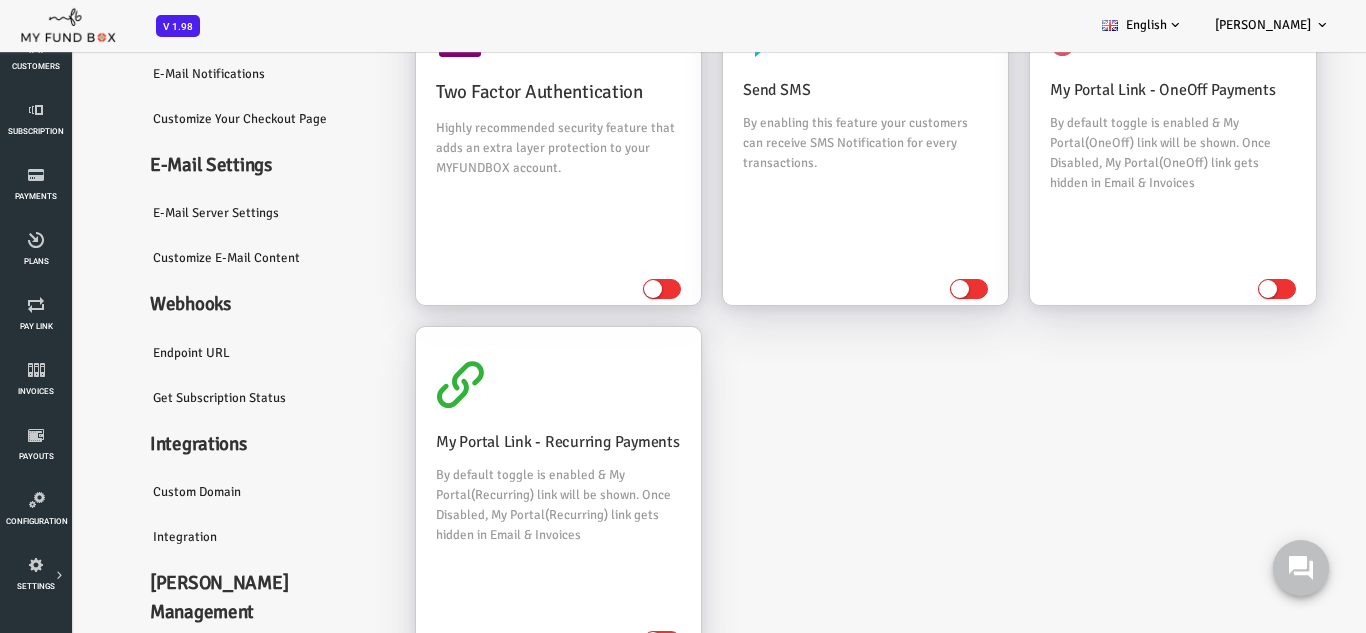click on "Integration" at bounding box center [210, 538] 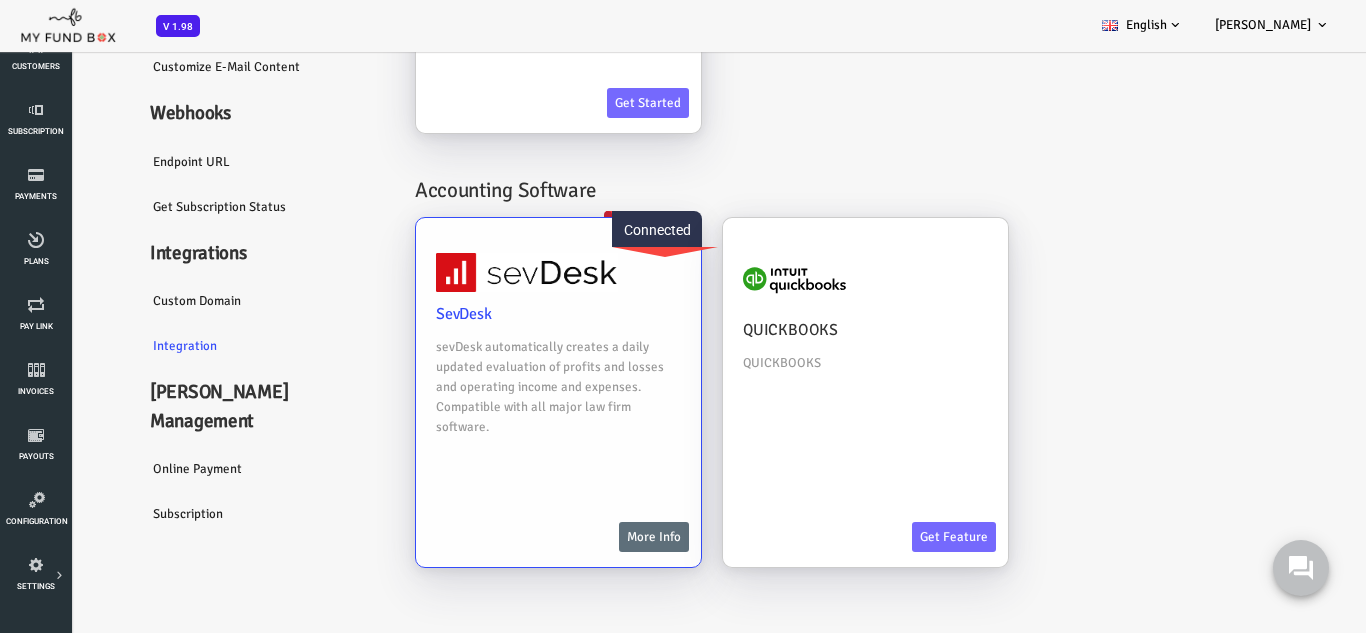 scroll, scrollTop: 311, scrollLeft: 0, axis: vertical 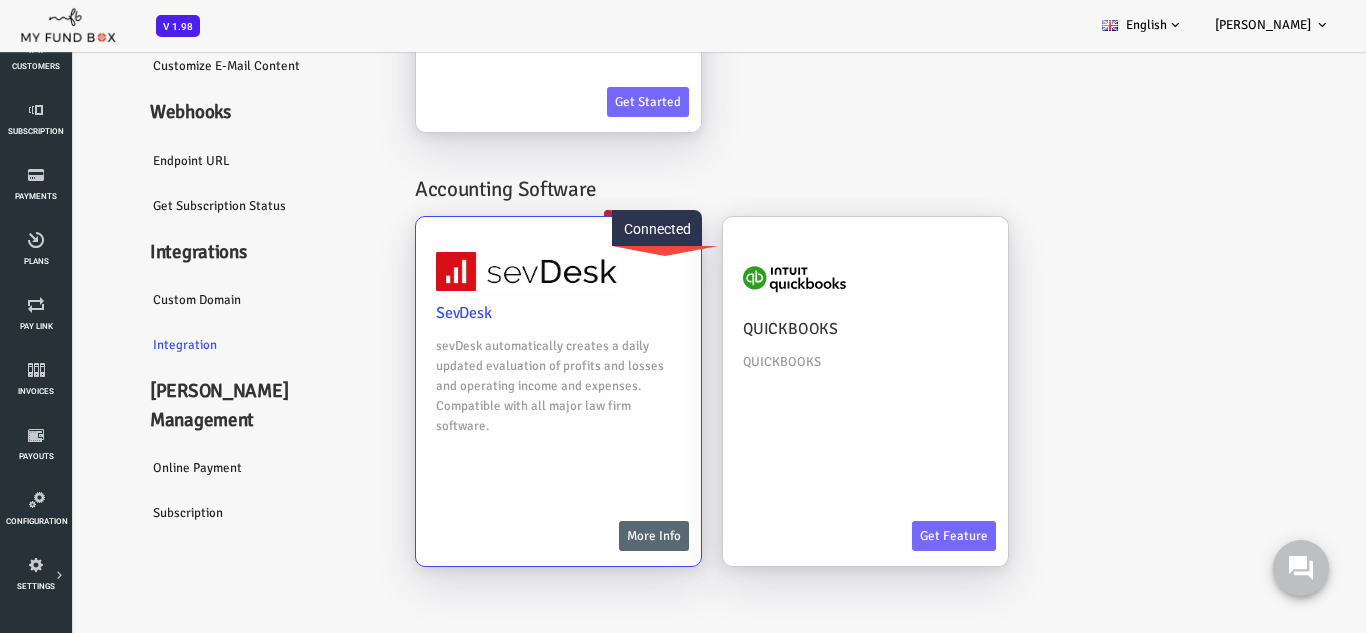 click on "More Info" at bounding box center (599, 537) 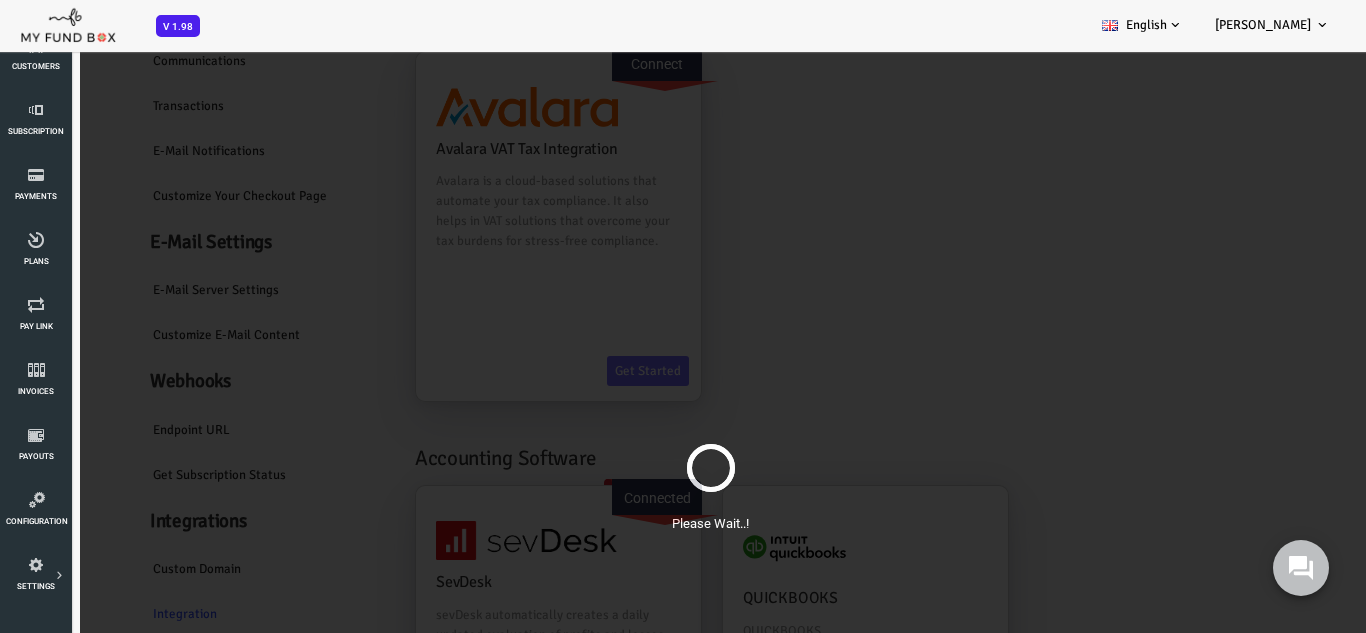 scroll, scrollTop: 0, scrollLeft: 0, axis: both 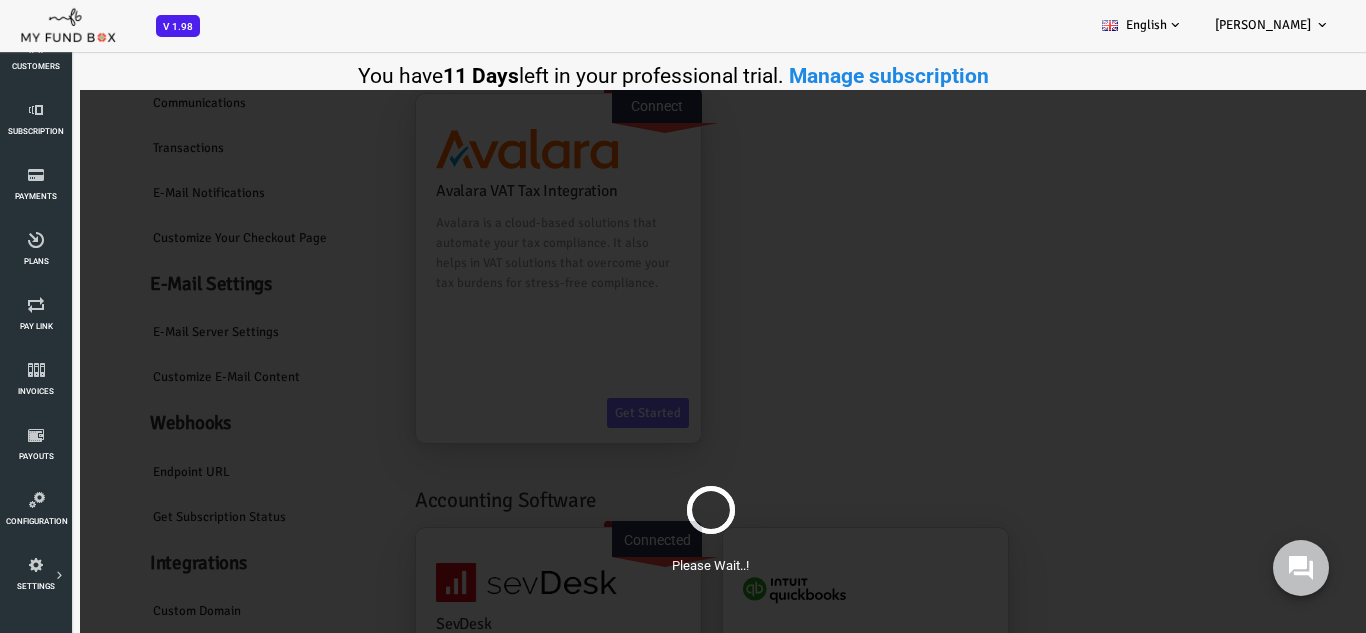 select on "5bedce4eeebf6f56c5f1d89d" 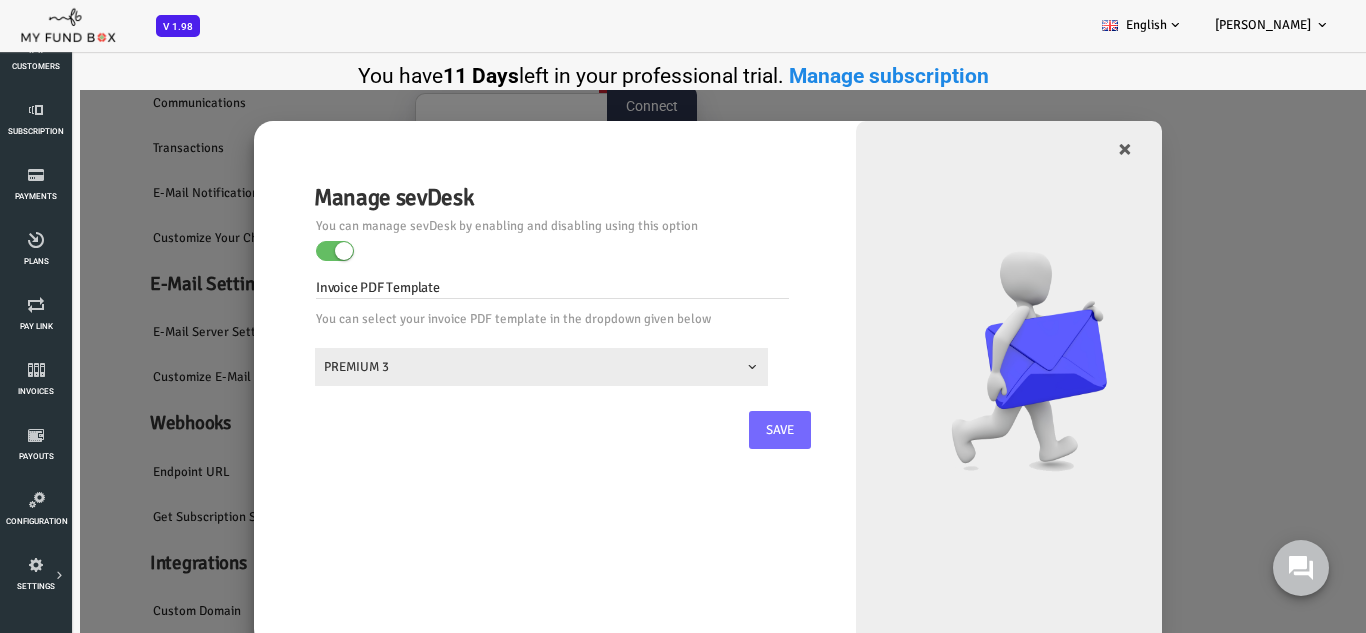 click on "PREMIUM 3" at bounding box center (486, 367) 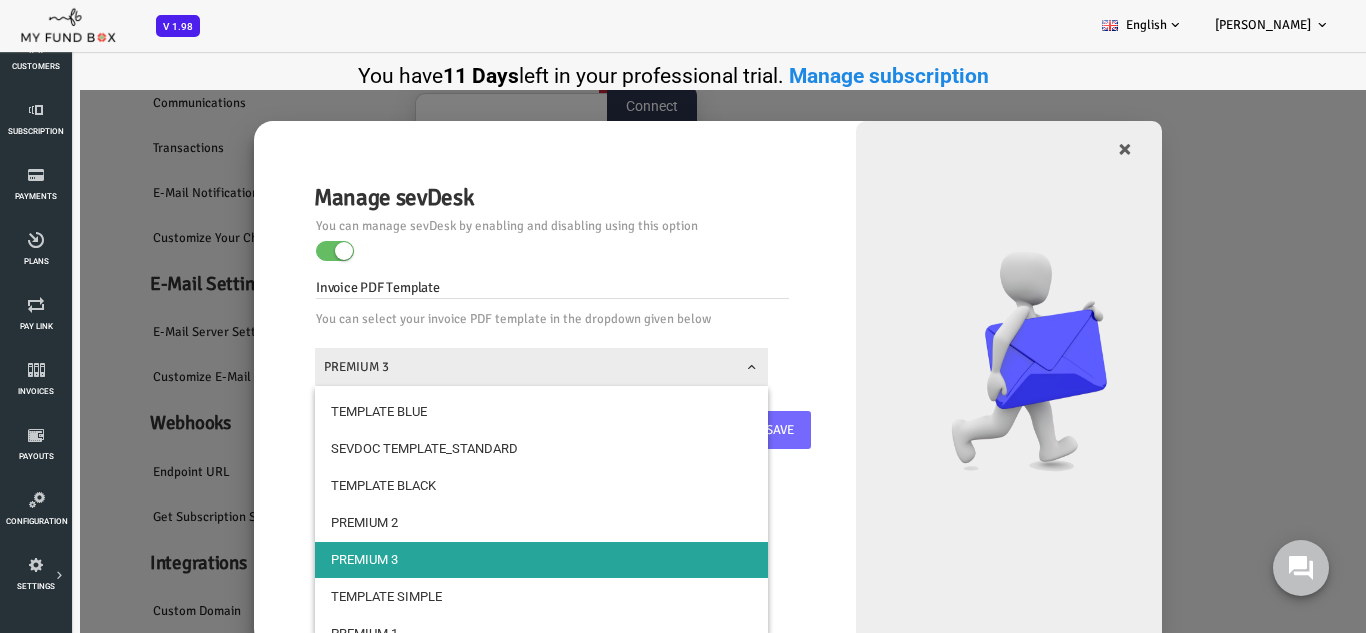 click on "PREMIUM 3" at bounding box center [486, 367] 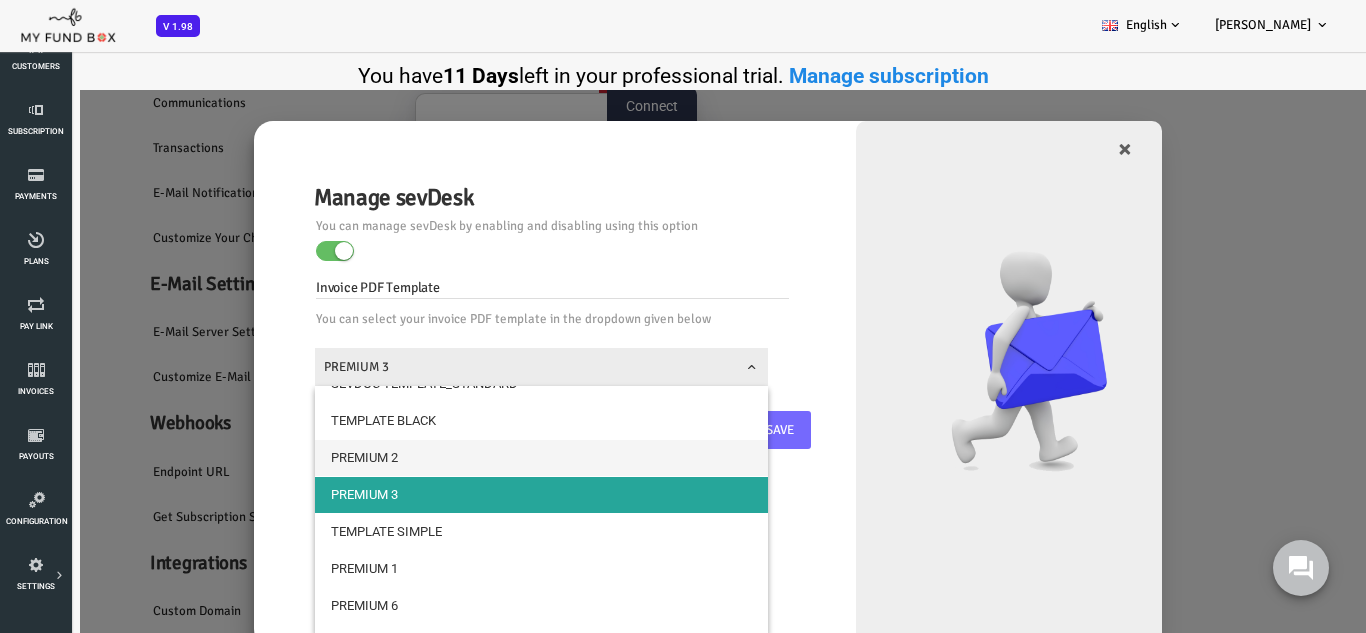 scroll, scrollTop: 0, scrollLeft: 0, axis: both 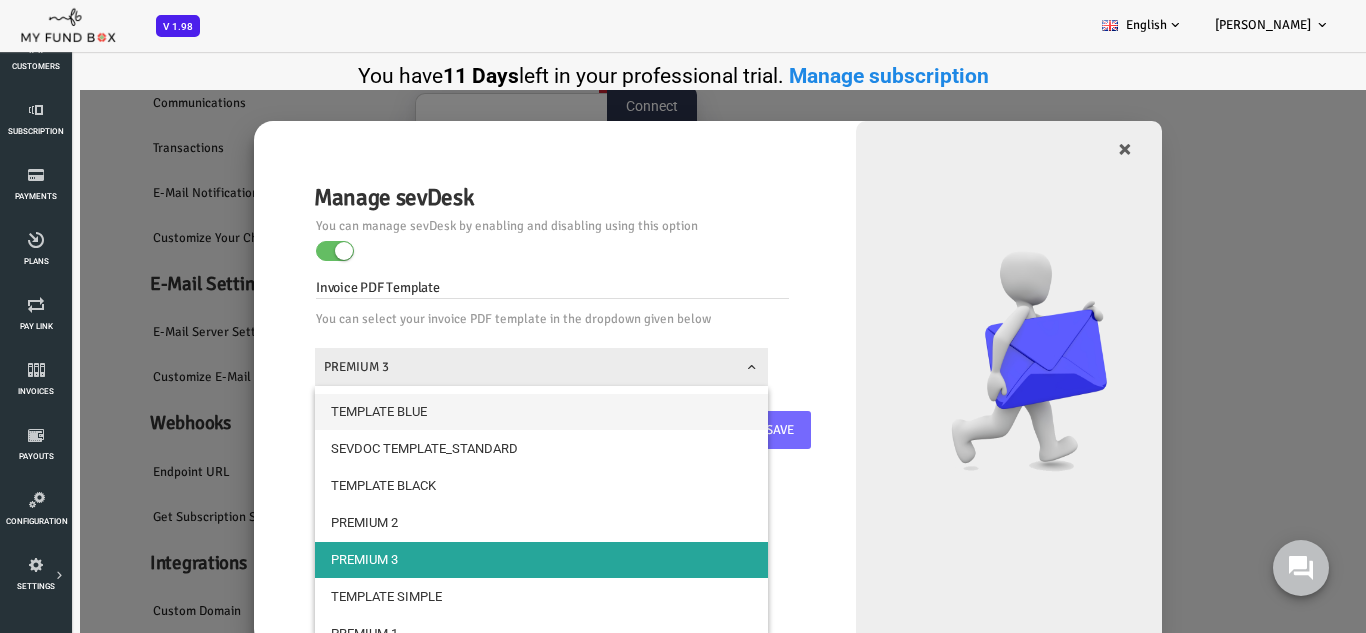 click on "You can manage sevDesk by enabling and disabling using this option
Invoice PDF Template
You can select your invoice PDF template in the dropdown given below
TEMPLATE BLUE" at bounding box center [497, 301] 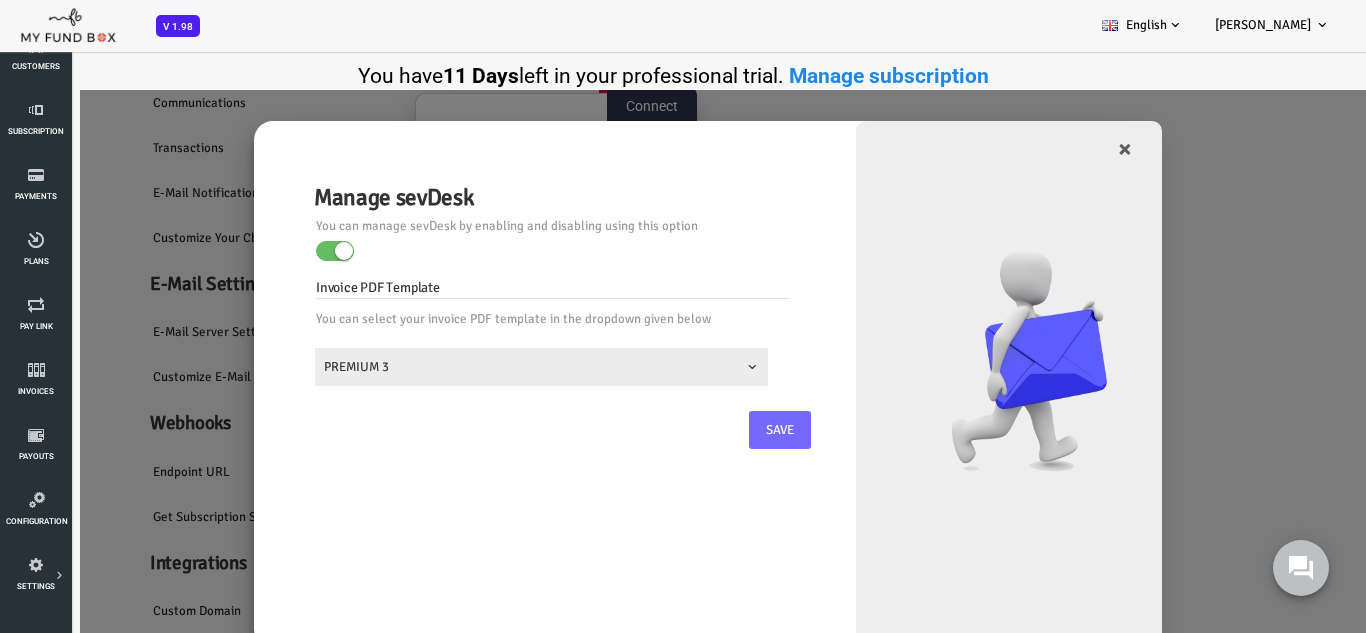 click on "PREMIUM 3" at bounding box center [486, 367] 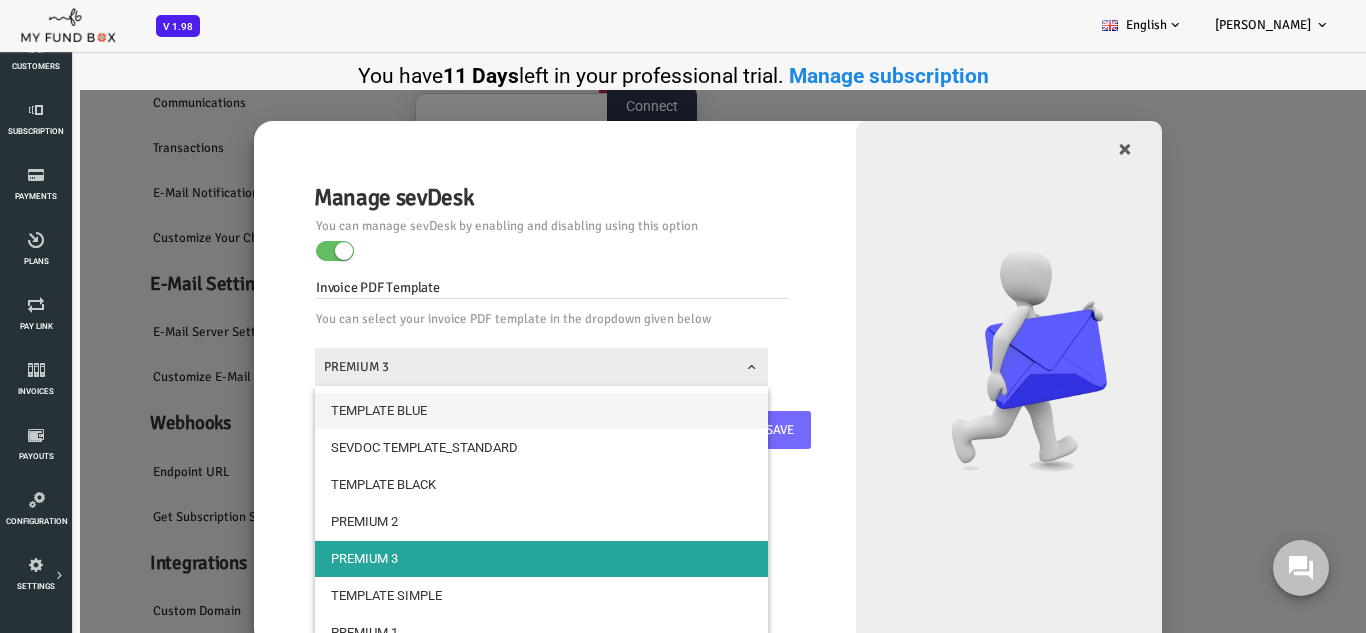 scroll, scrollTop: 0, scrollLeft: 0, axis: both 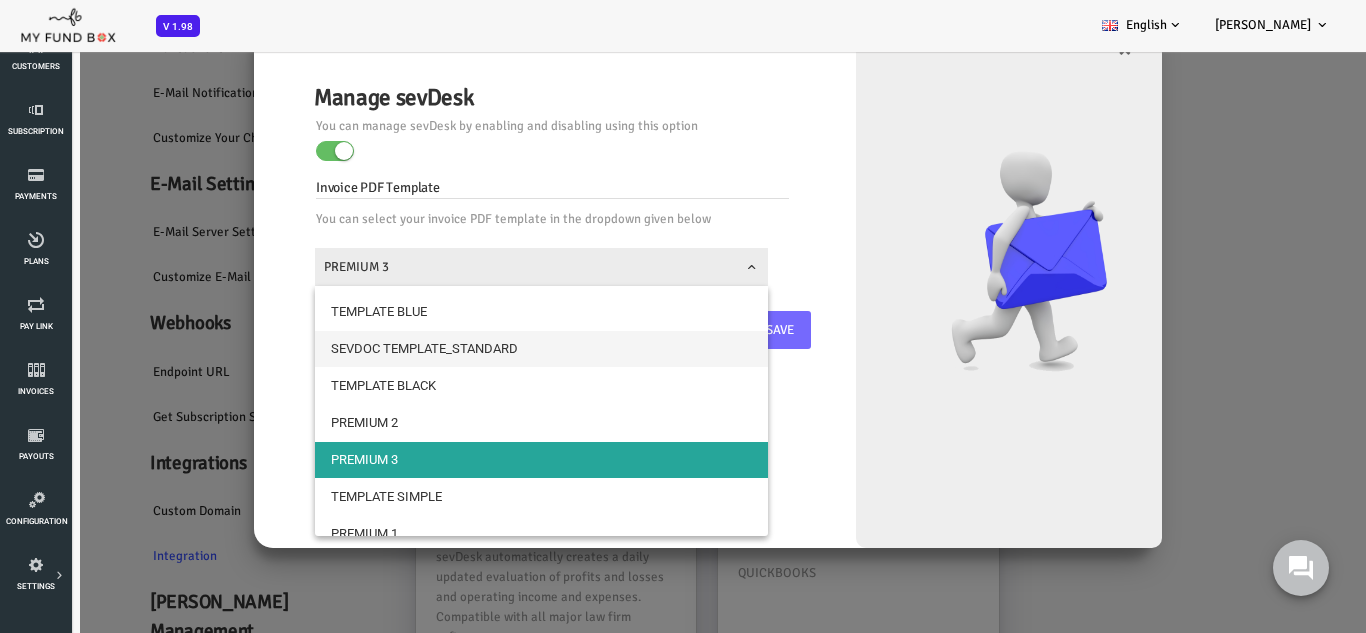 click on "Manage sevDesk
You can manage sevDesk by enabling and disabling using this option
Invoice PDF Template
TEMPLATE BLUE  SEVDOC TEMPLATE_STANDARD  TEMPLATE BLACK" at bounding box center (648, 285) 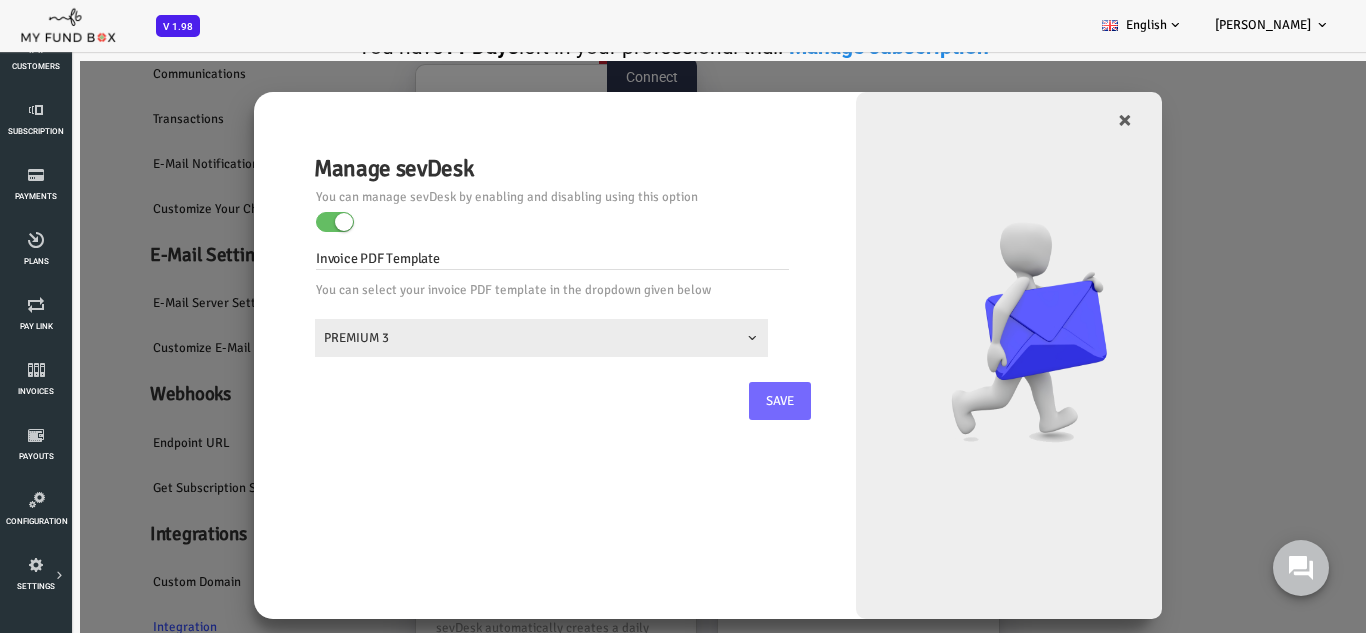 scroll, scrollTop: 0, scrollLeft: 0, axis: both 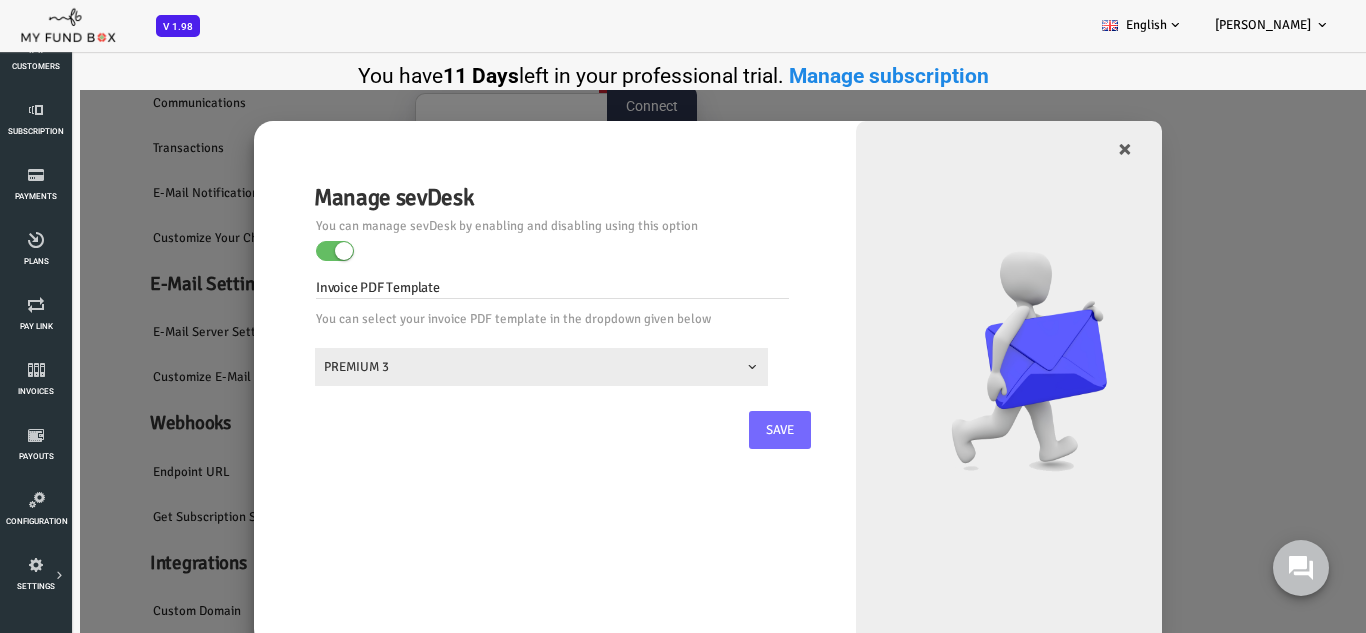 click on "PREMIUM 3" at bounding box center [486, 367] 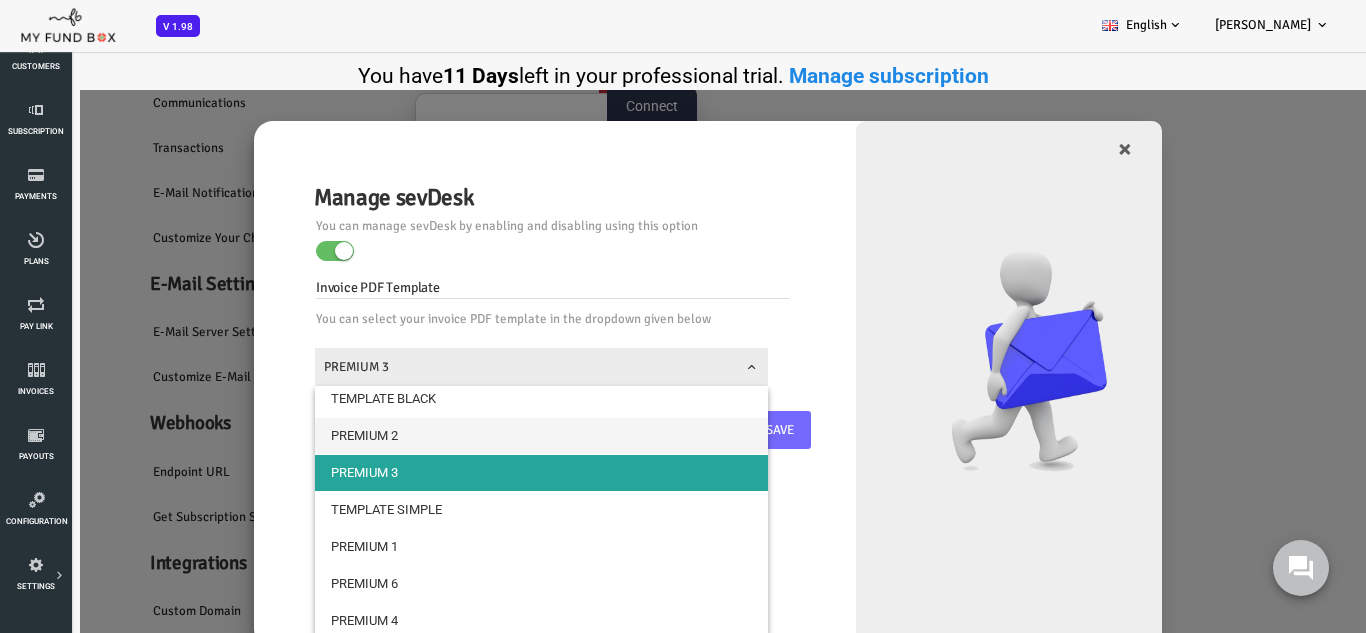 scroll, scrollTop: 0, scrollLeft: 0, axis: both 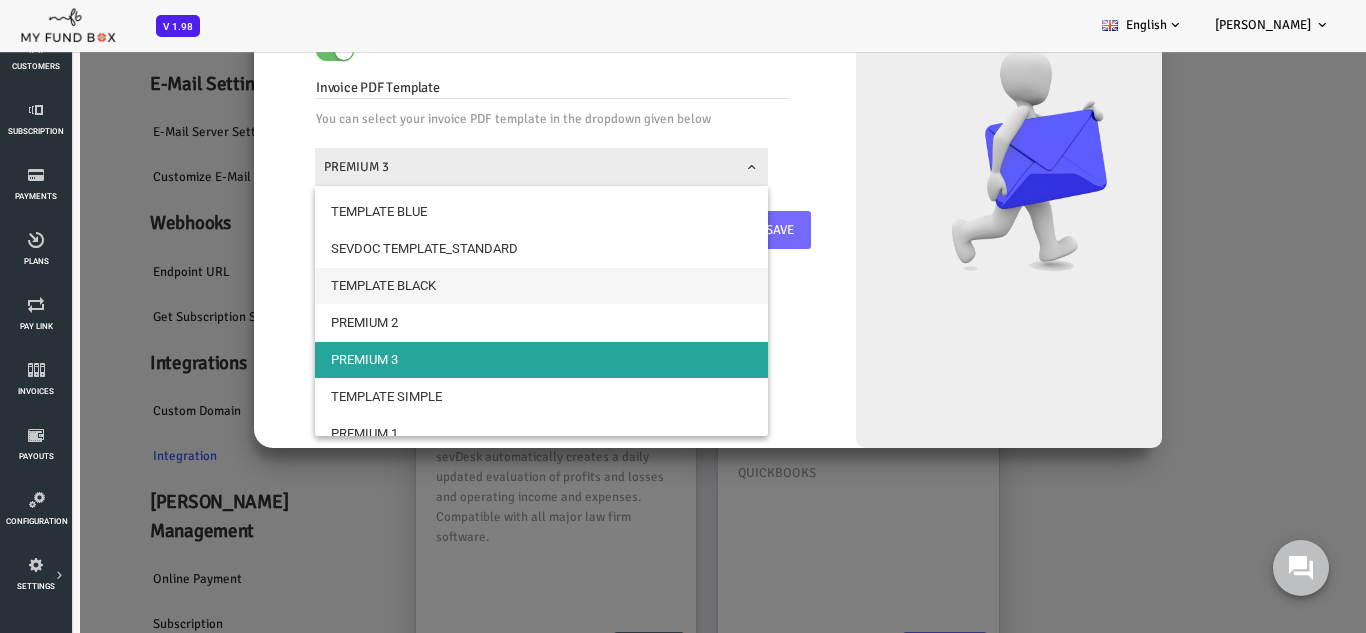 click on "Manage sevDesk
You can manage sevDesk by enabling and disabling using this option
Invoice PDF Template
TEMPLATE BLUE  SEVDOC TEMPLATE_STANDARD  TEMPLATE BLACK" at bounding box center [648, 185] 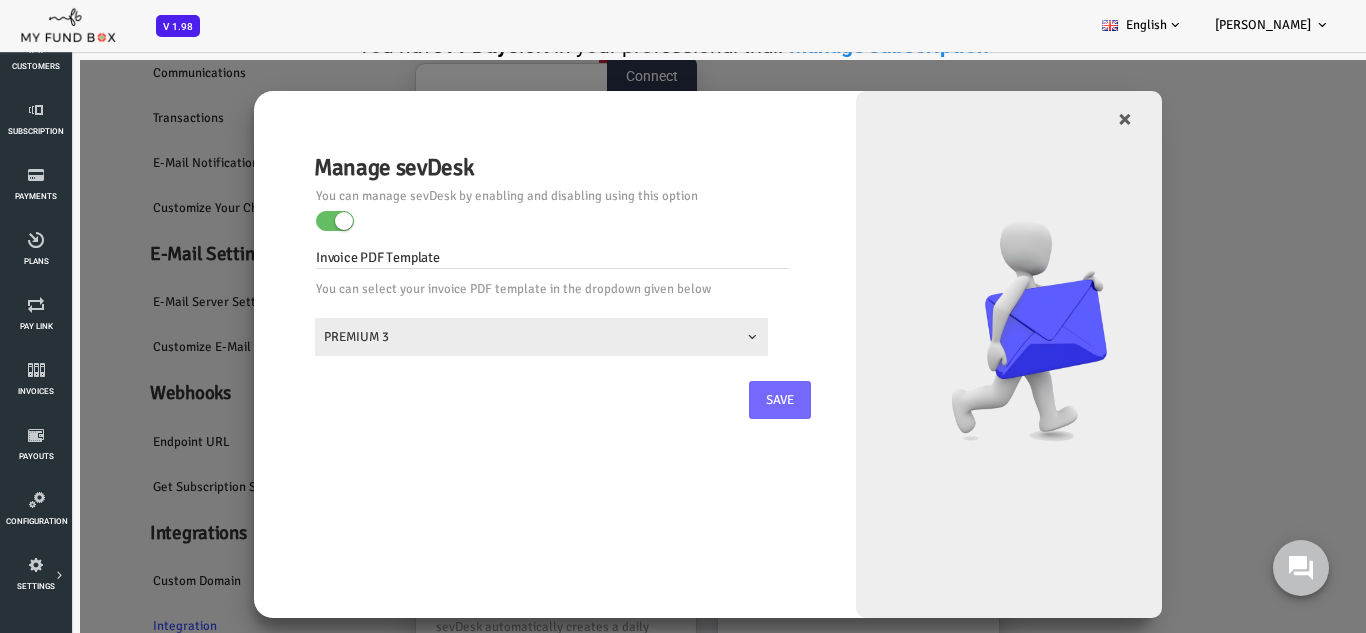 scroll, scrollTop: 0, scrollLeft: 0, axis: both 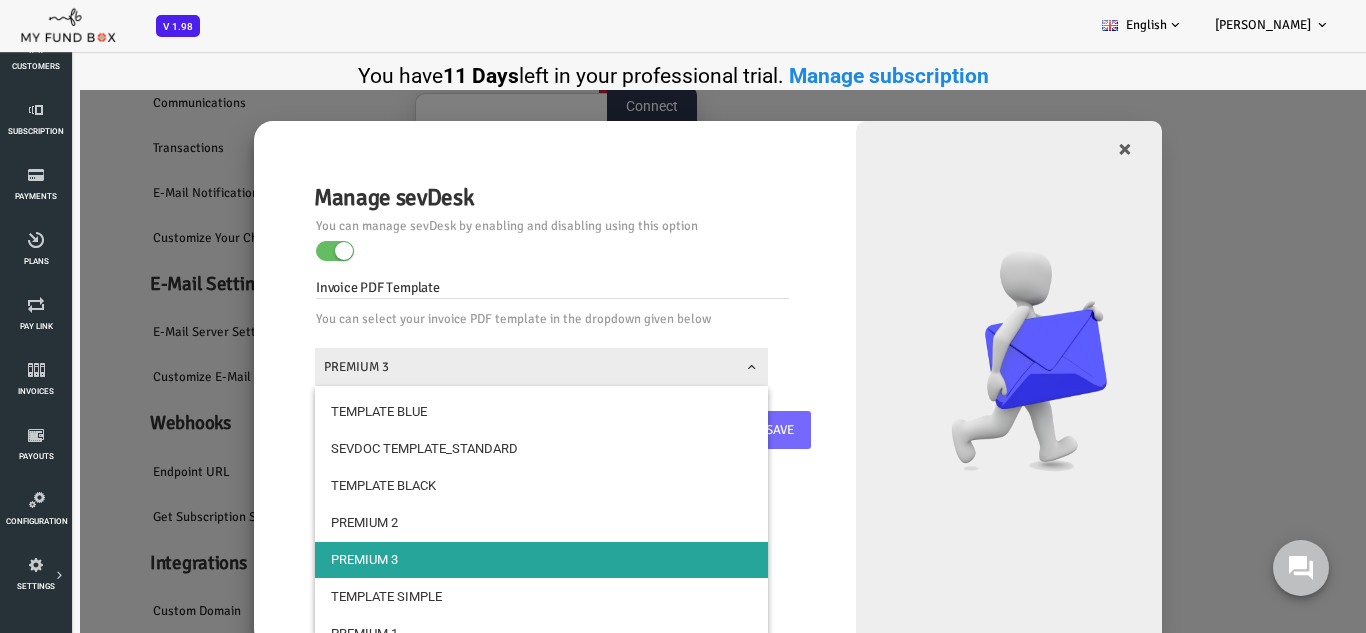 click on "PREMIUM 3" at bounding box center [486, 367] 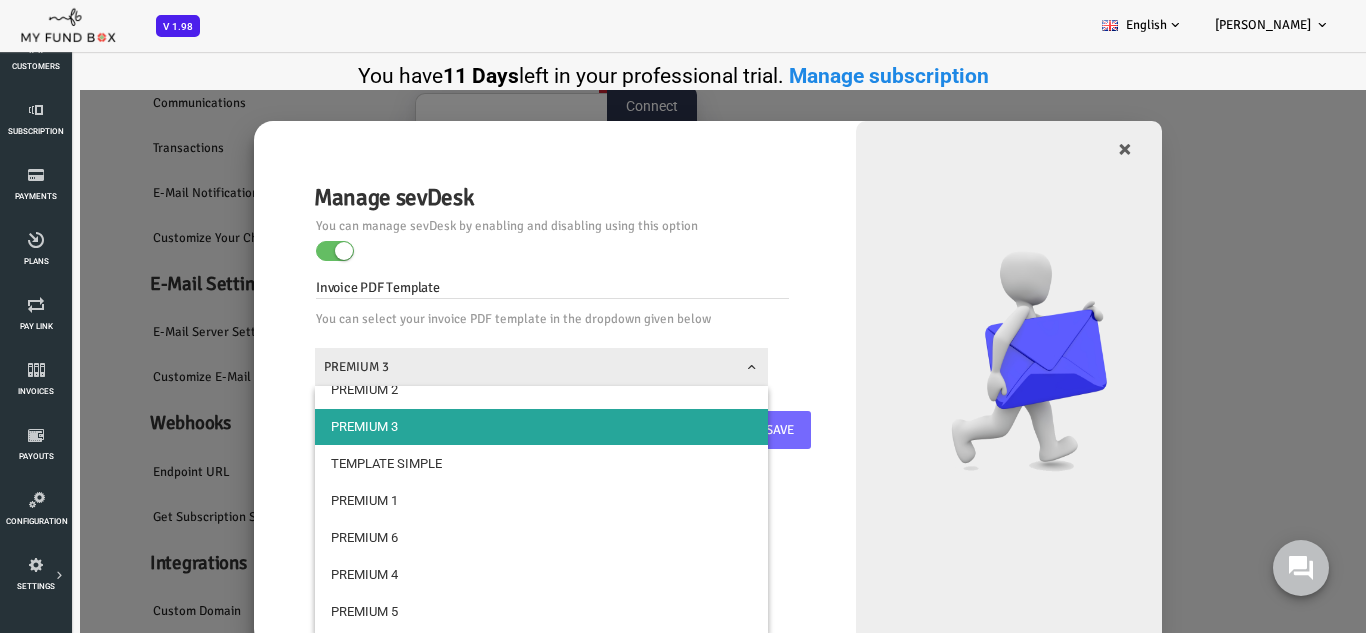 scroll, scrollTop: 135, scrollLeft: 0, axis: vertical 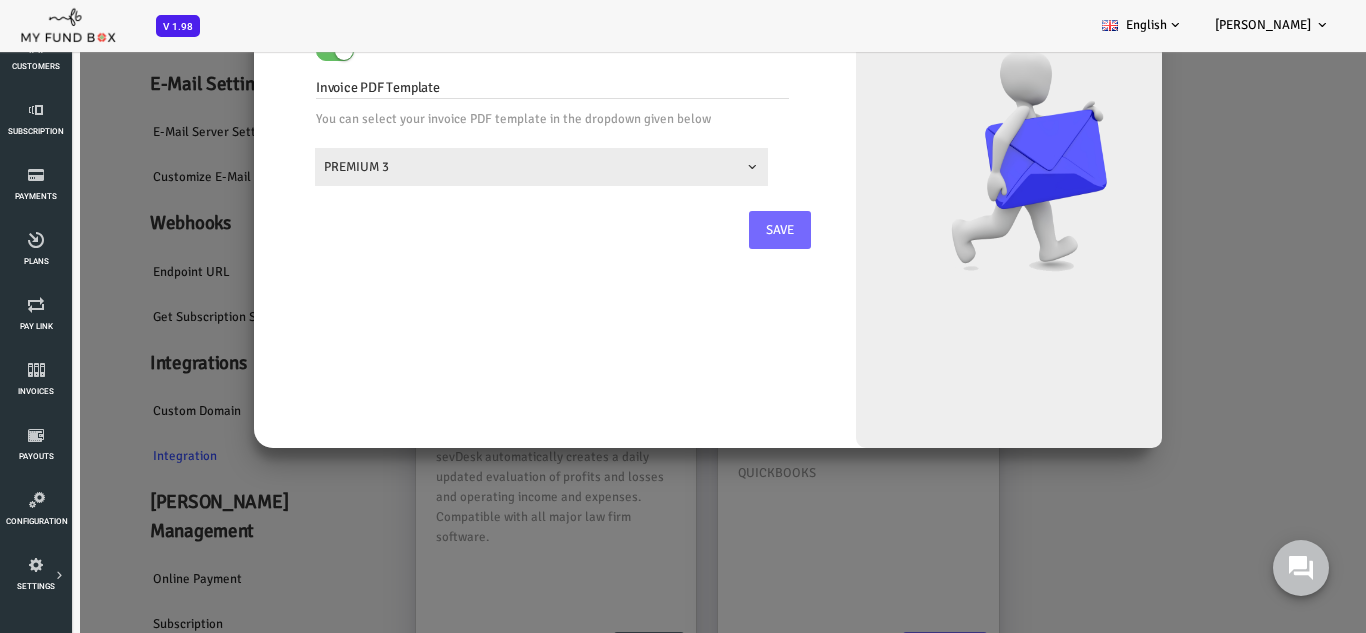 click on "Manage sevDesk
You can manage sevDesk by enabling and disabling using this option
Invoice PDF Template
TEMPLATE BLUE  SEVDOC TEMPLATE_STANDARD  TEMPLATE BLACK" at bounding box center [648, 185] 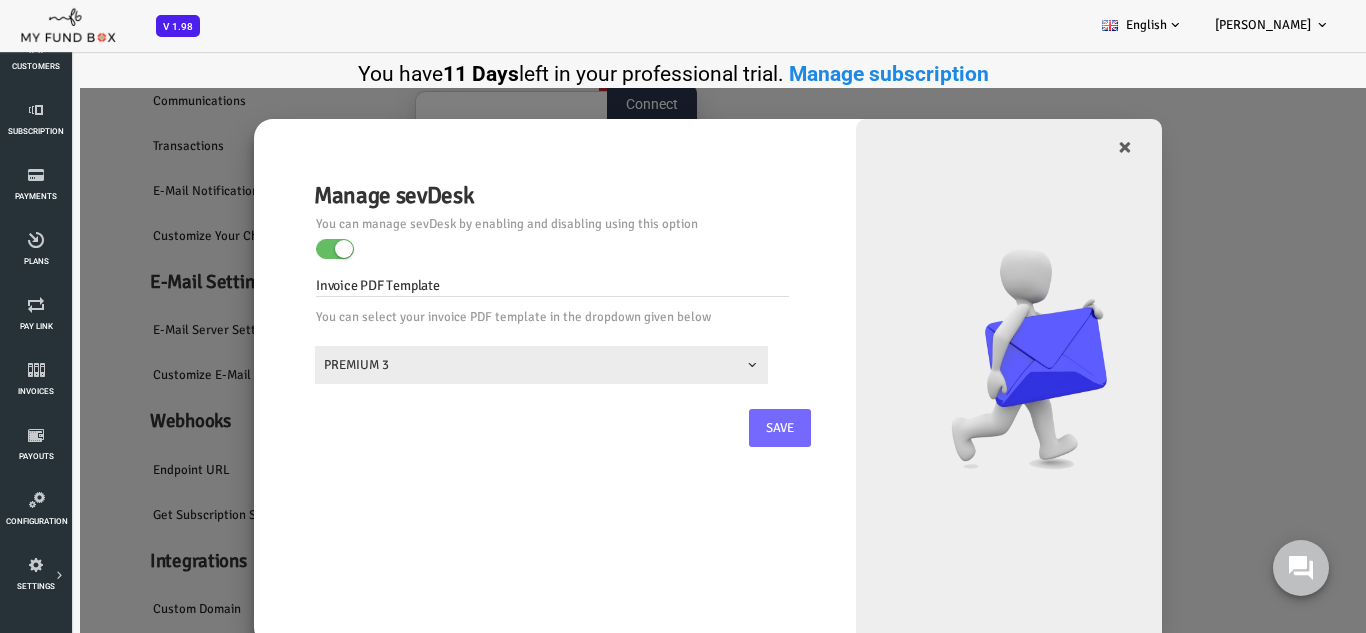 scroll, scrollTop: 0, scrollLeft: 0, axis: both 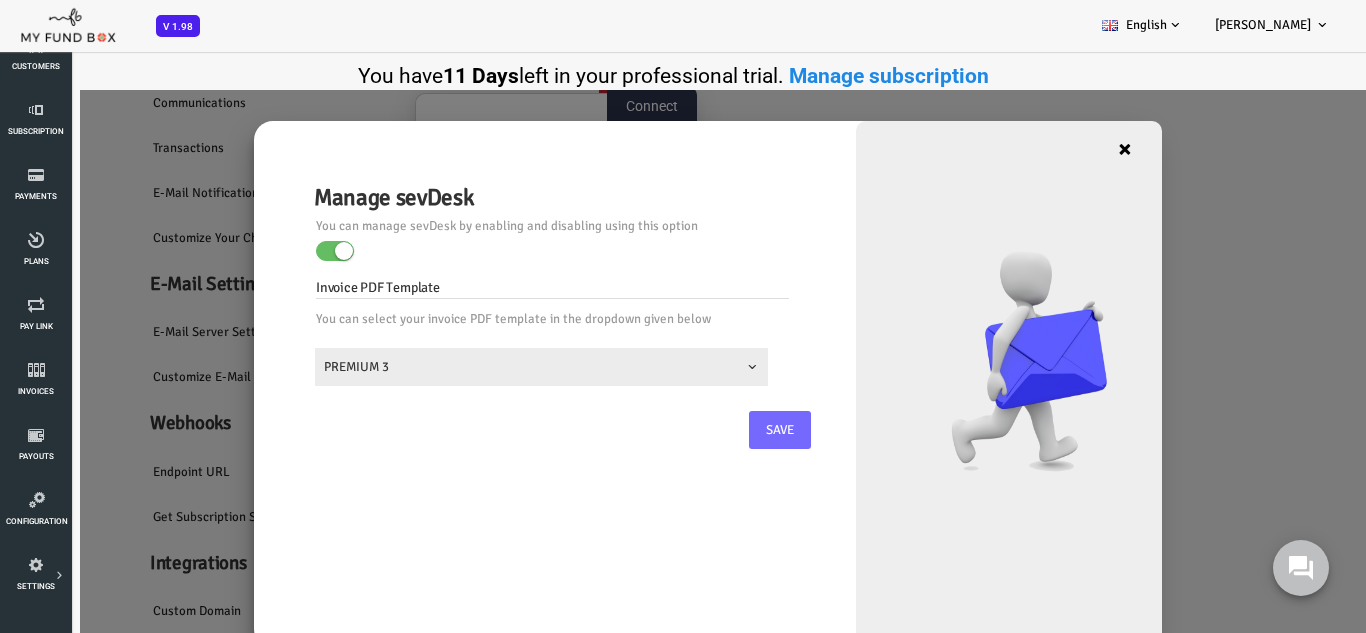 click on "×" at bounding box center (1070, 149) 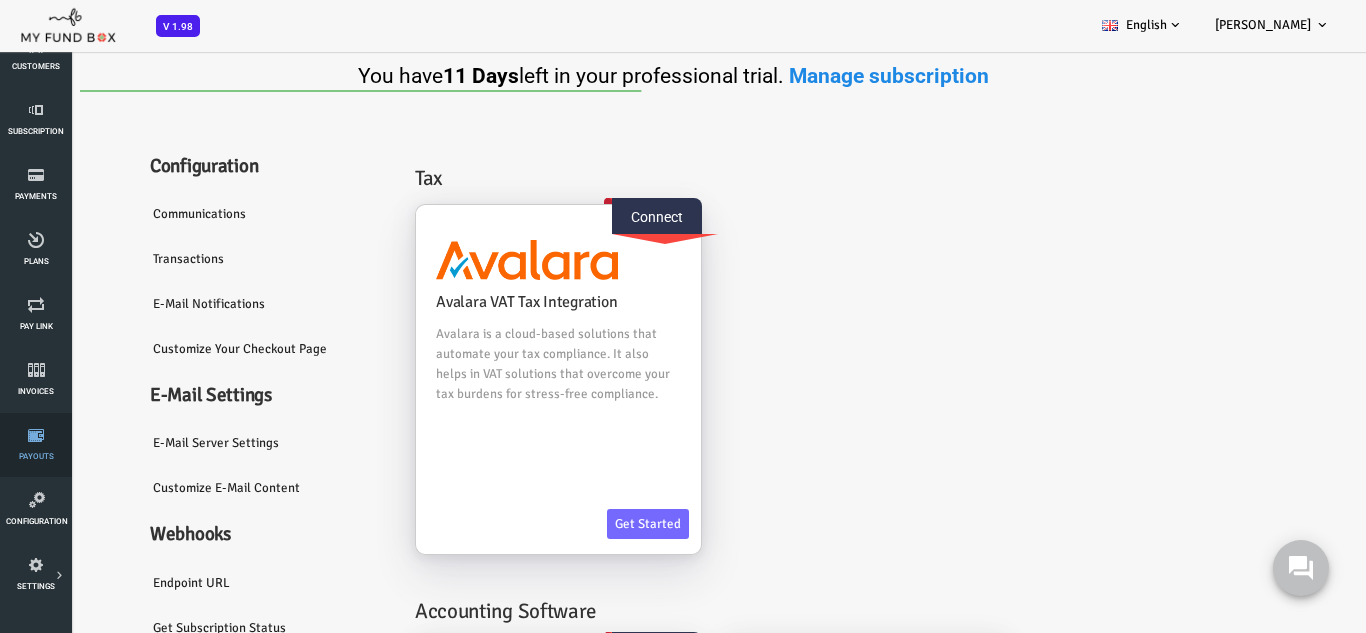 scroll, scrollTop: 0, scrollLeft: 0, axis: both 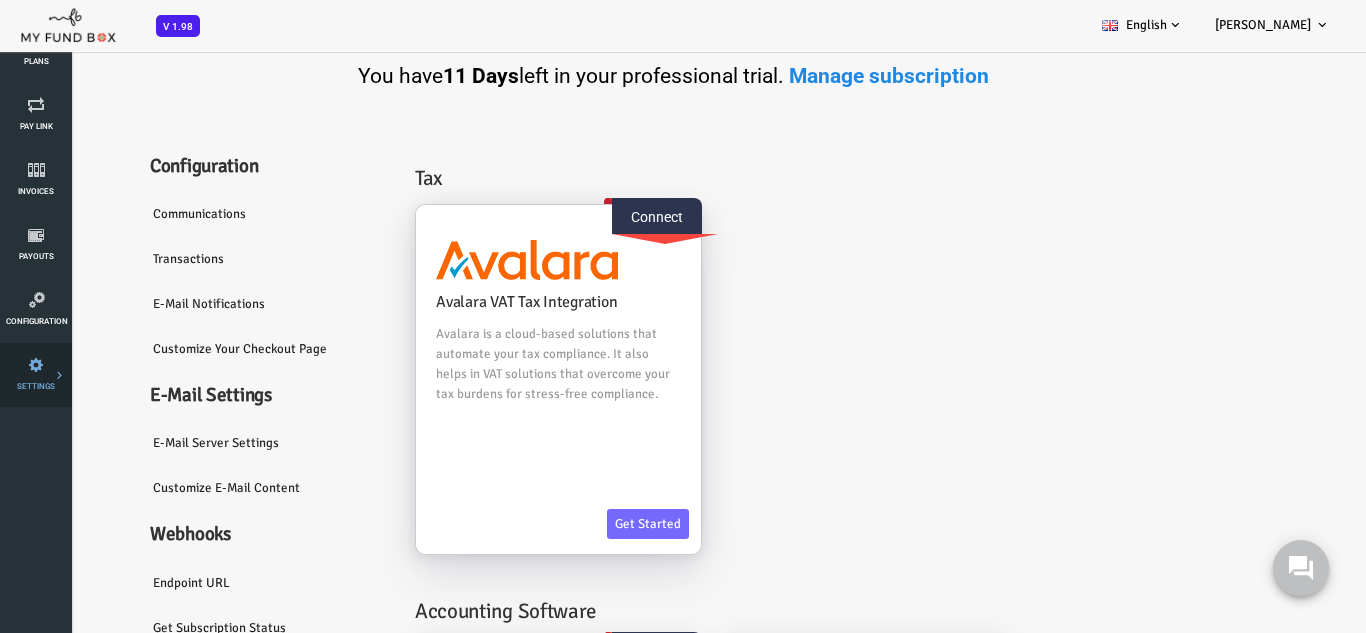 click on "Tax & Coupons" at bounding box center [0, 0] 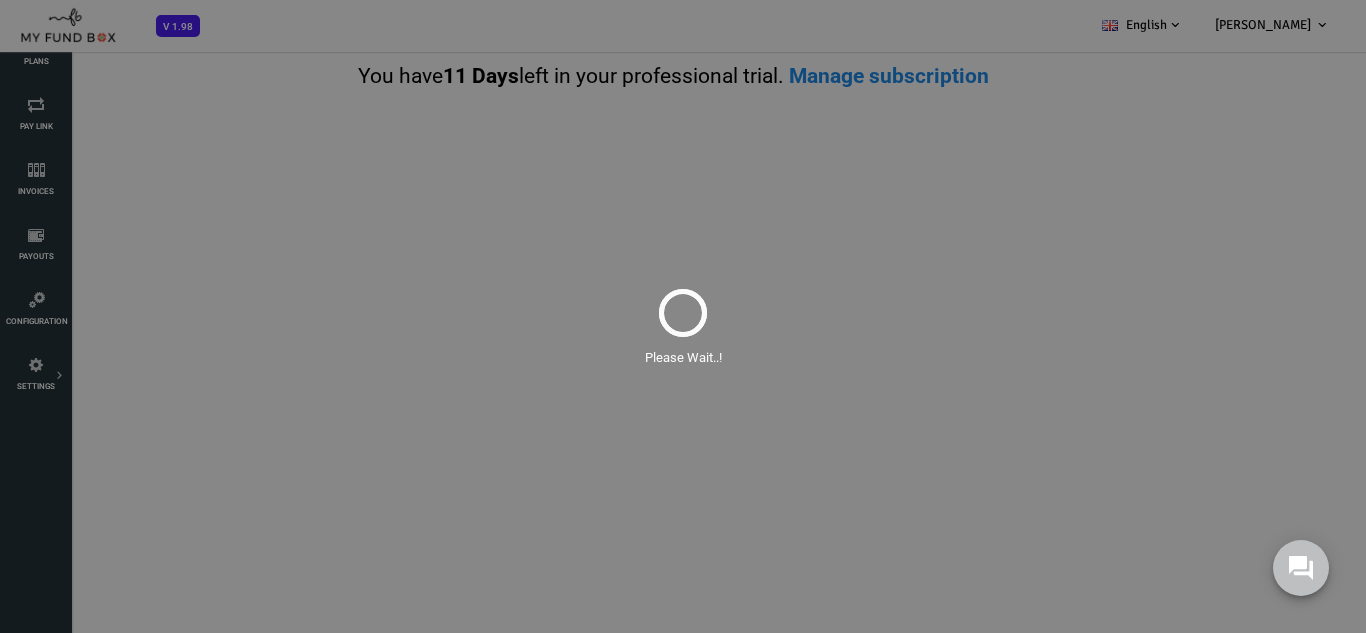 scroll, scrollTop: 0, scrollLeft: 0, axis: both 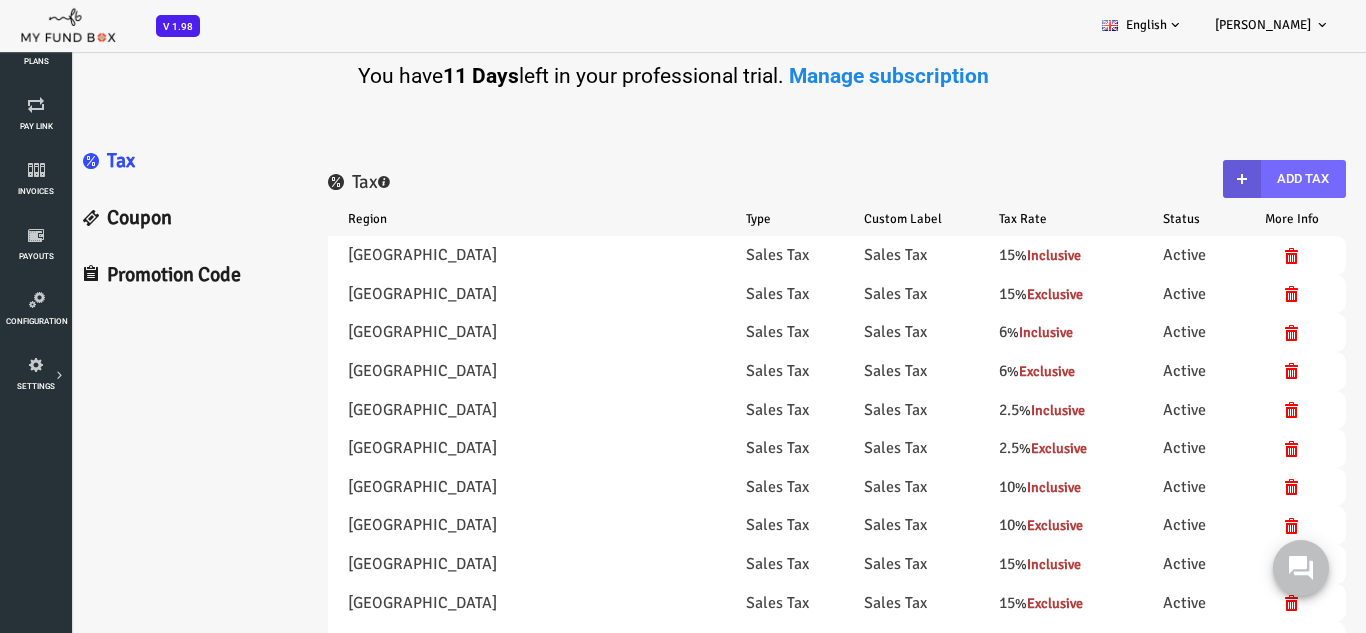 click on "Promotion Code" at bounding box center [131, 275] 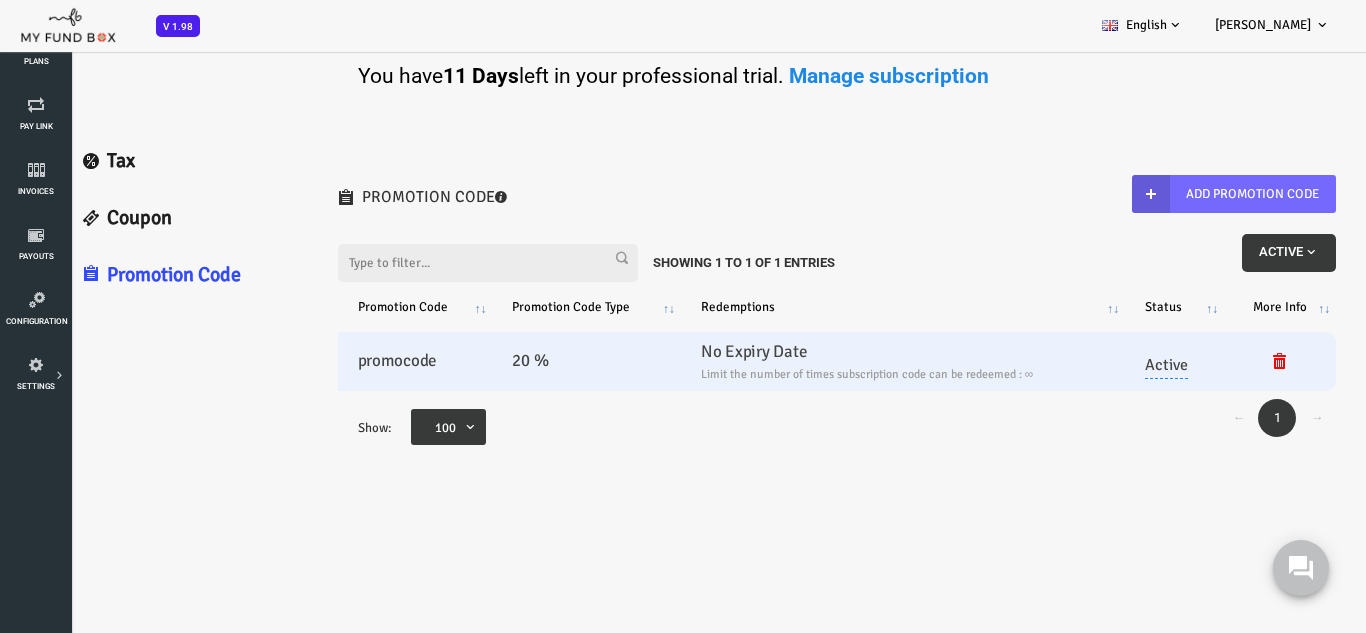 click on "promocode" at bounding box center (360, 361) 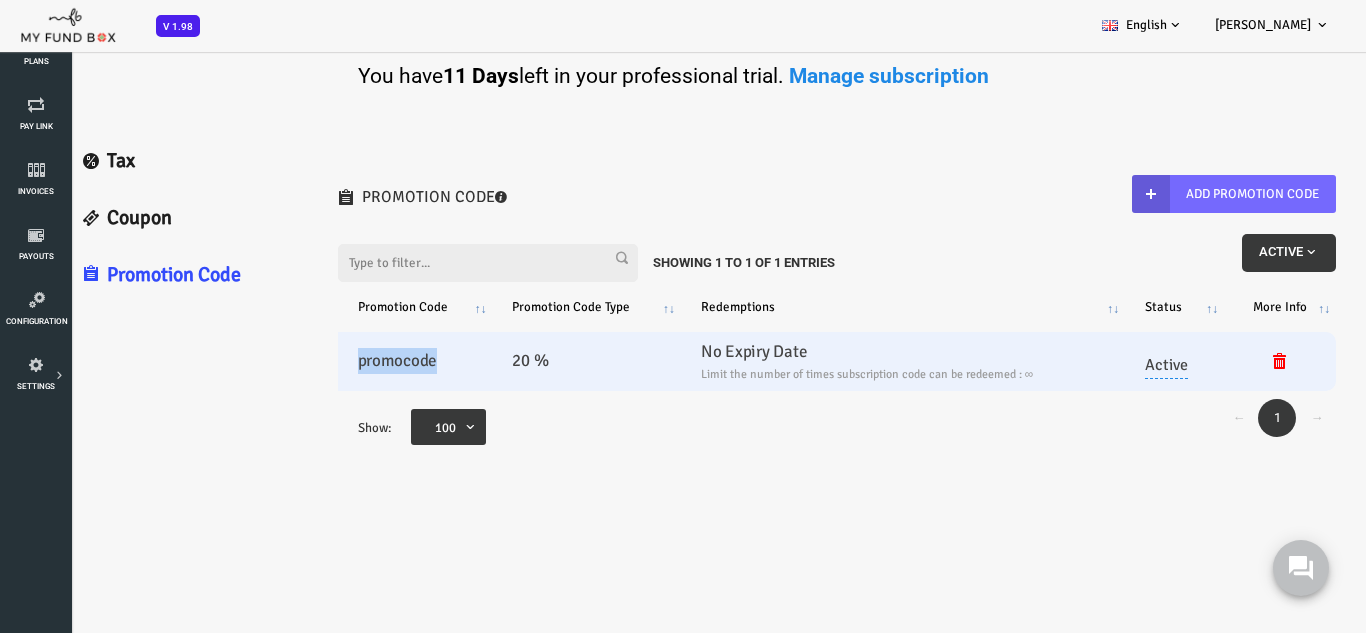 click on "promocode" at bounding box center (360, 361) 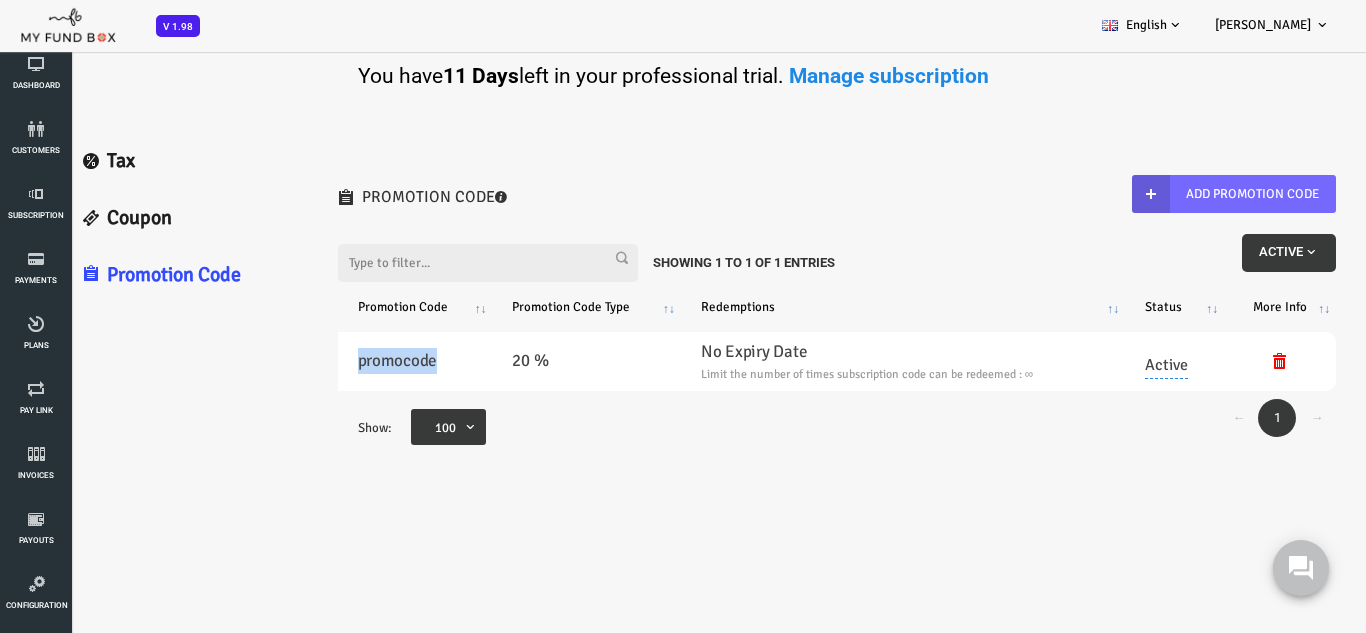 scroll, scrollTop: 0, scrollLeft: 0, axis: both 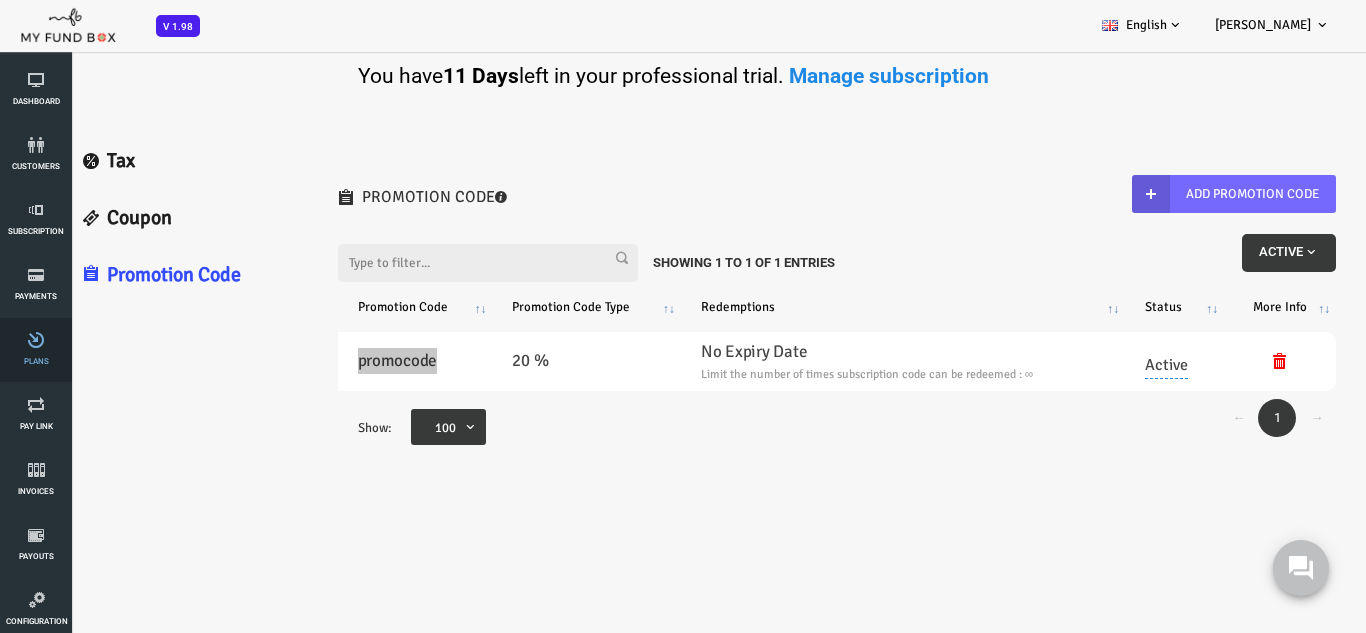 click at bounding box center (36, 340) 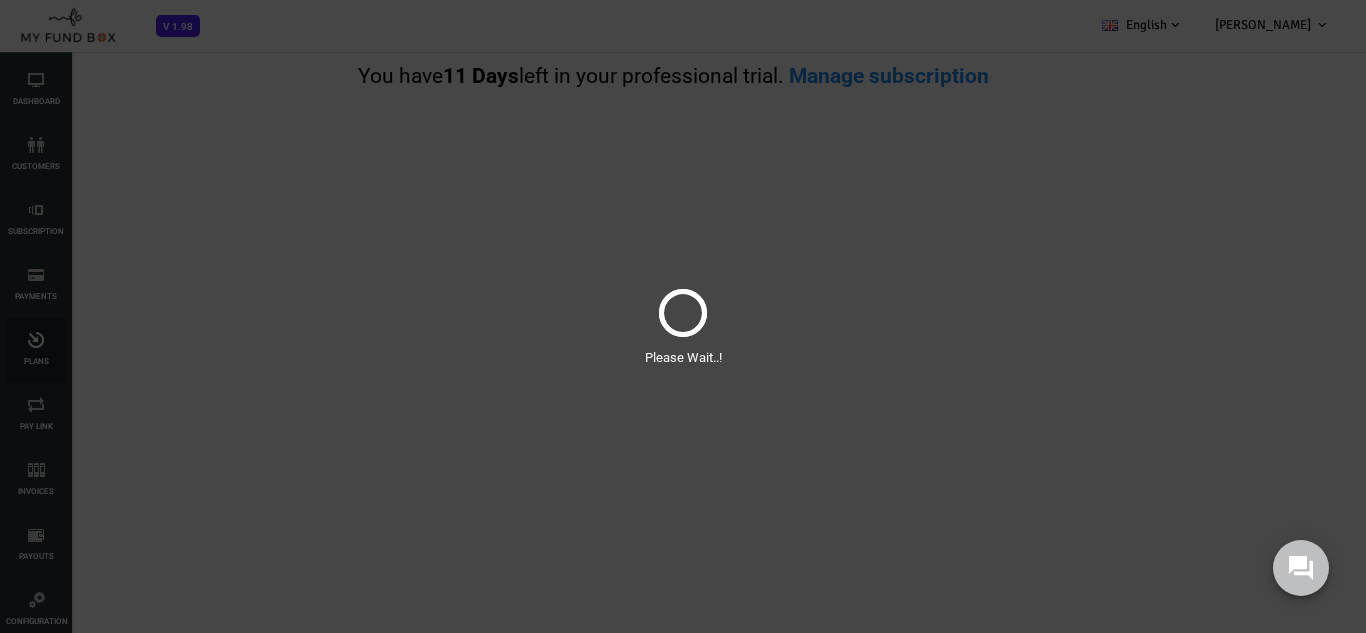 scroll, scrollTop: 0, scrollLeft: 0, axis: both 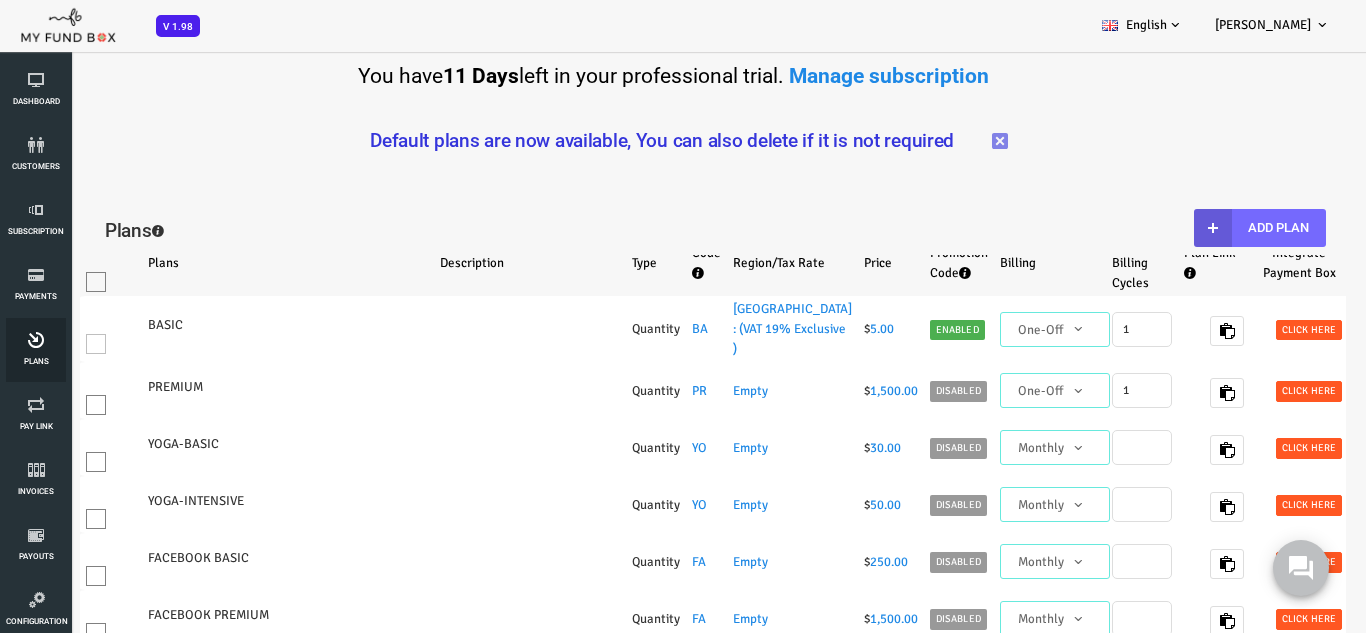 select on "100" 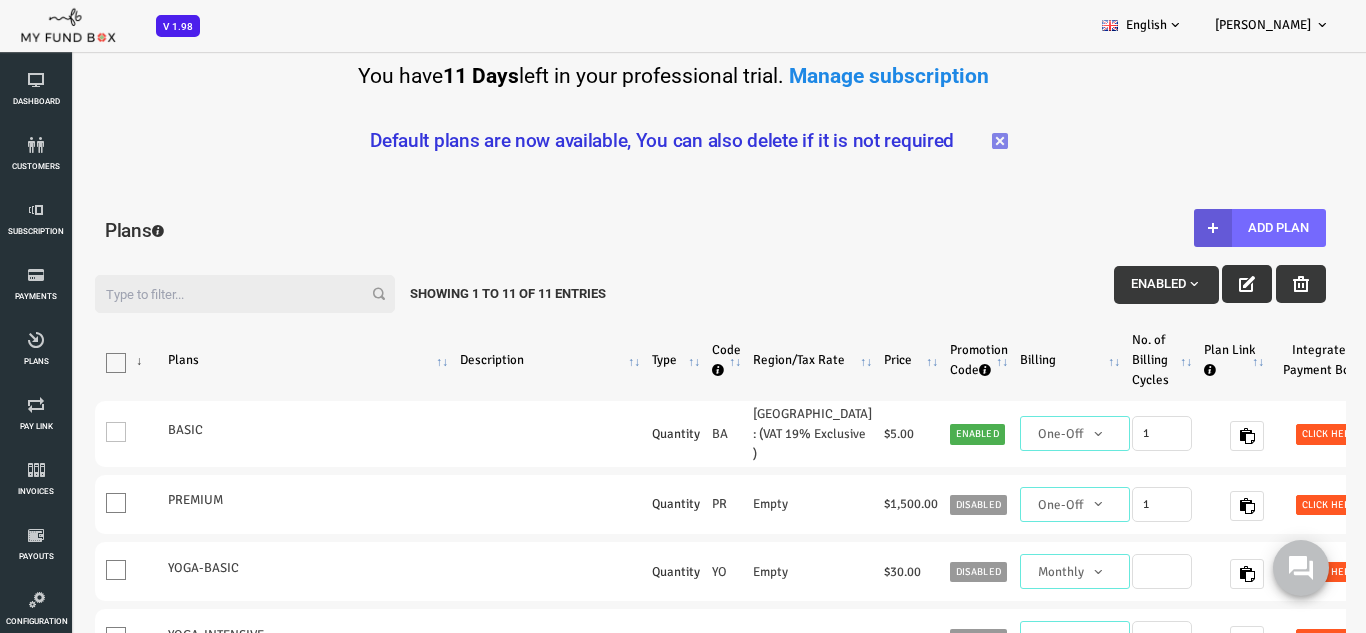 click at bounding box center [1192, 284] 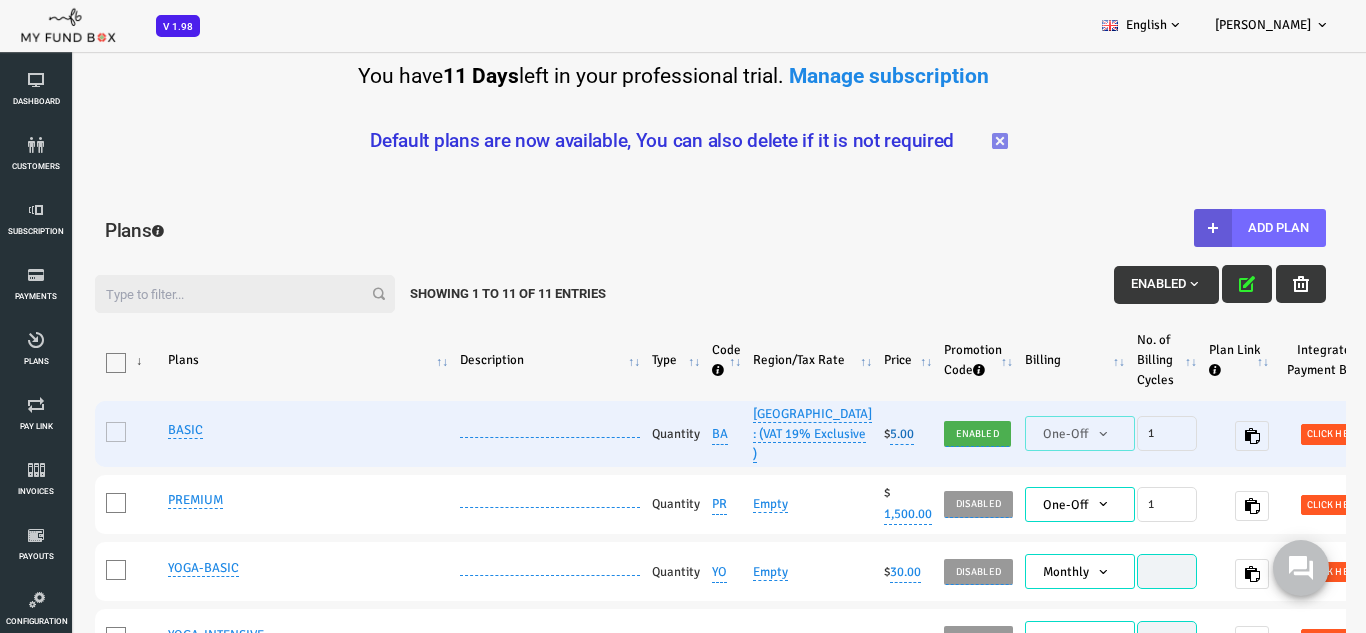 click on "5.00" at bounding box center (847, 434) 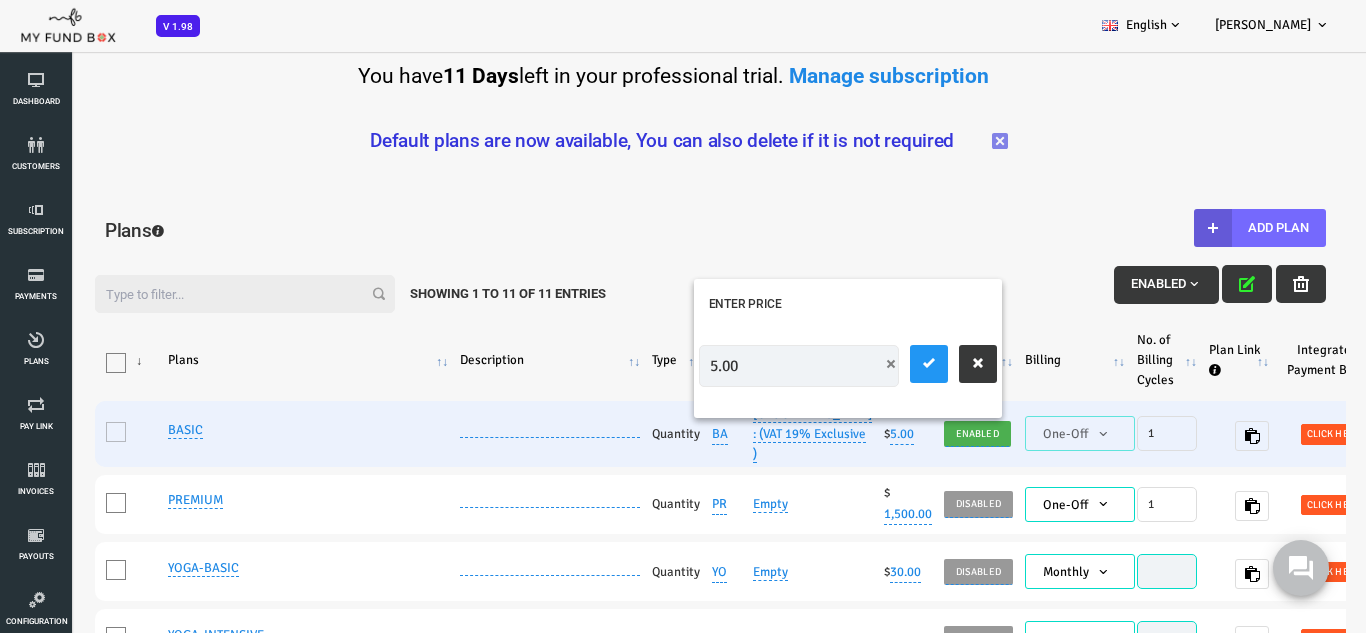 click on "5.00" at bounding box center (744, 366) 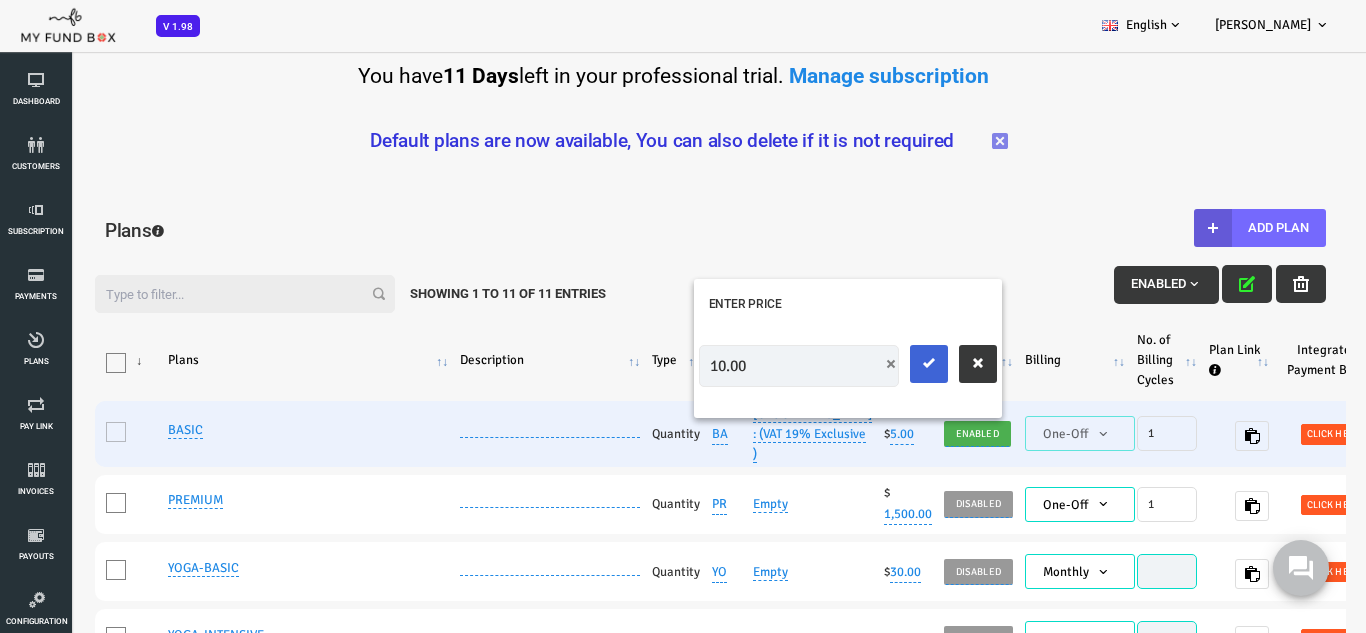 type on "10.00" 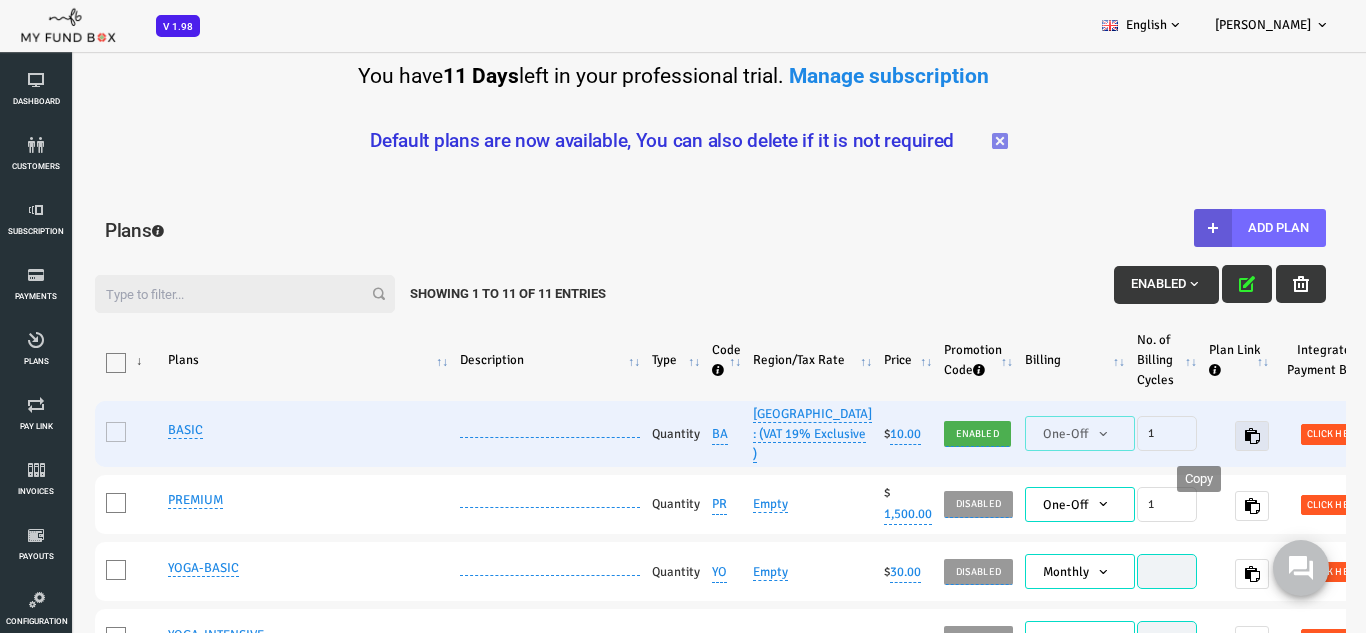 click at bounding box center (1197, 436) 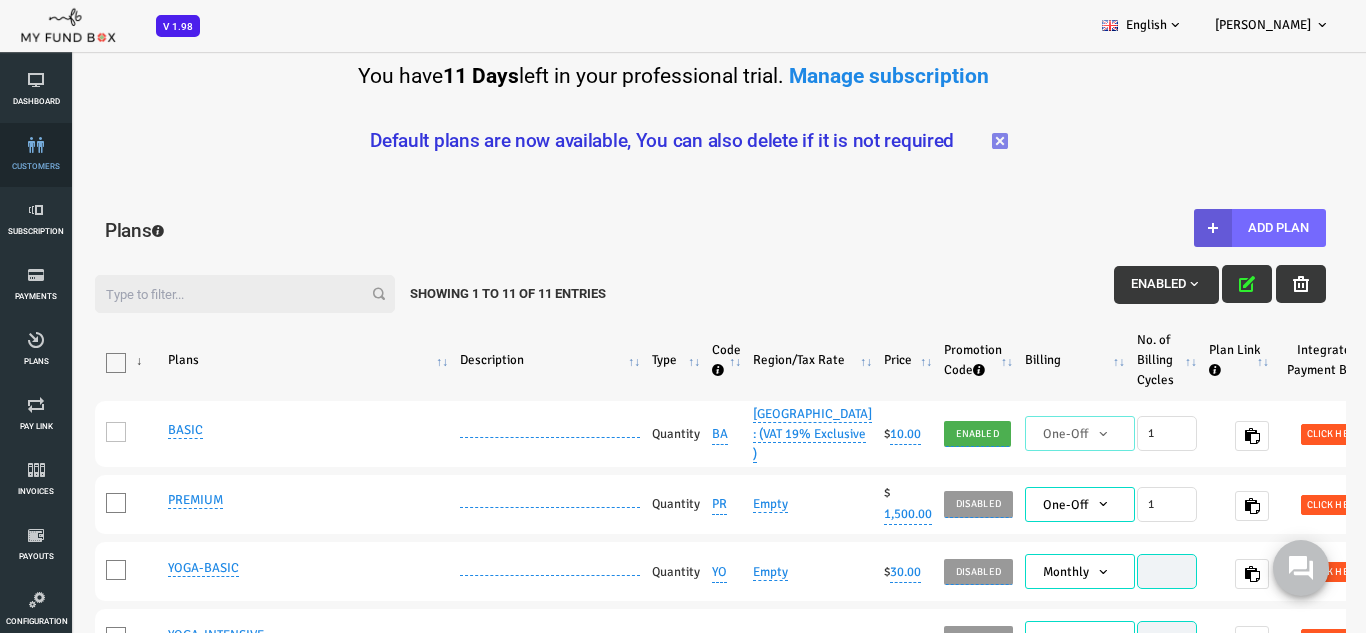 click on "customers" at bounding box center (0, 0) 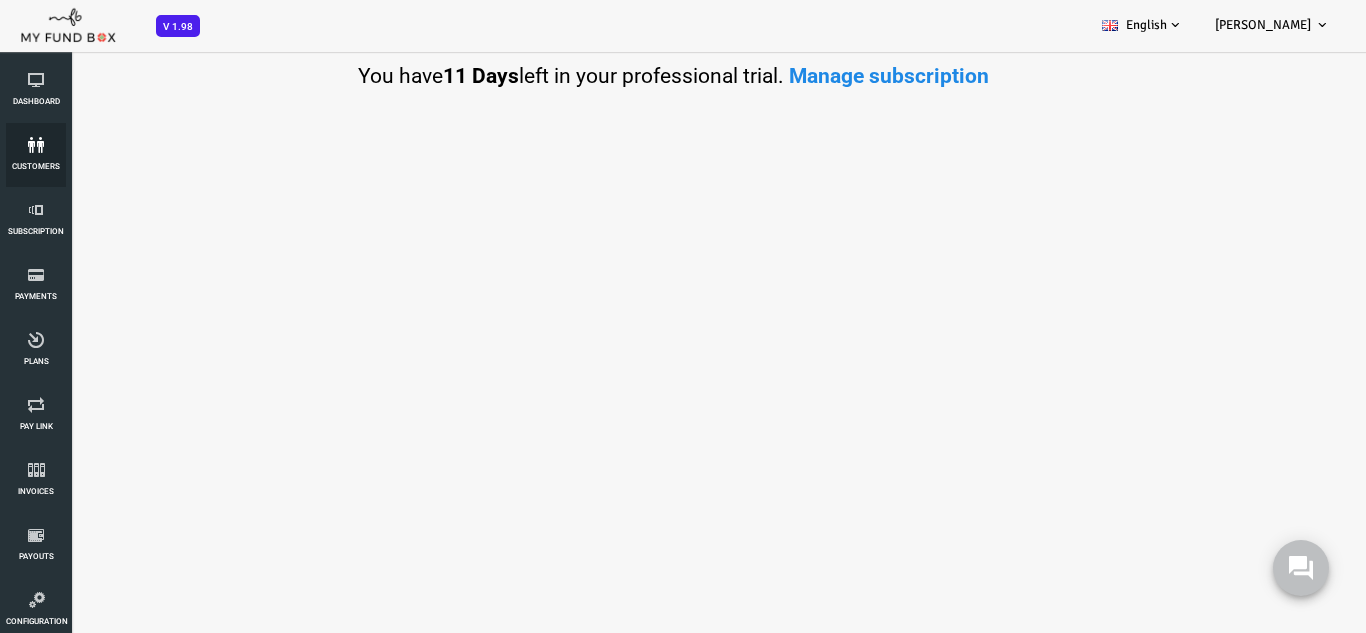 select on "100" 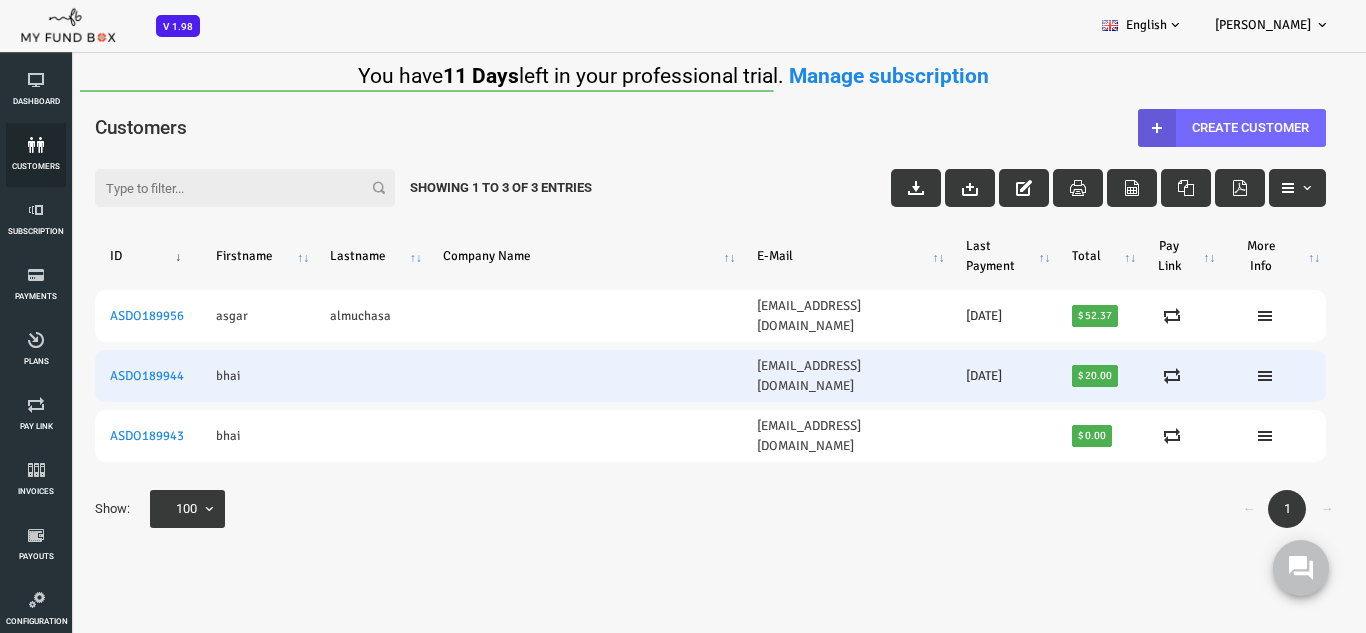 scroll, scrollTop: 0, scrollLeft: 0, axis: both 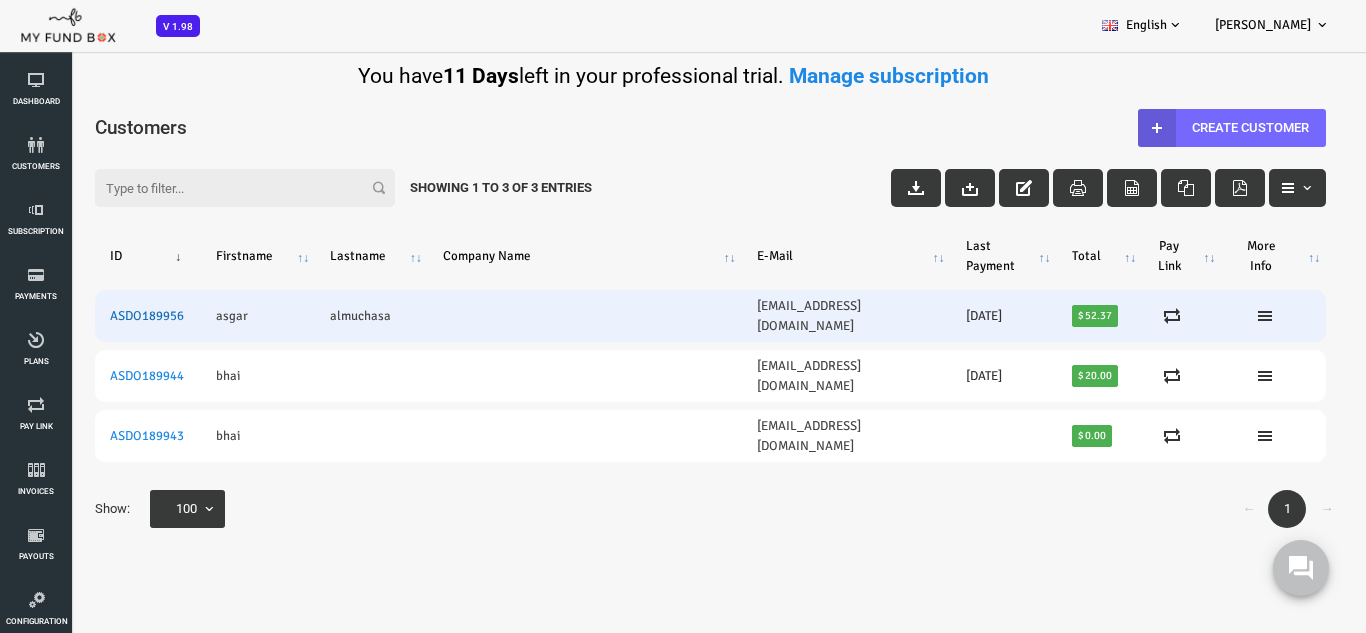 click on "ASDO189956" at bounding box center [92, 316] 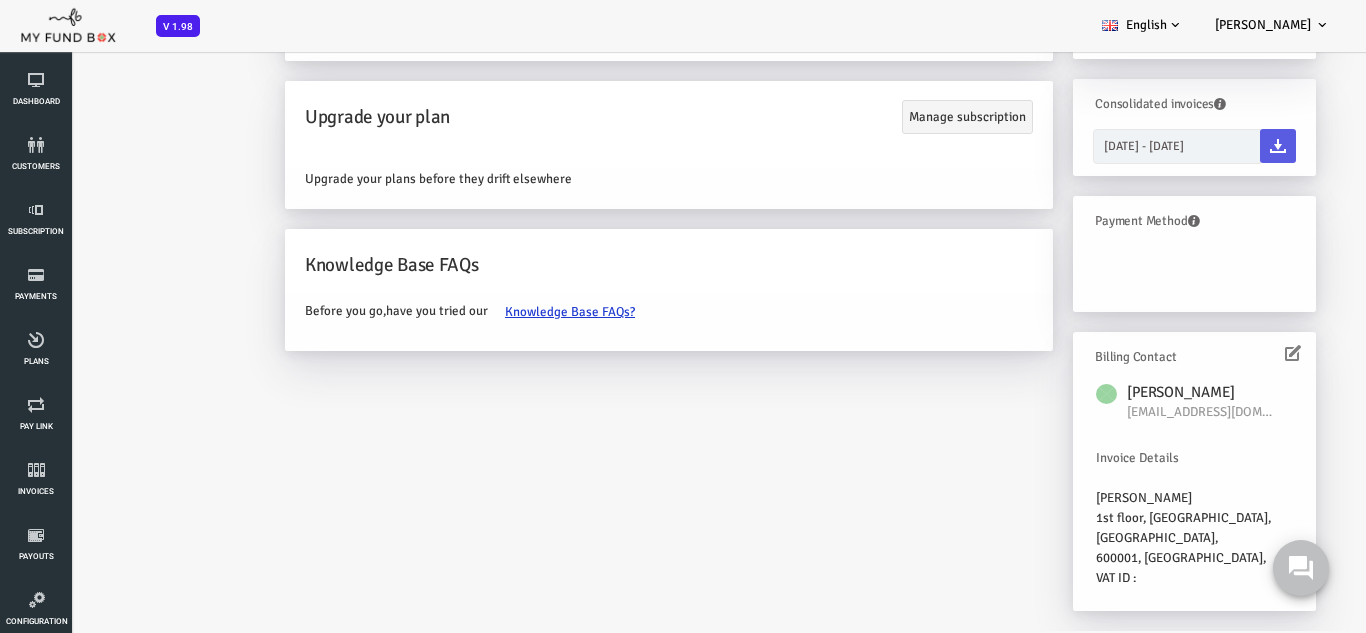 scroll, scrollTop: 259, scrollLeft: 0, axis: vertical 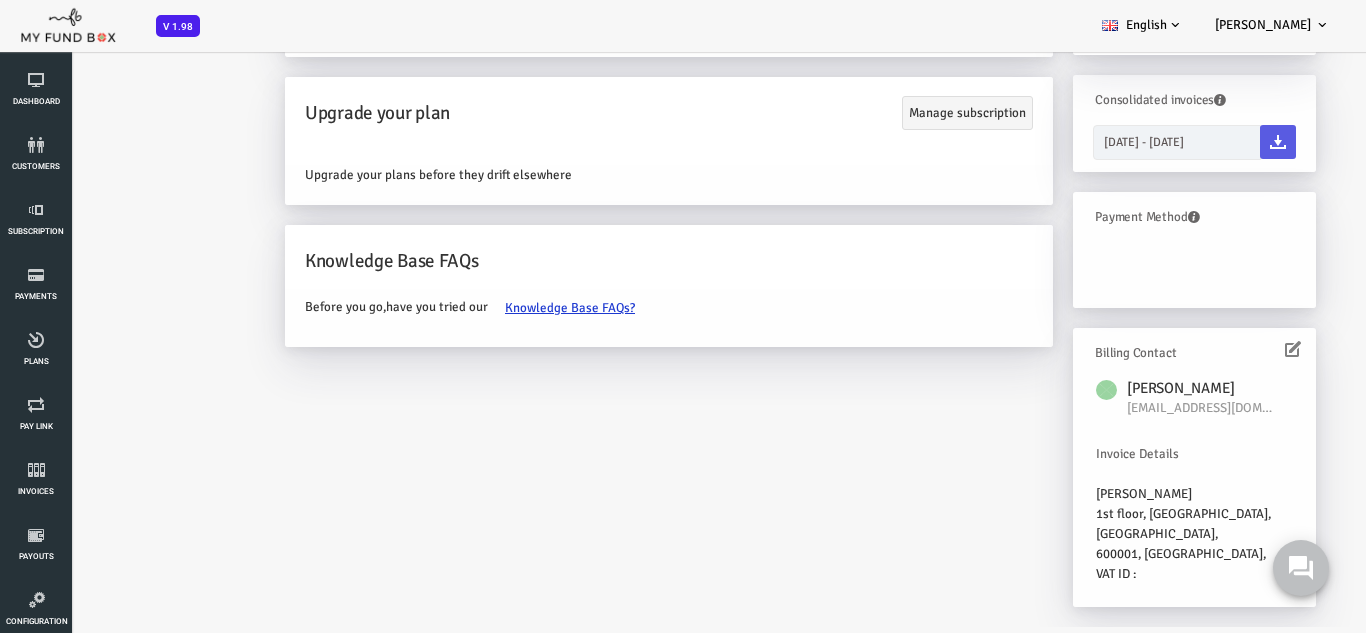click at bounding box center [1238, 350] 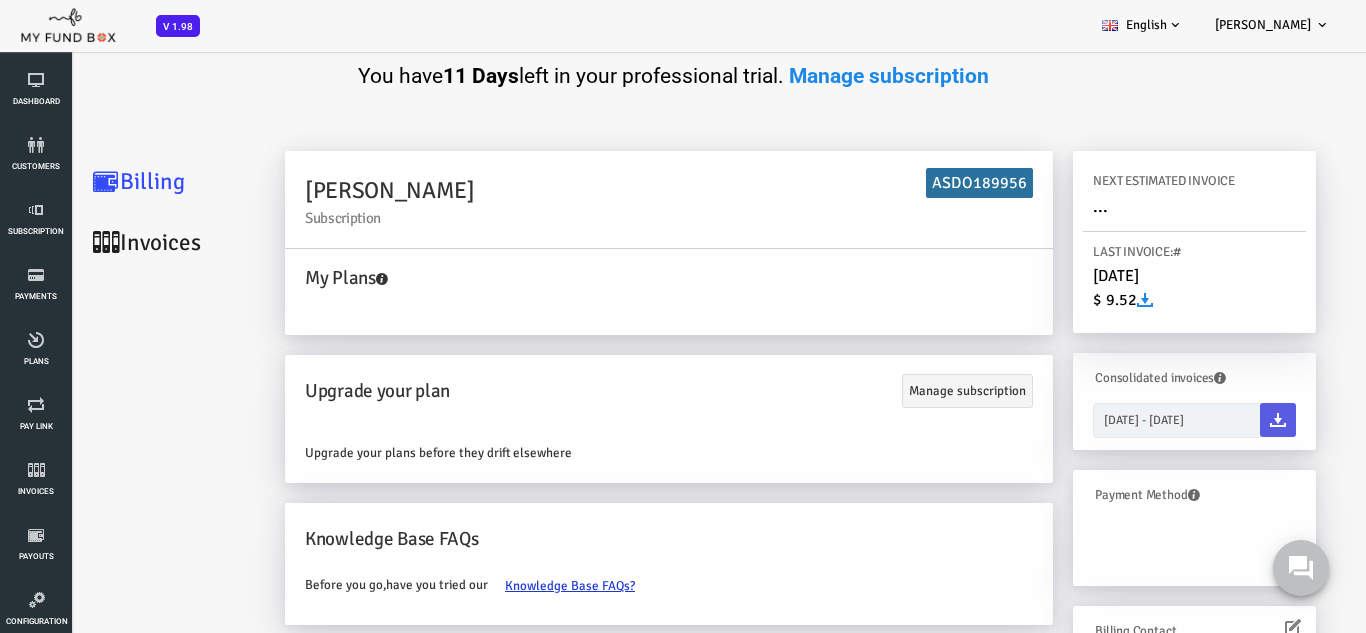 scroll, scrollTop: 0, scrollLeft: 0, axis: both 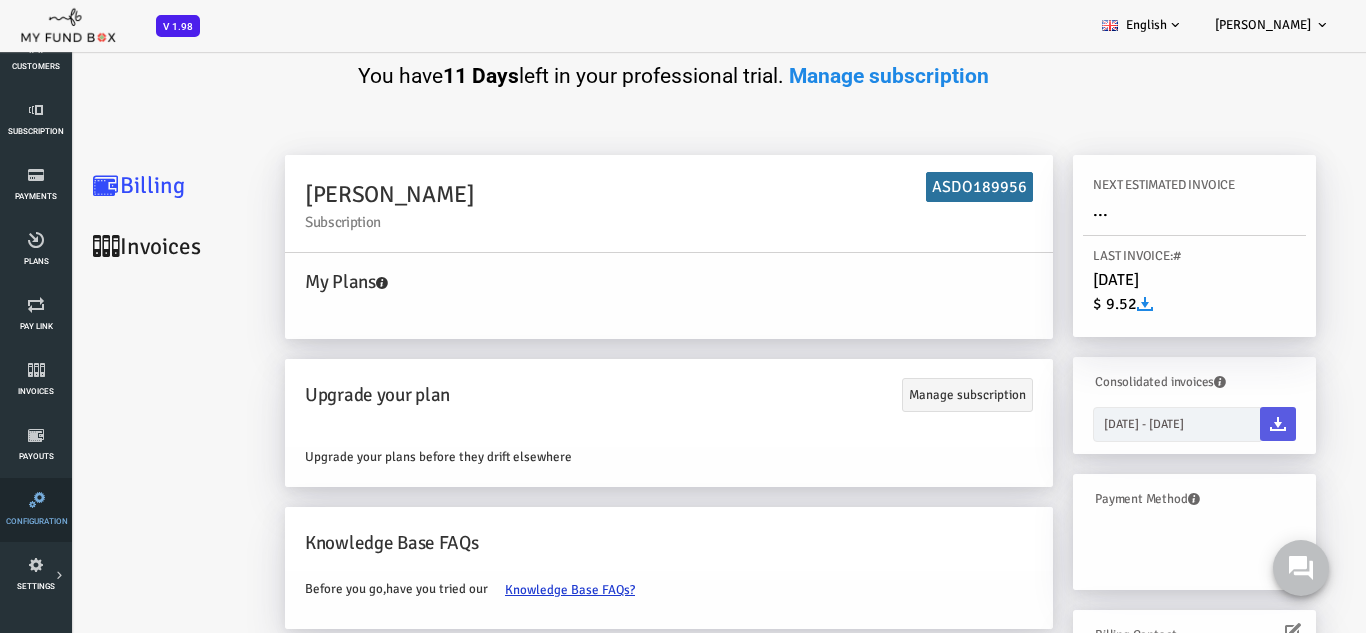 click on "Configuration" at bounding box center (36, 510) 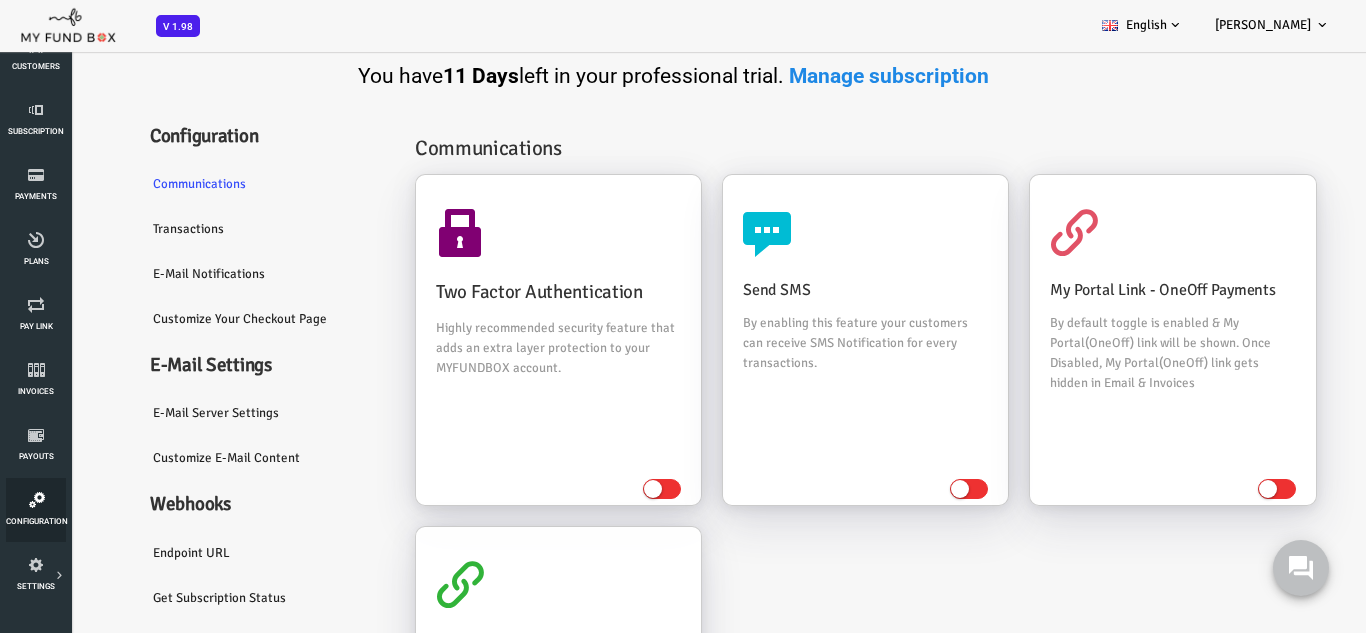 scroll, scrollTop: 200, scrollLeft: 0, axis: vertical 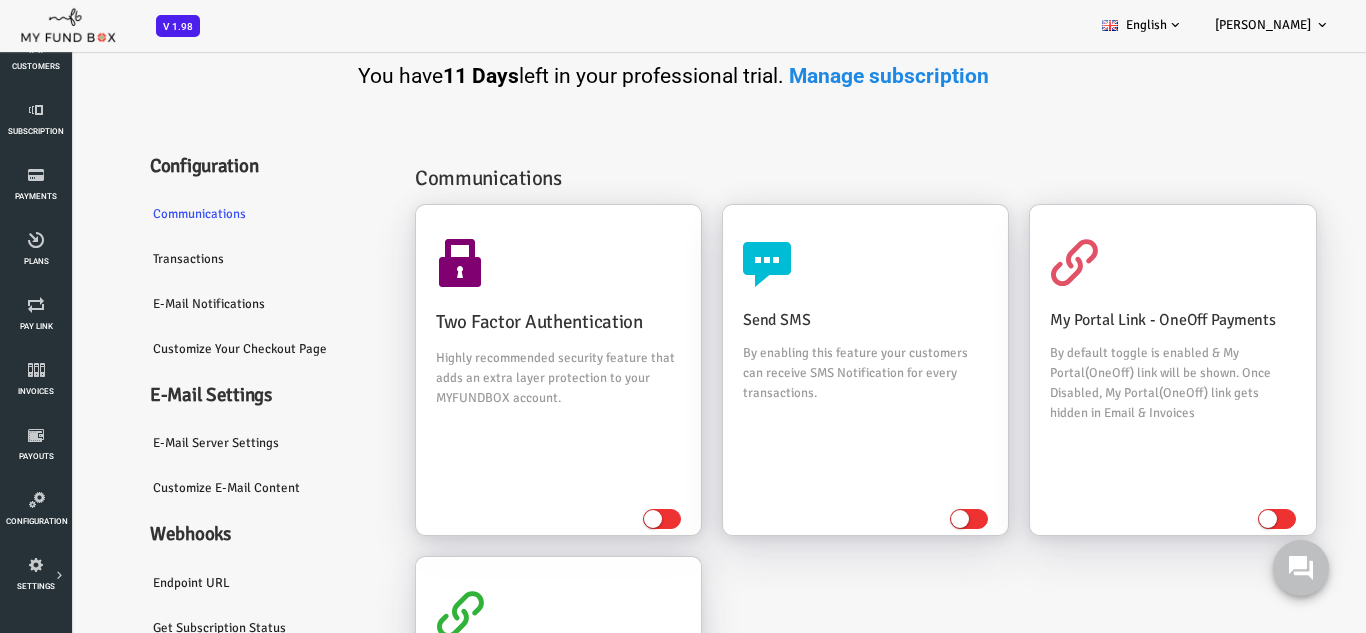 click on "Subscriber not found
Beneficiary Not Found
Partner Not Found!!!!
Please Fill out this field
Please Enter an E-mail Address
Enter The Valid Payment Status
Showing
Entries
No matching records found
(Filtered From
Total Entries)
No records available
asgar hameed" at bounding box center (655, 543) 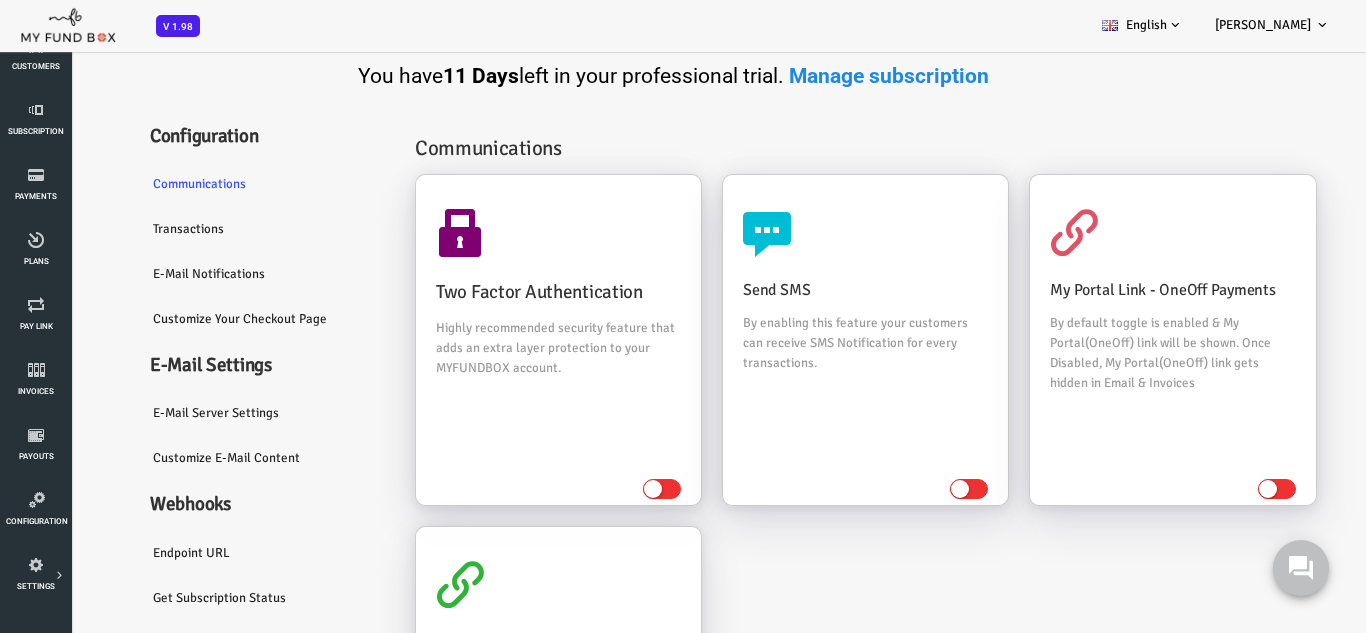 scroll, scrollTop: 311, scrollLeft: 0, axis: vertical 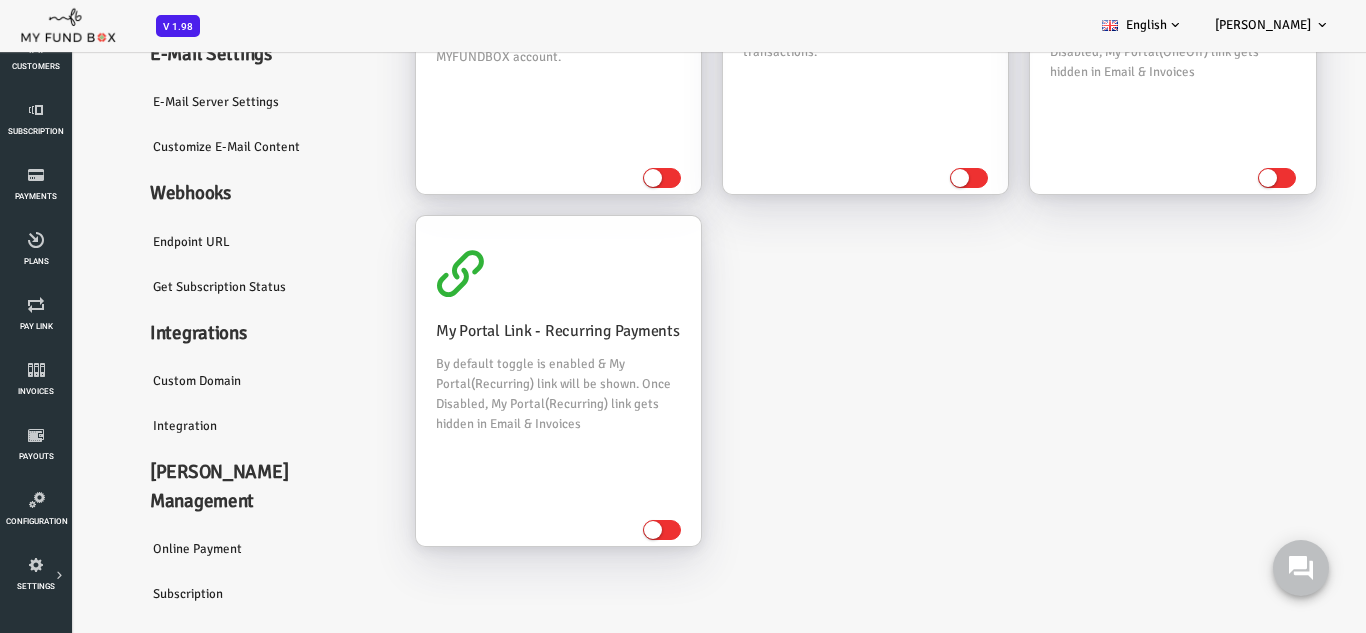 click on "Integration" at bounding box center [210, 427] 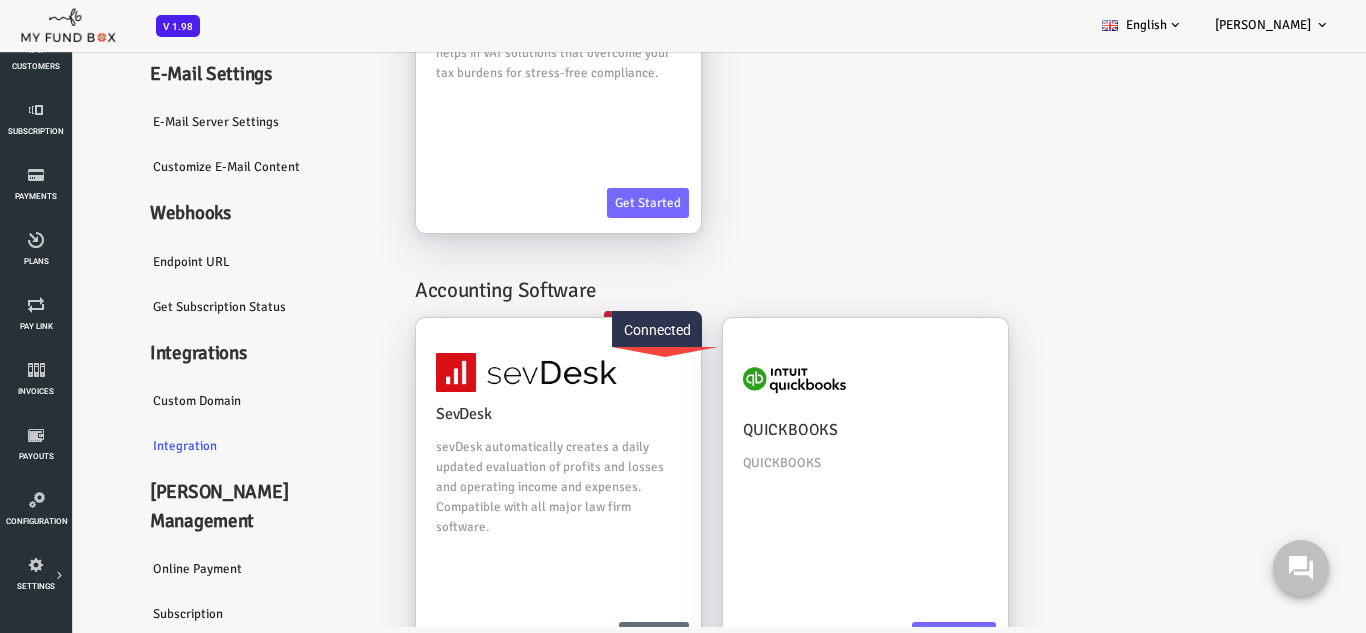 scroll, scrollTop: 0, scrollLeft: 0, axis: both 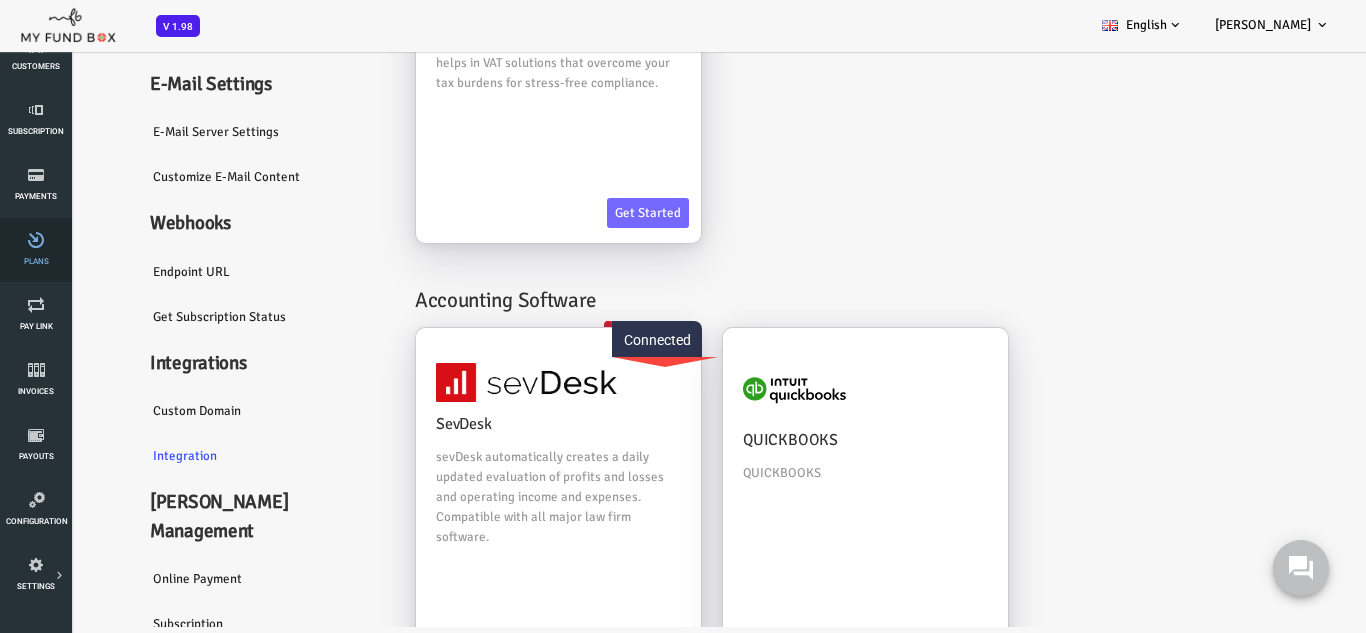 click on "Plans" at bounding box center [36, 250] 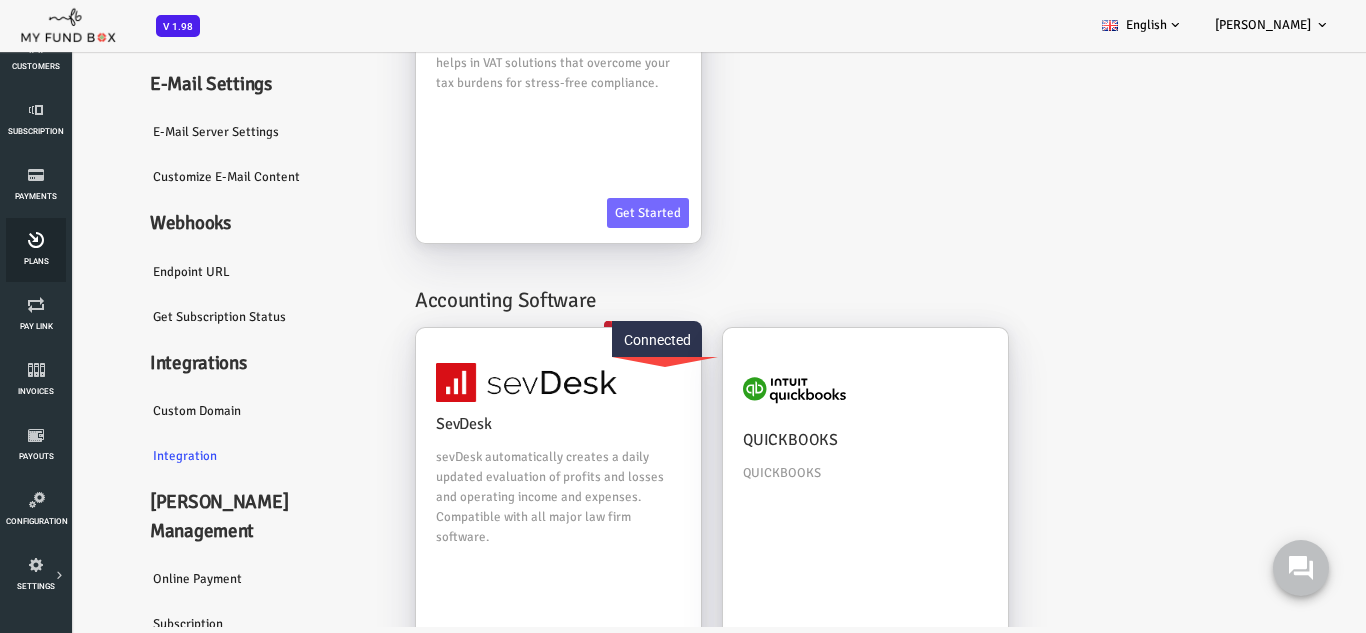 scroll, scrollTop: 63, scrollLeft: 0, axis: vertical 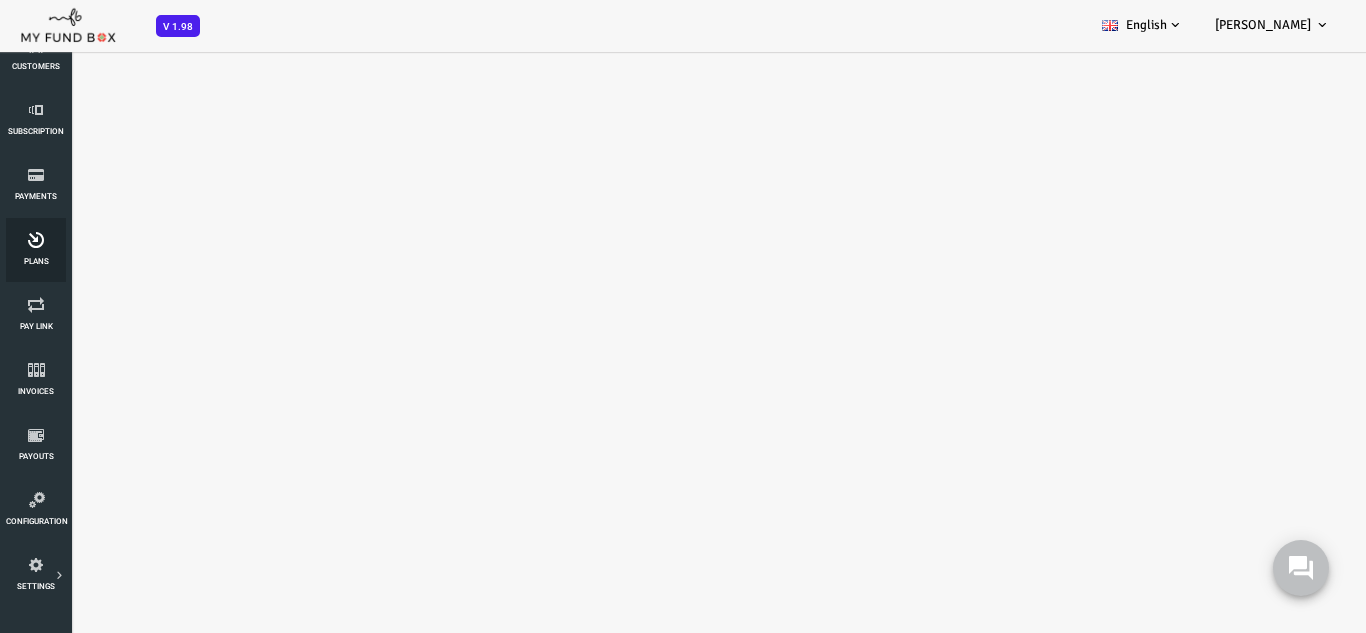 select on "100" 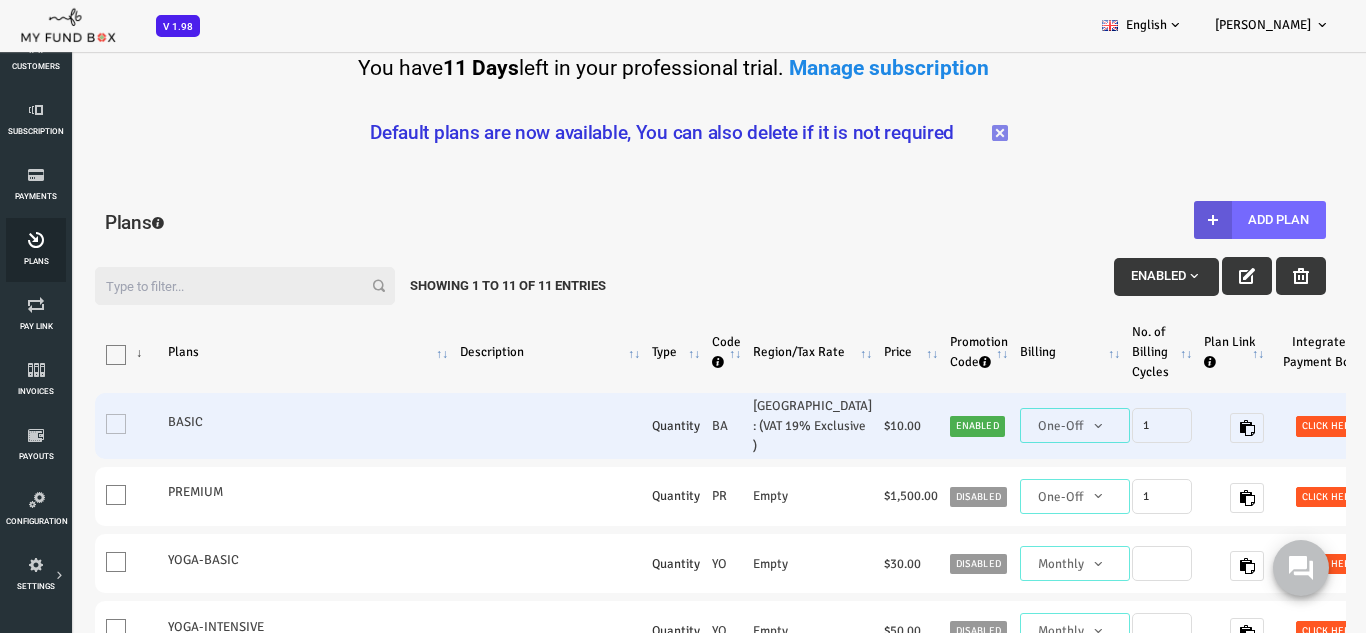 scroll, scrollTop: 0, scrollLeft: 0, axis: both 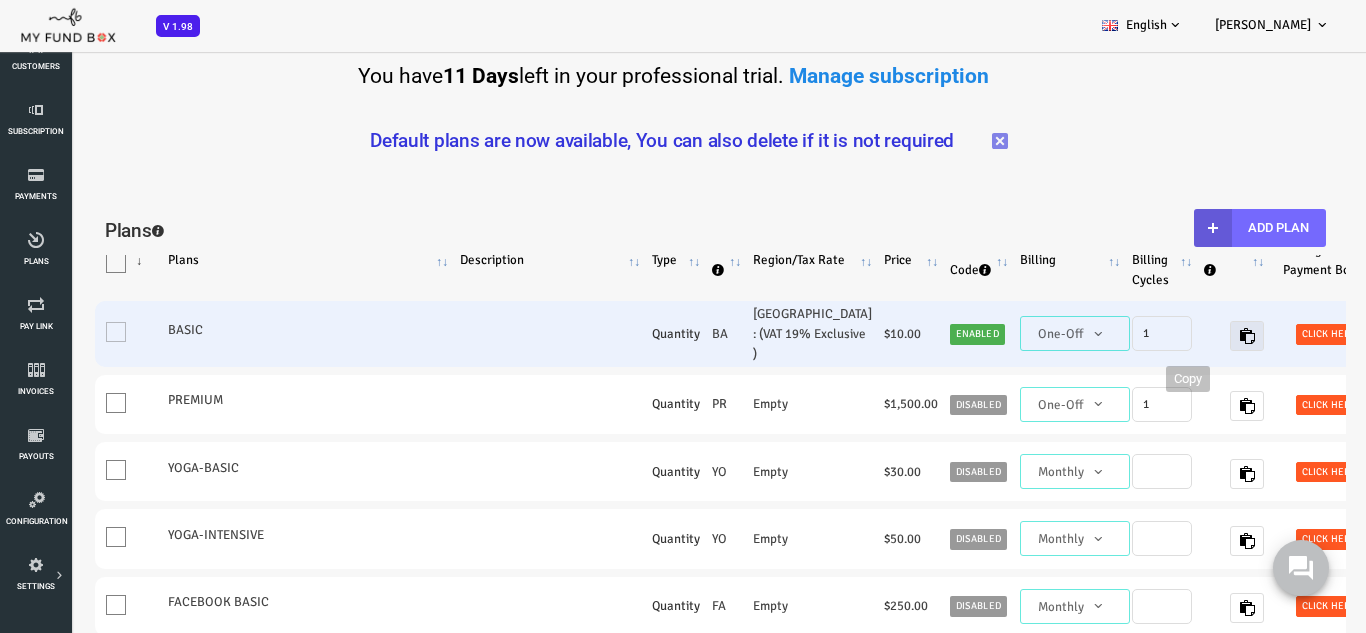 click at bounding box center (1192, 336) 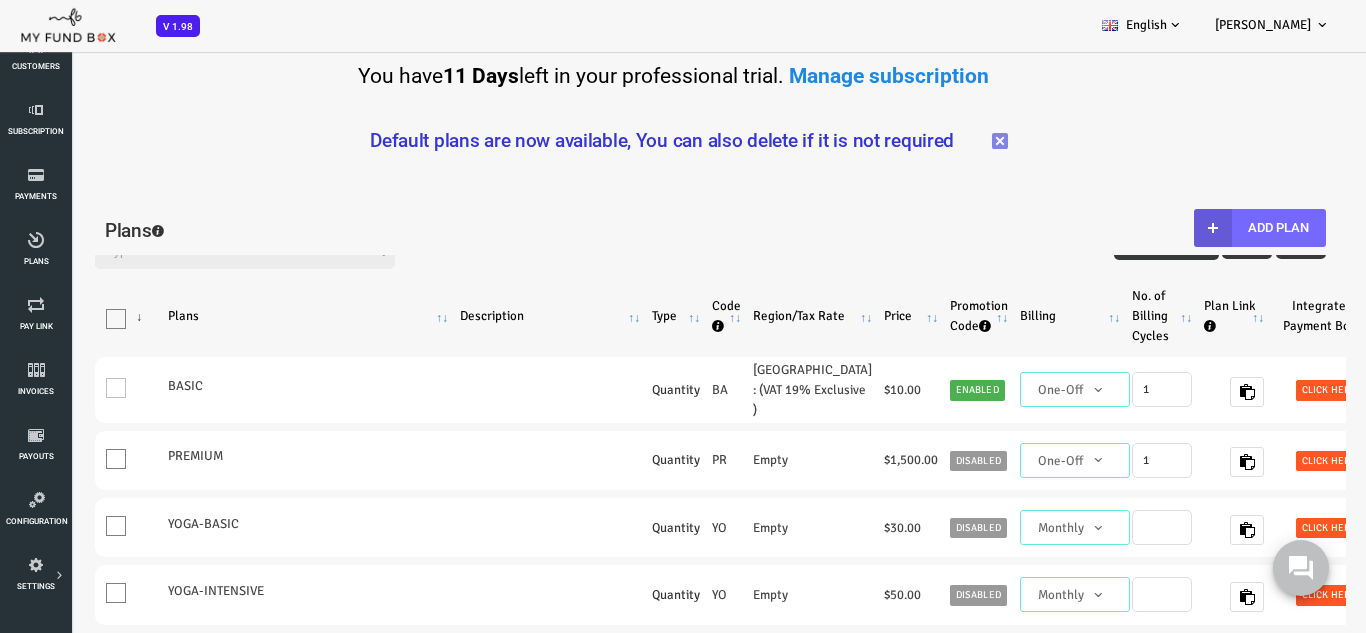 scroll, scrollTop: 0, scrollLeft: 0, axis: both 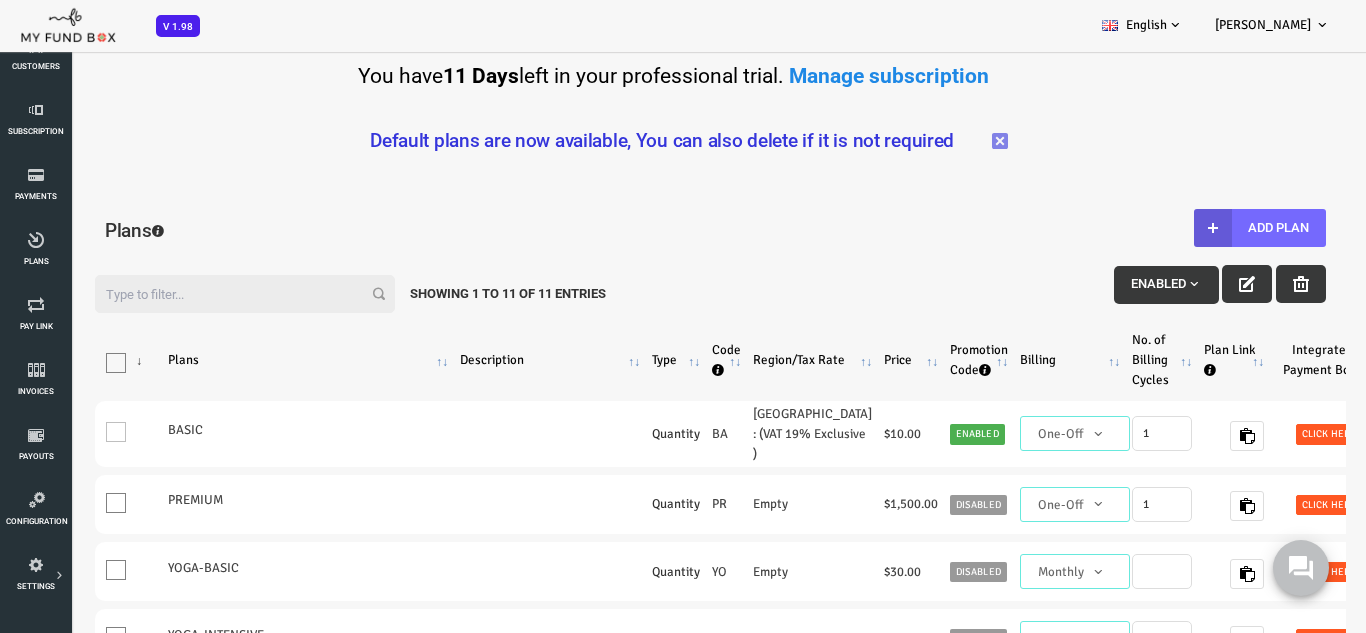 click on "Filter:         Enabled            Showing 1 to 11 of 11 Entries" at bounding box center (655, 289) 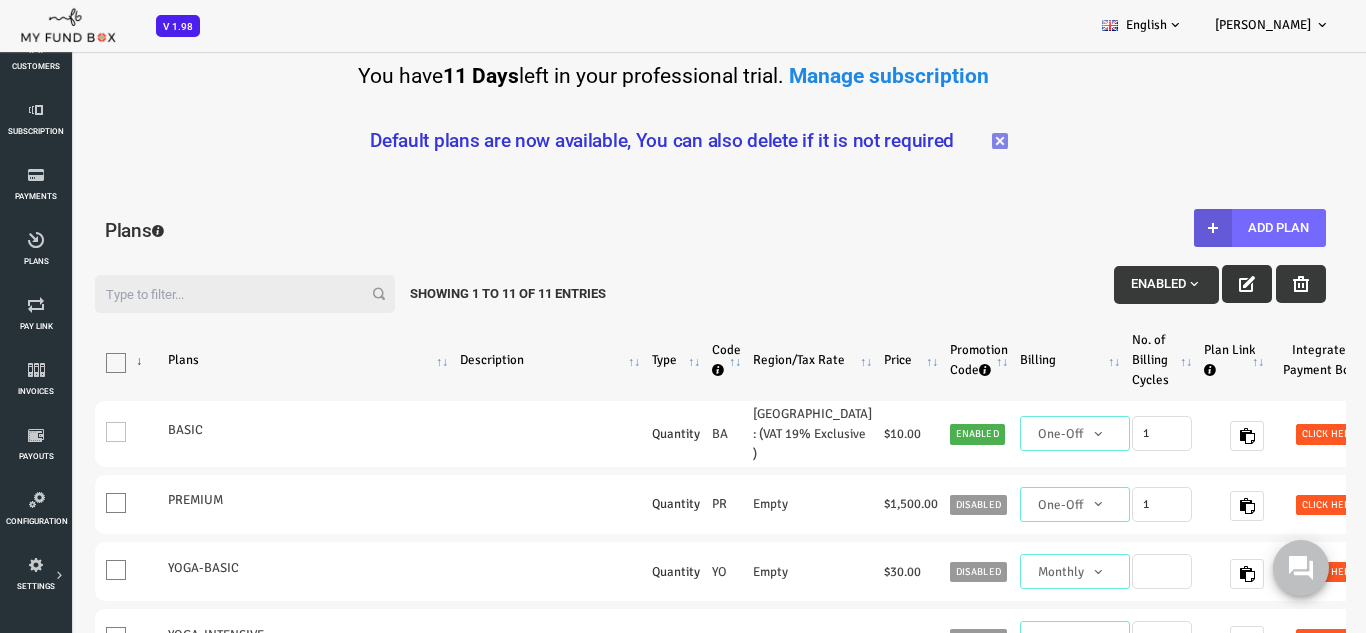 click at bounding box center (1192, 284) 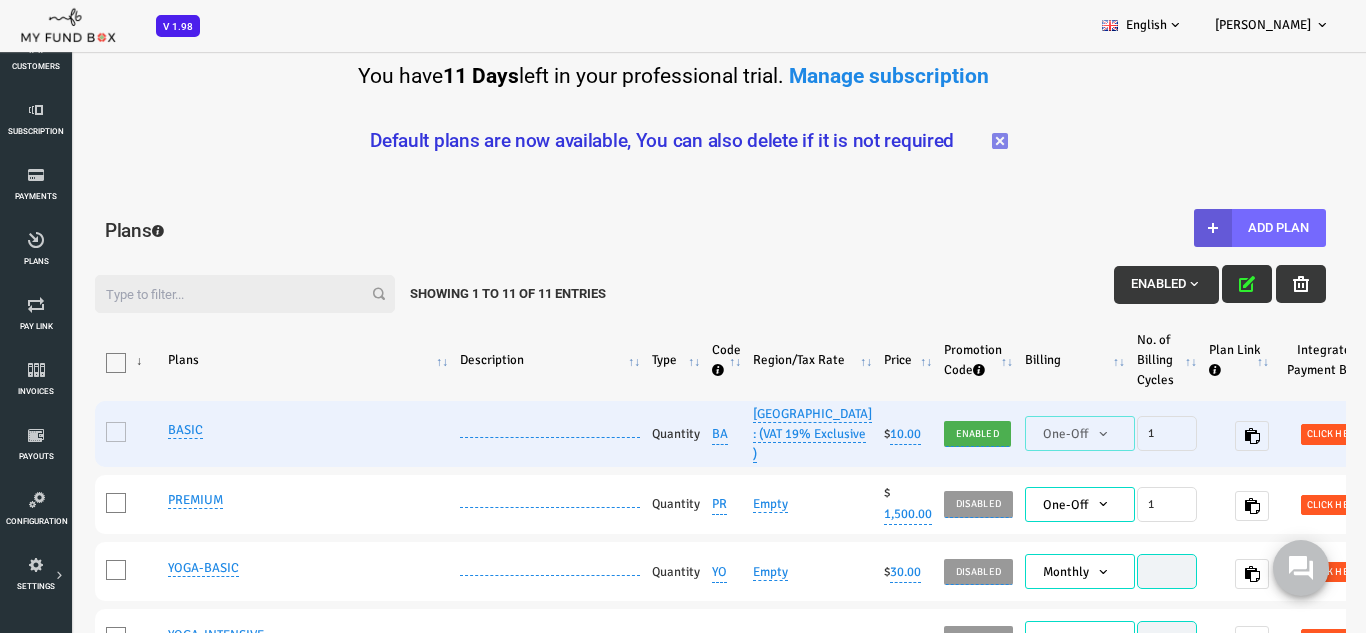 click on "Quantity" at bounding box center [621, 434] 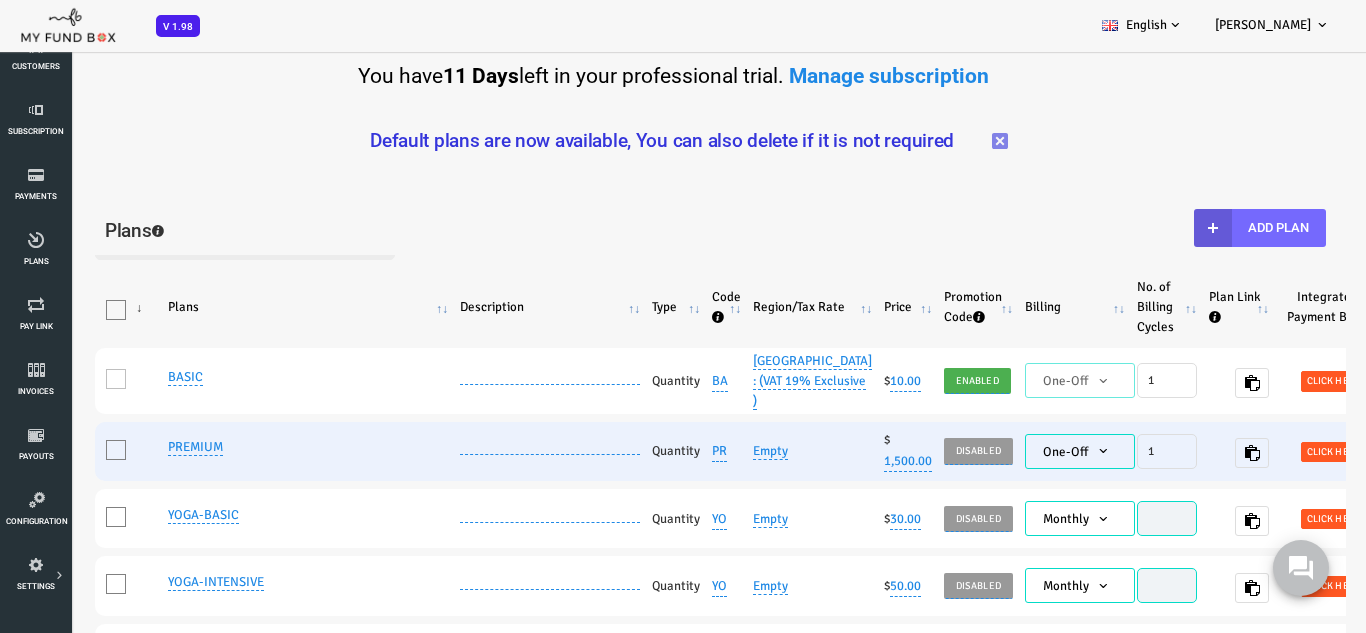 scroll, scrollTop: 100, scrollLeft: 0, axis: vertical 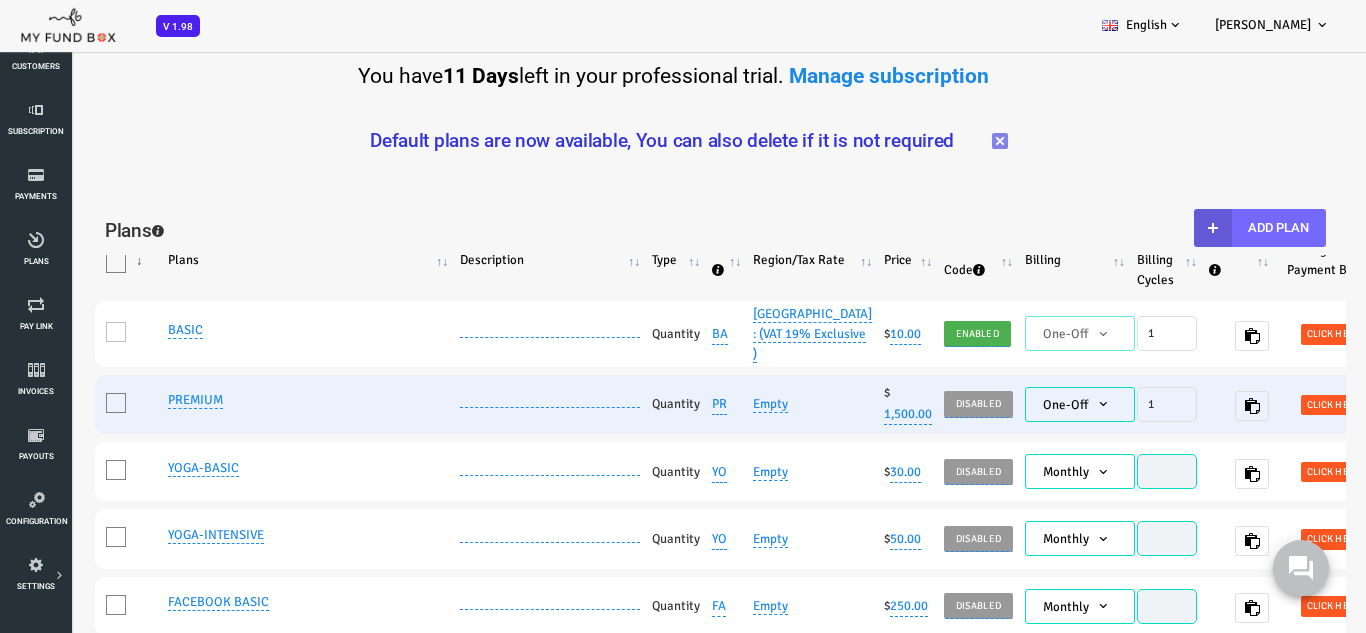 click on "Quantity" at bounding box center (621, 404) 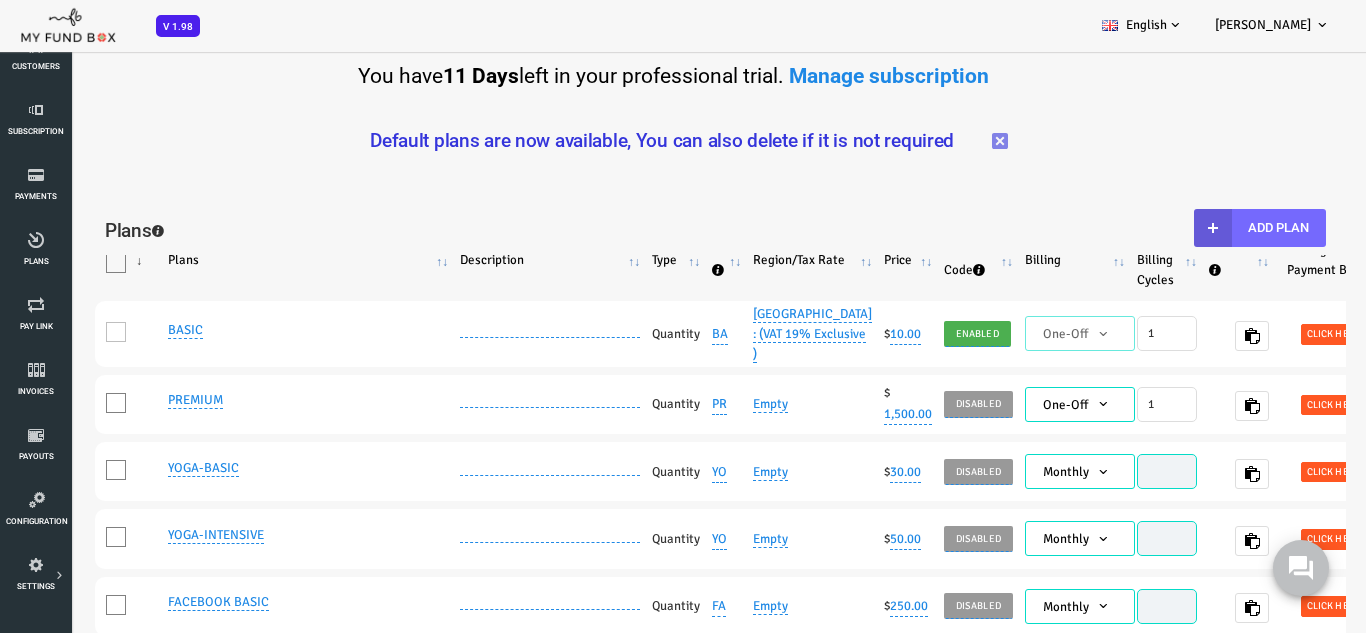 click on "Close
Default plans are now available, You can also delete if it is not required" at bounding box center (655, 153) 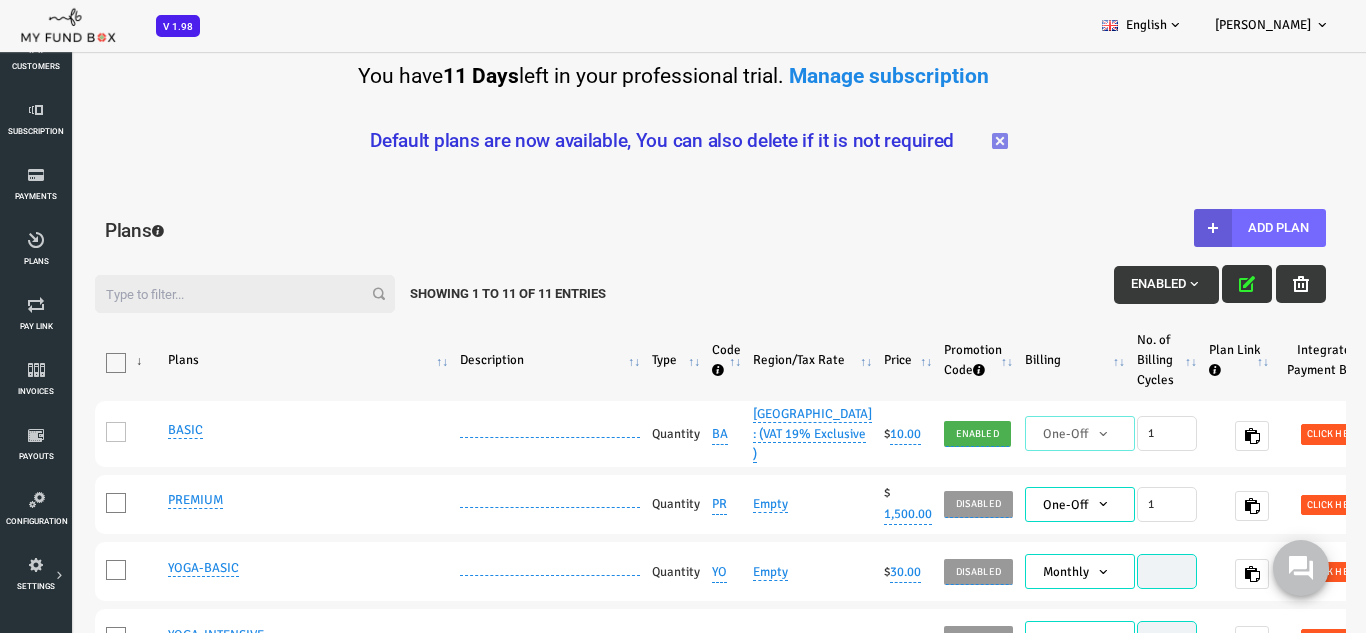 click at bounding box center (1192, 284) 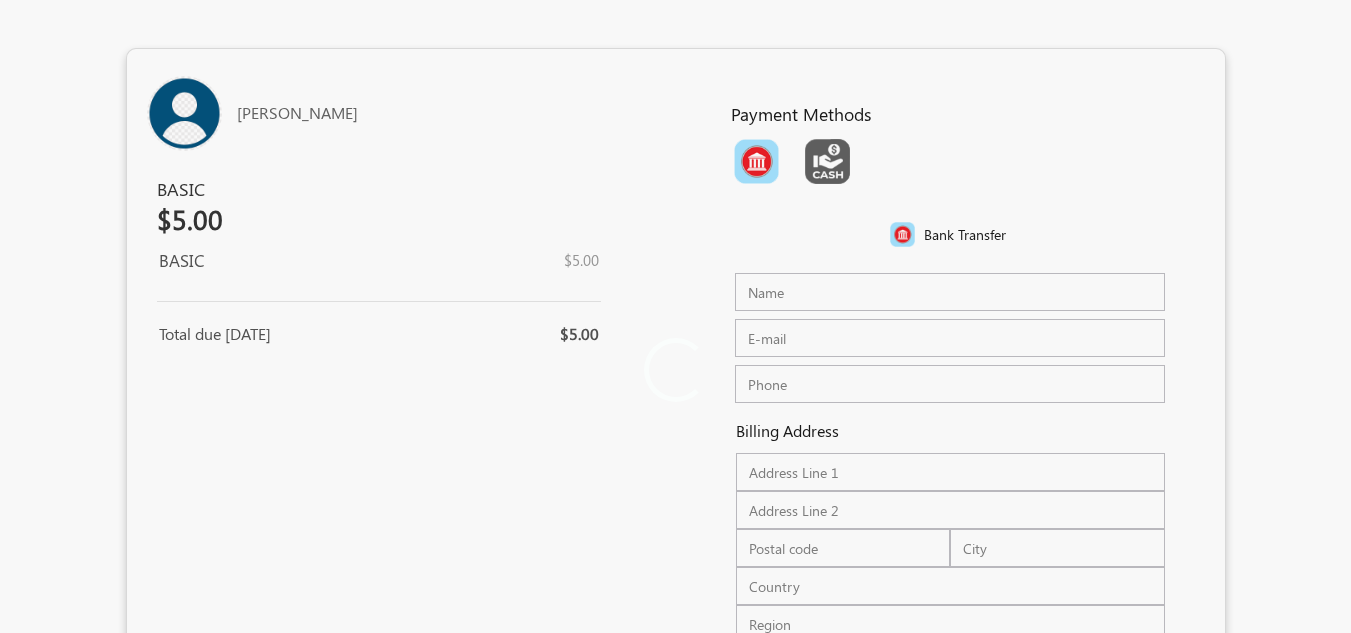 scroll, scrollTop: 0, scrollLeft: 0, axis: both 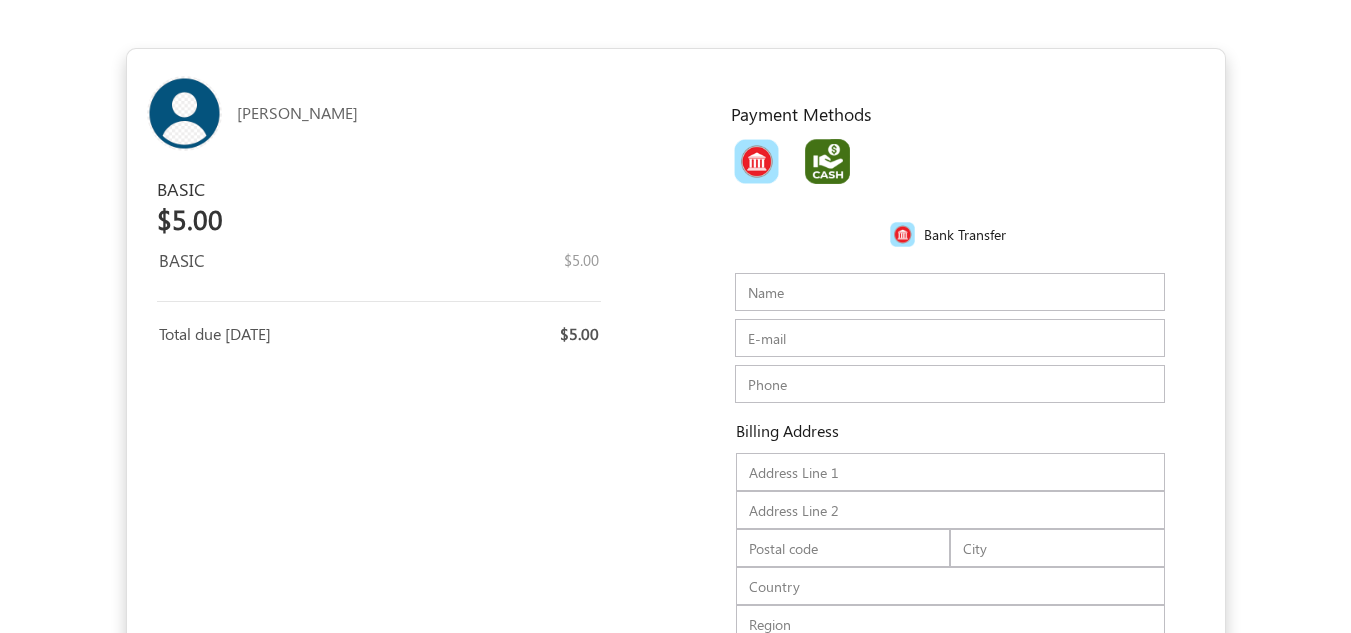 click at bounding box center (827, 161) 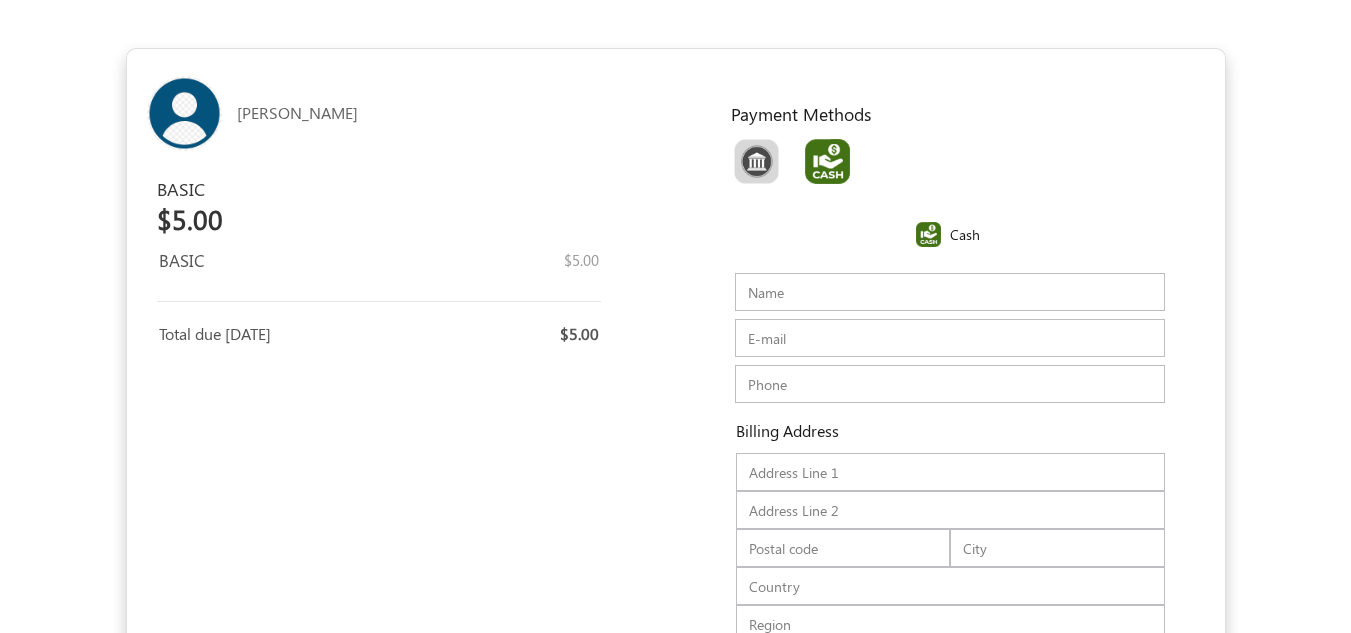 click on "Name" at bounding box center [950, 292] 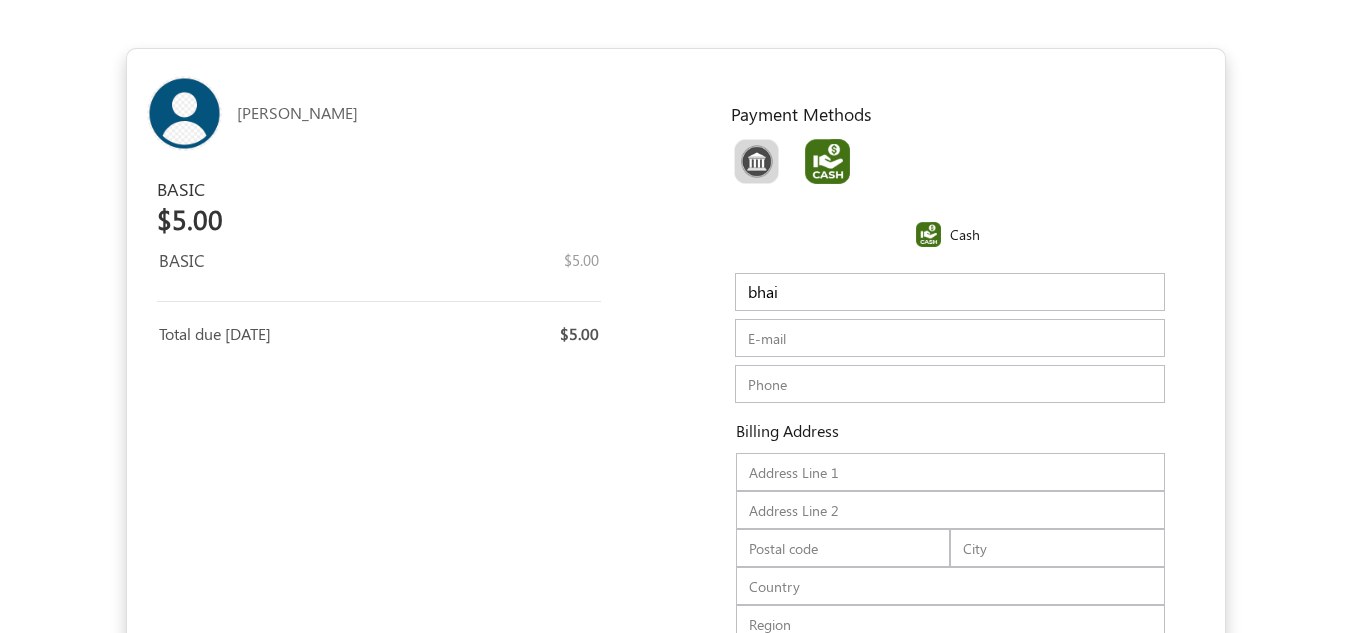 type on "chella mall" 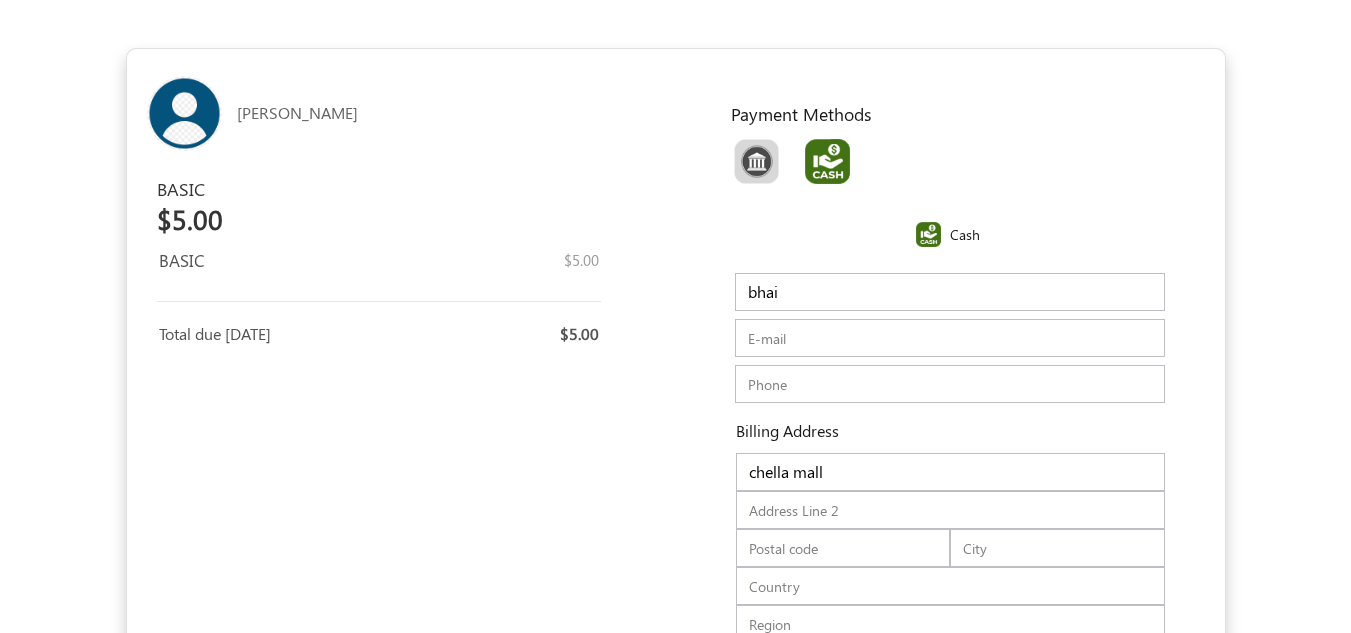 type on "1st floor" 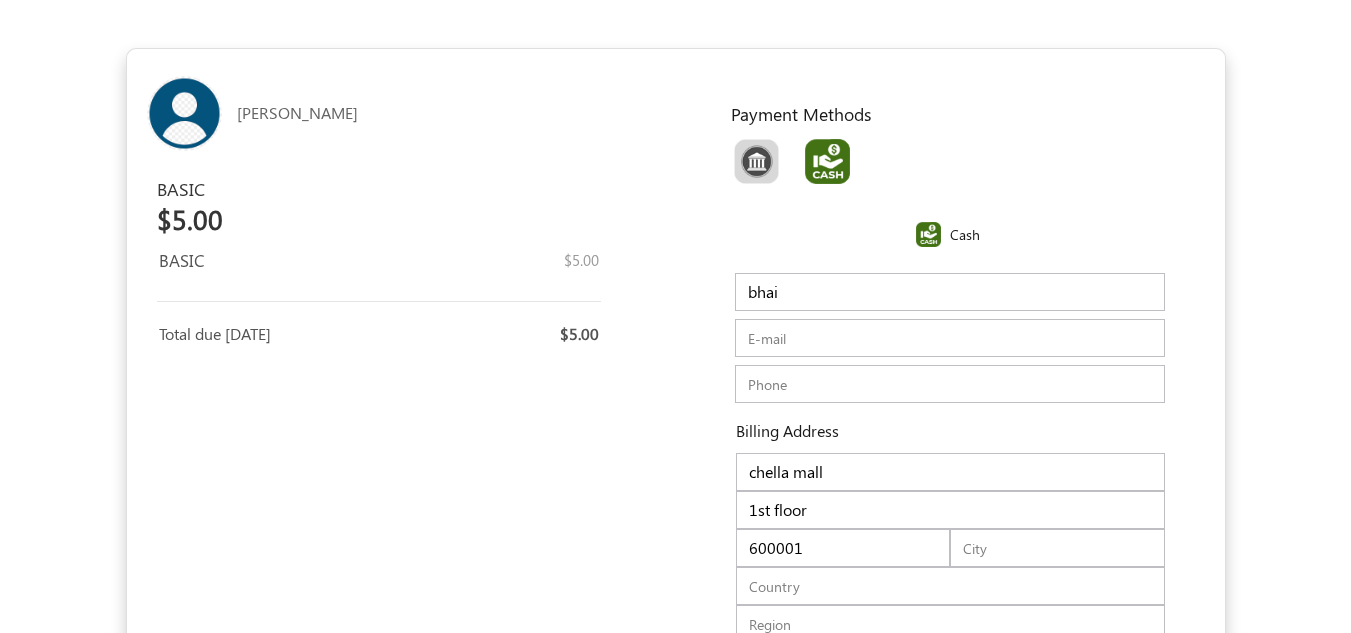 type on "[GEOGRAPHIC_DATA]" 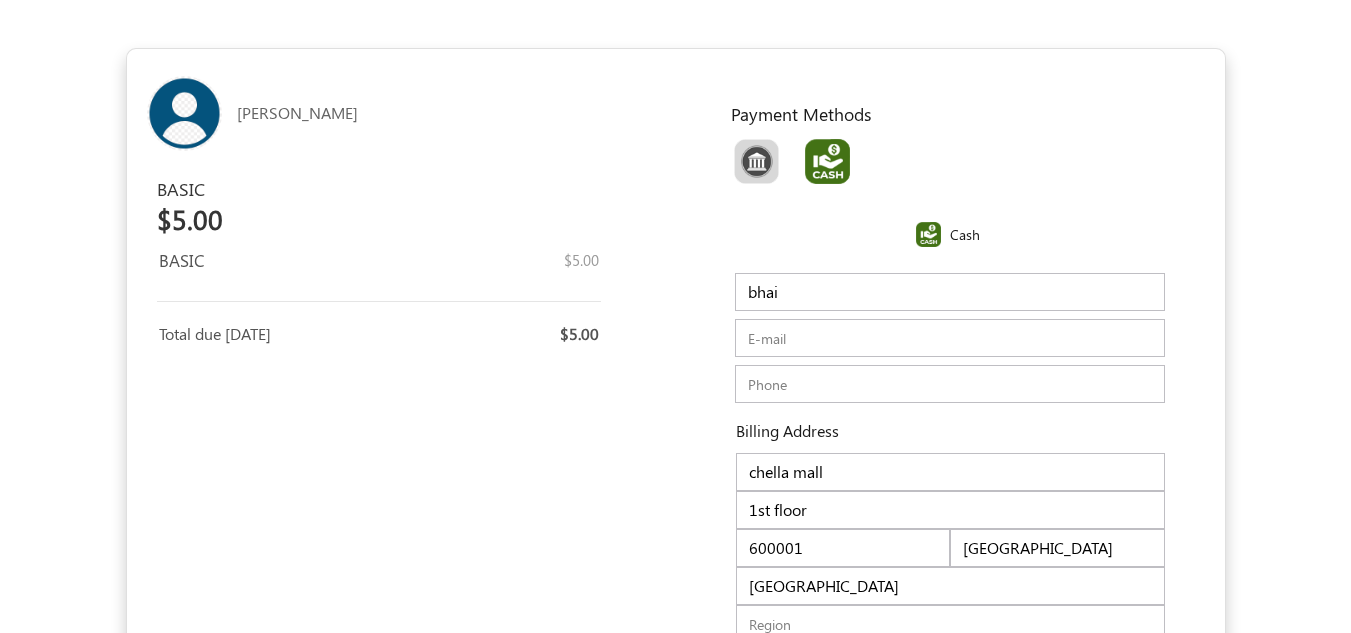 click on "E-mail" 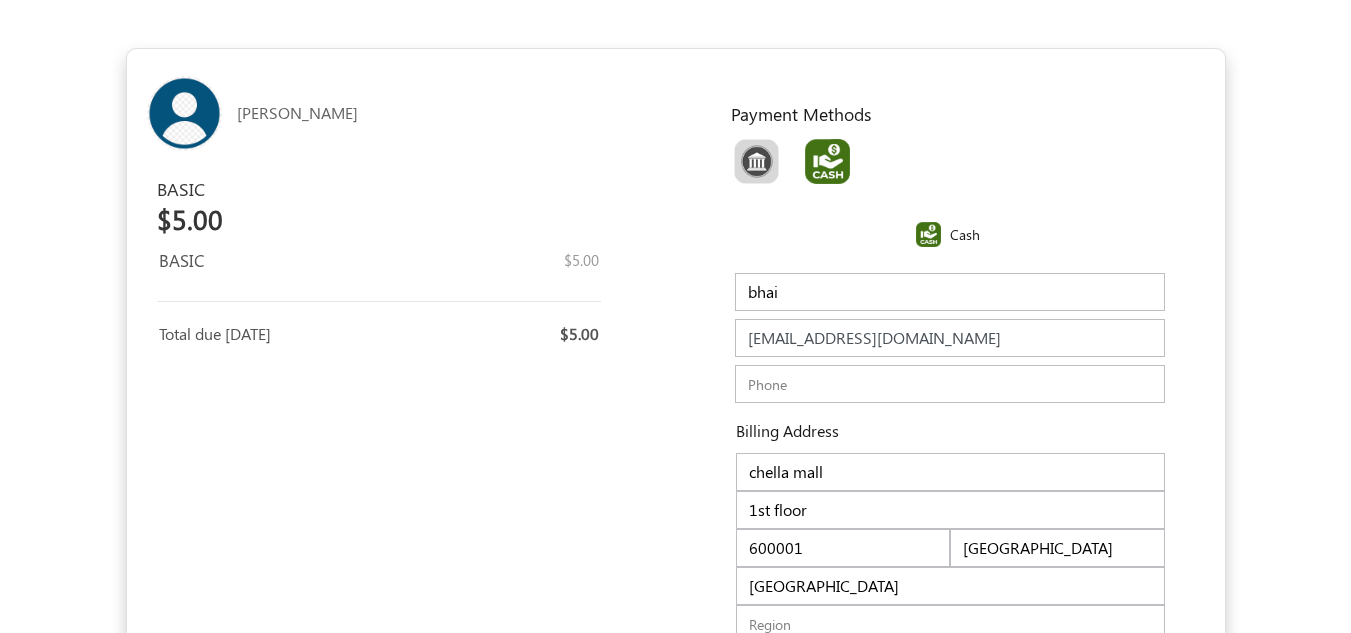type on "[EMAIL_ADDRESS][DOMAIN_NAME]" 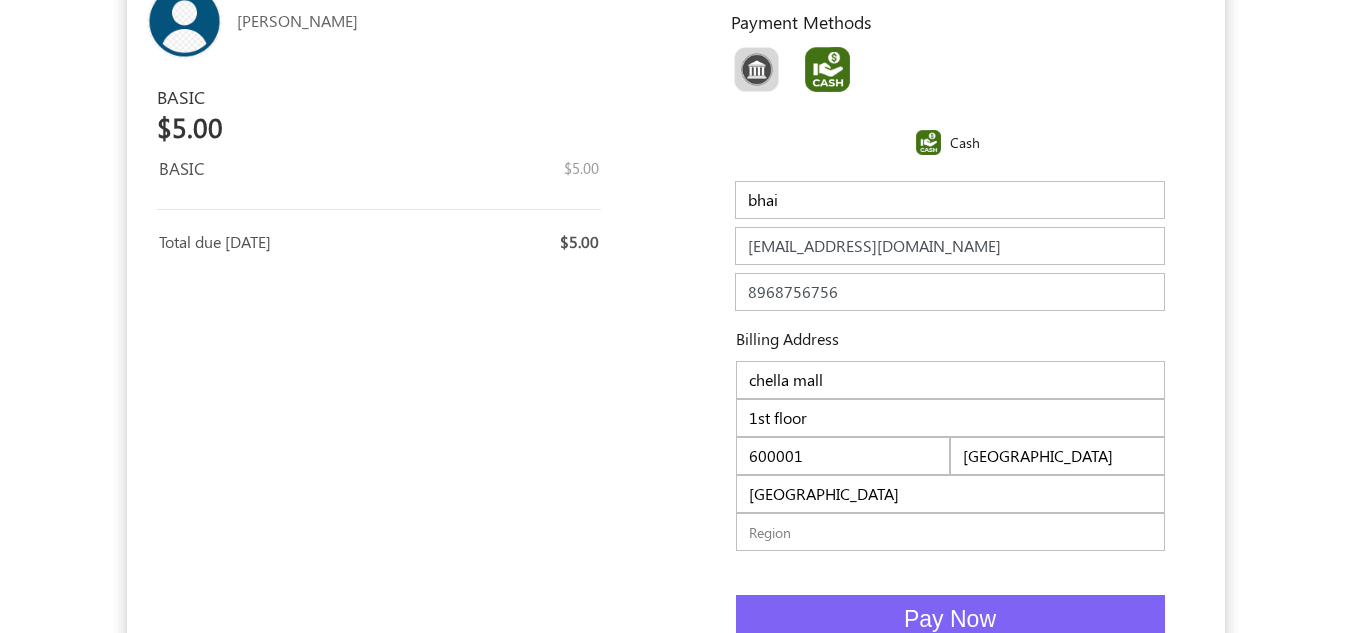 scroll, scrollTop: 175, scrollLeft: 0, axis: vertical 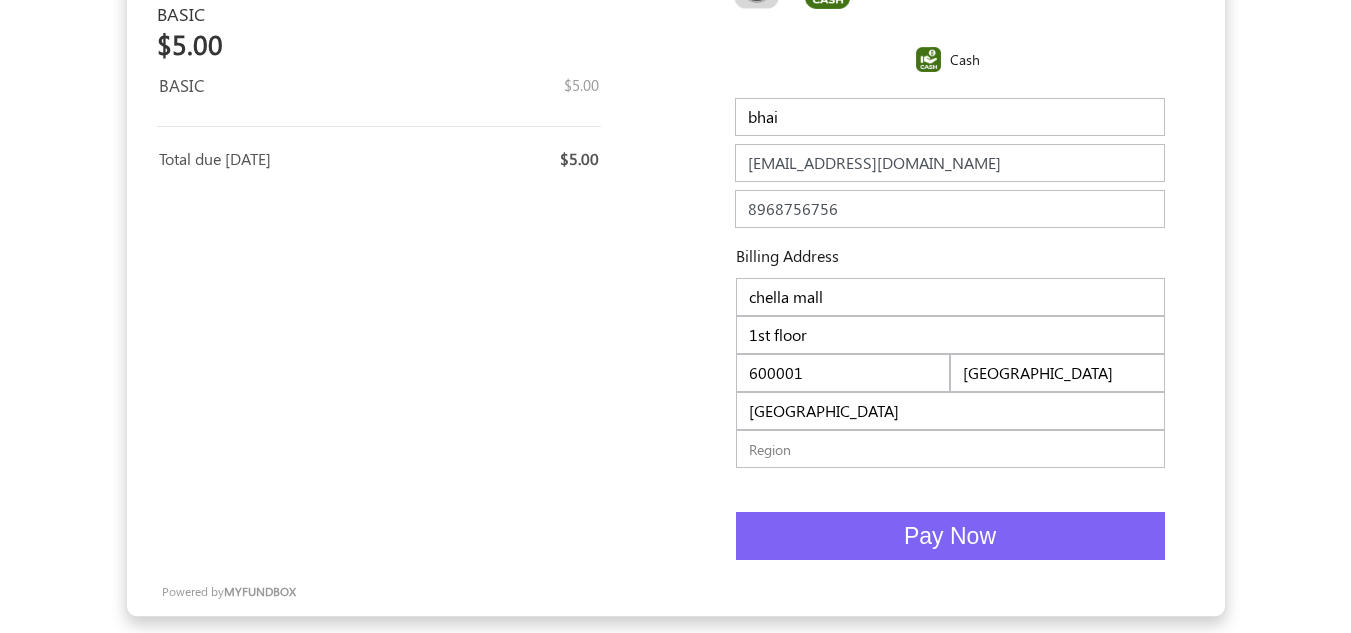 click on "Pay Now" 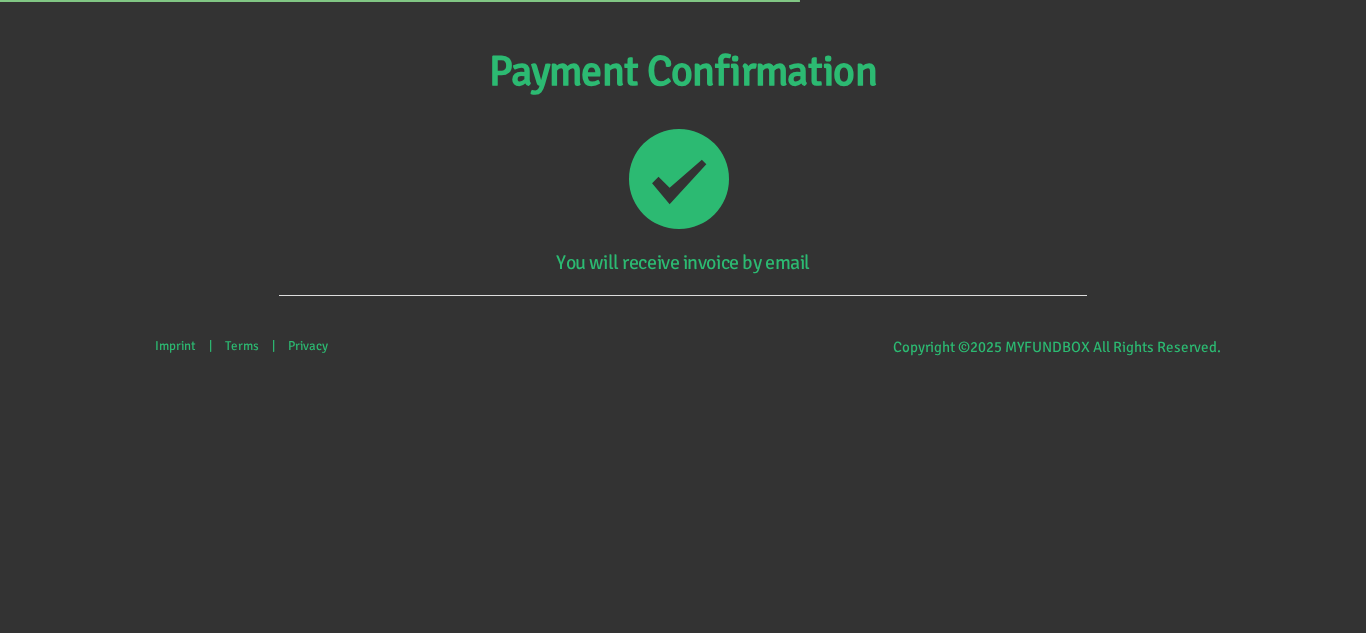 scroll, scrollTop: 0, scrollLeft: 0, axis: both 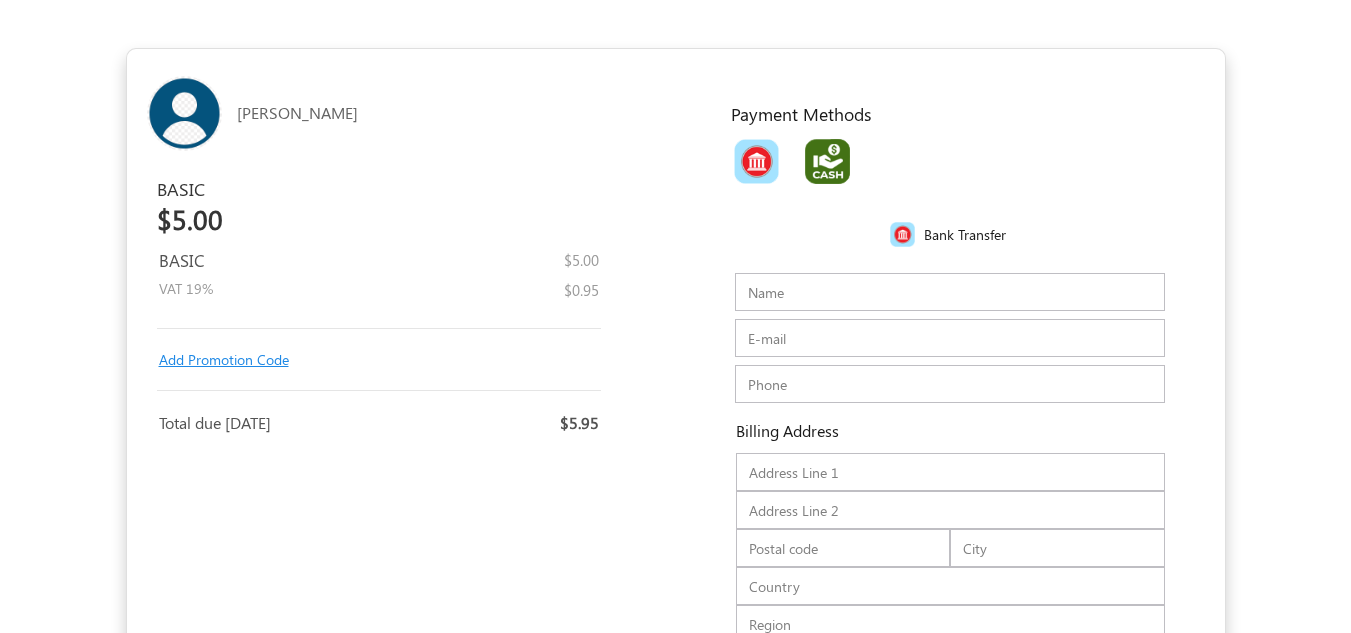 click at bounding box center (827, 161) 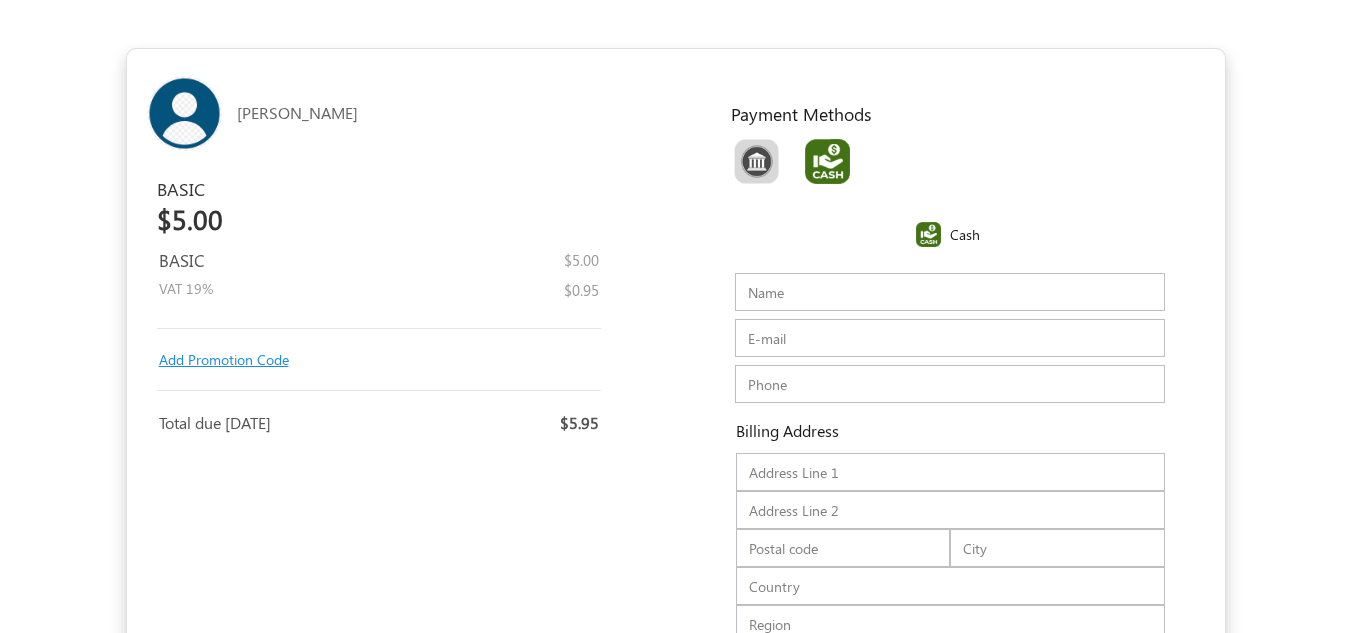 click on "Name" at bounding box center (950, 292) 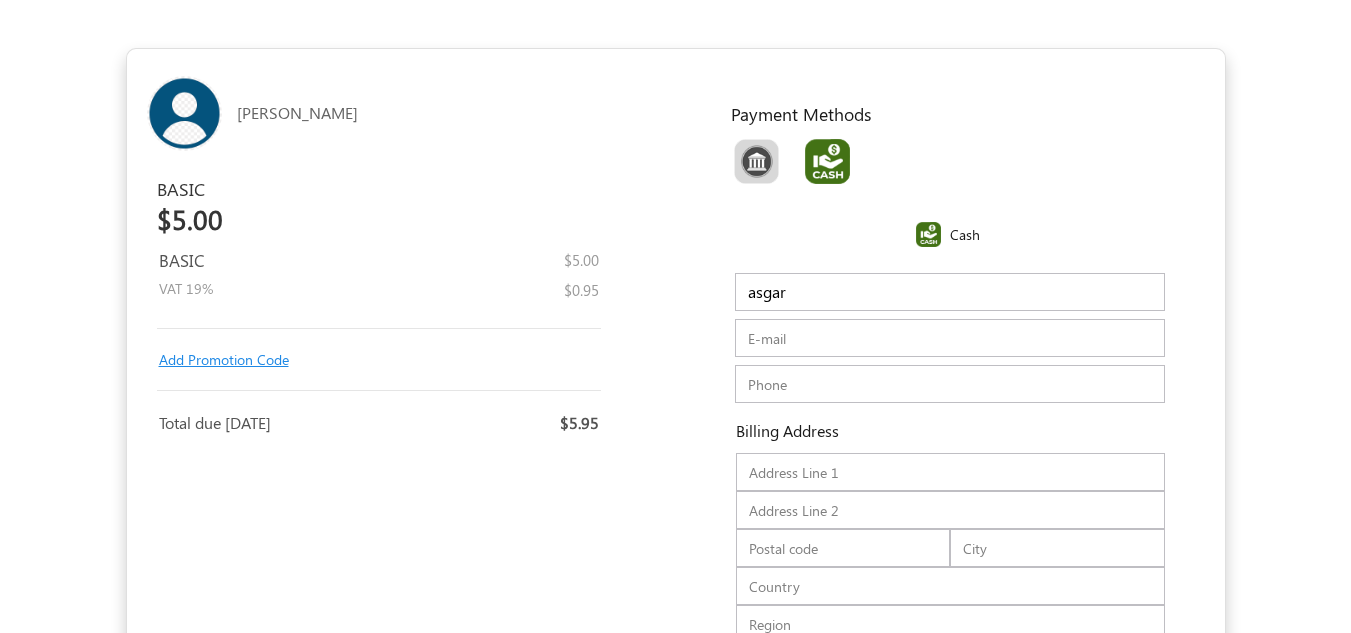 type on "asgar" 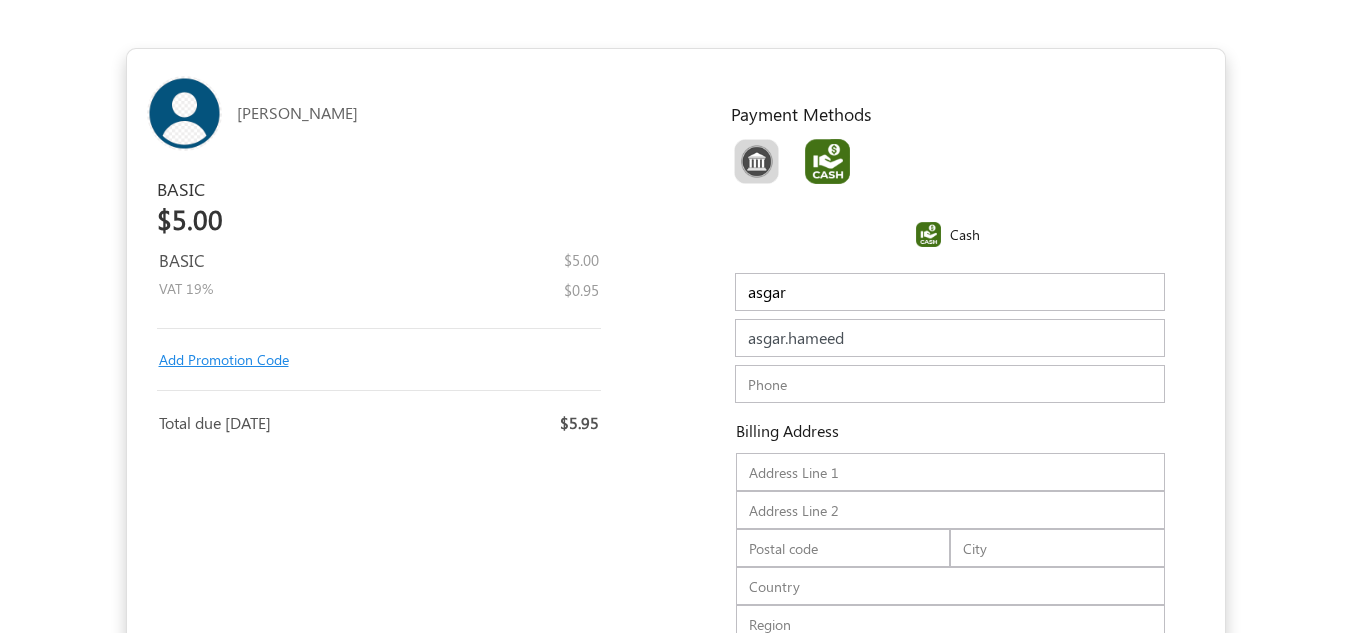 type on "[EMAIL_ADDRESS][DOMAIN_NAME]" 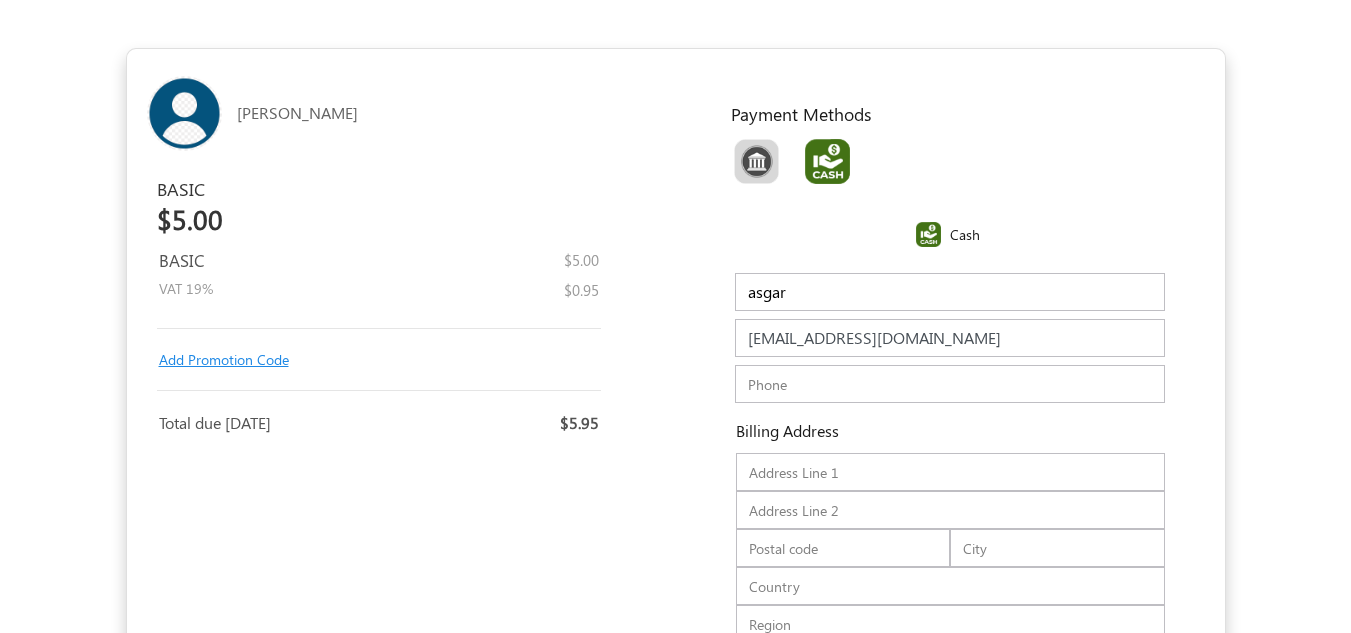 click at bounding box center [950, 384] 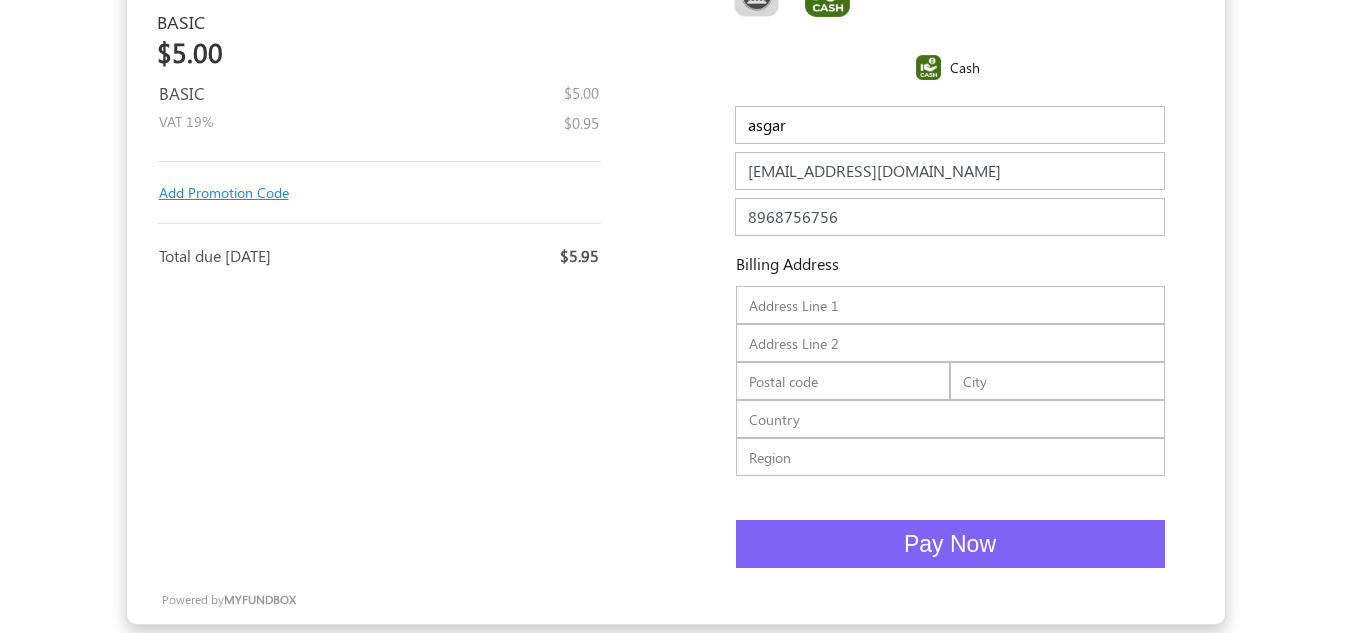 scroll, scrollTop: 175, scrollLeft: 0, axis: vertical 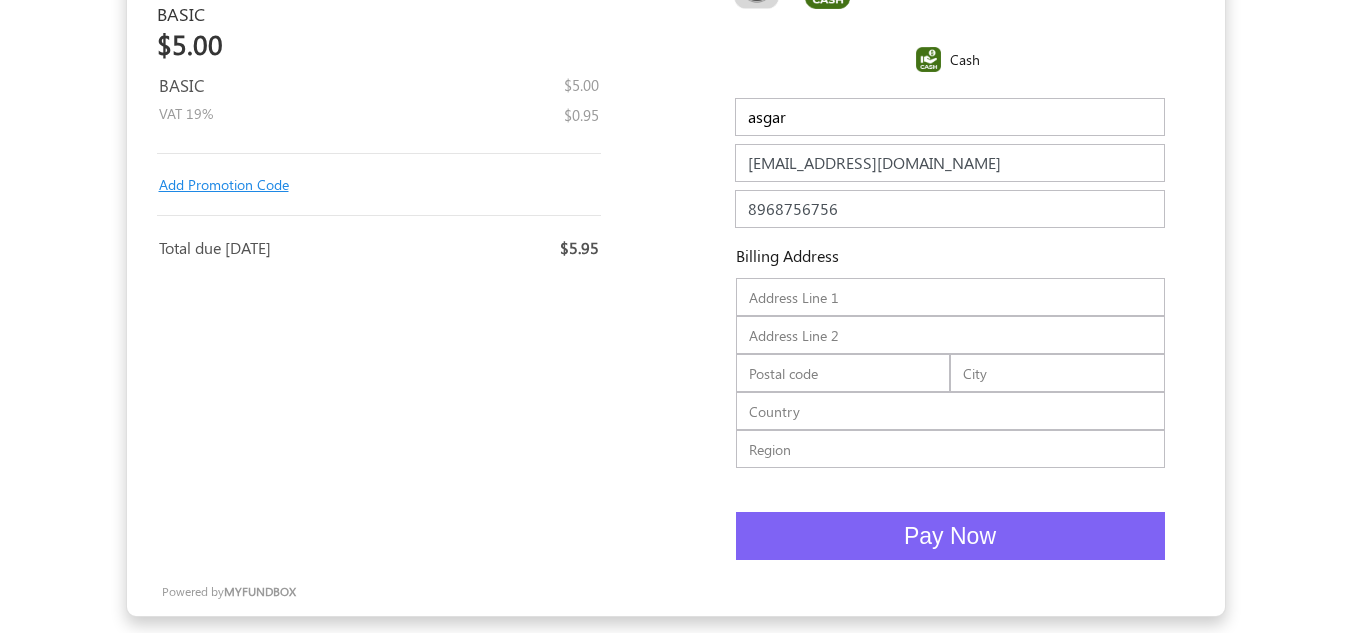 click at bounding box center [950, 297] 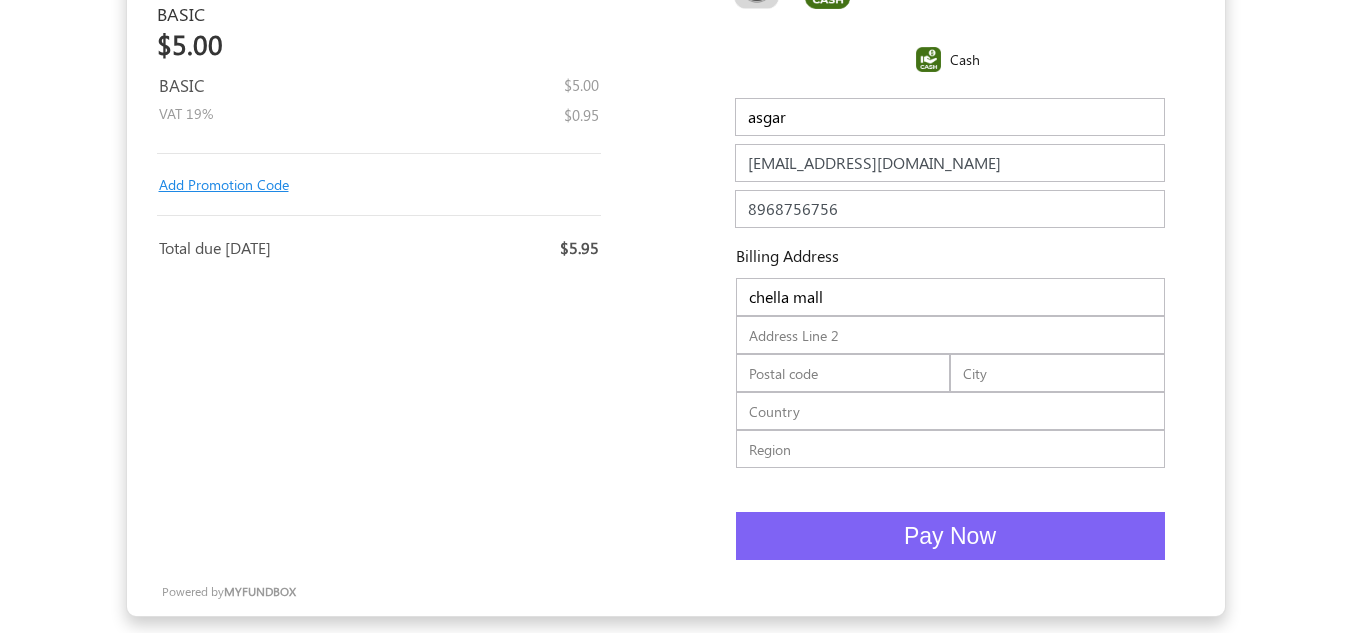 type on "1st floor" 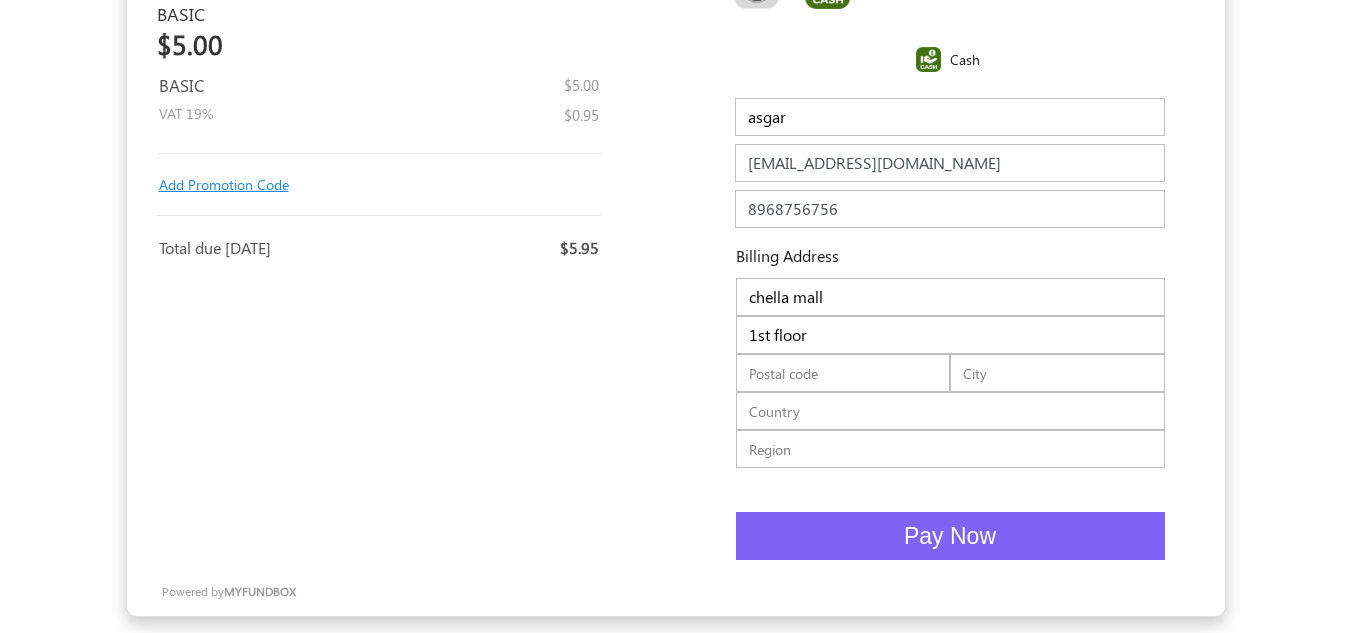 type on "600001" 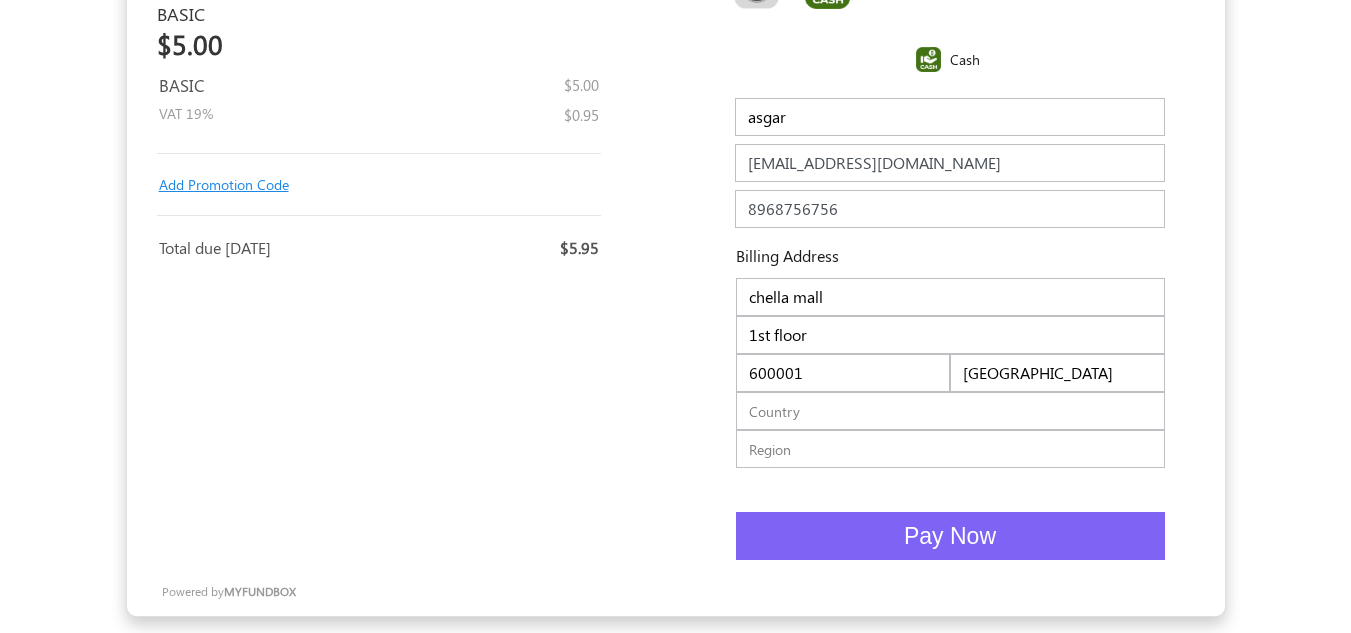 type on "[GEOGRAPHIC_DATA]" 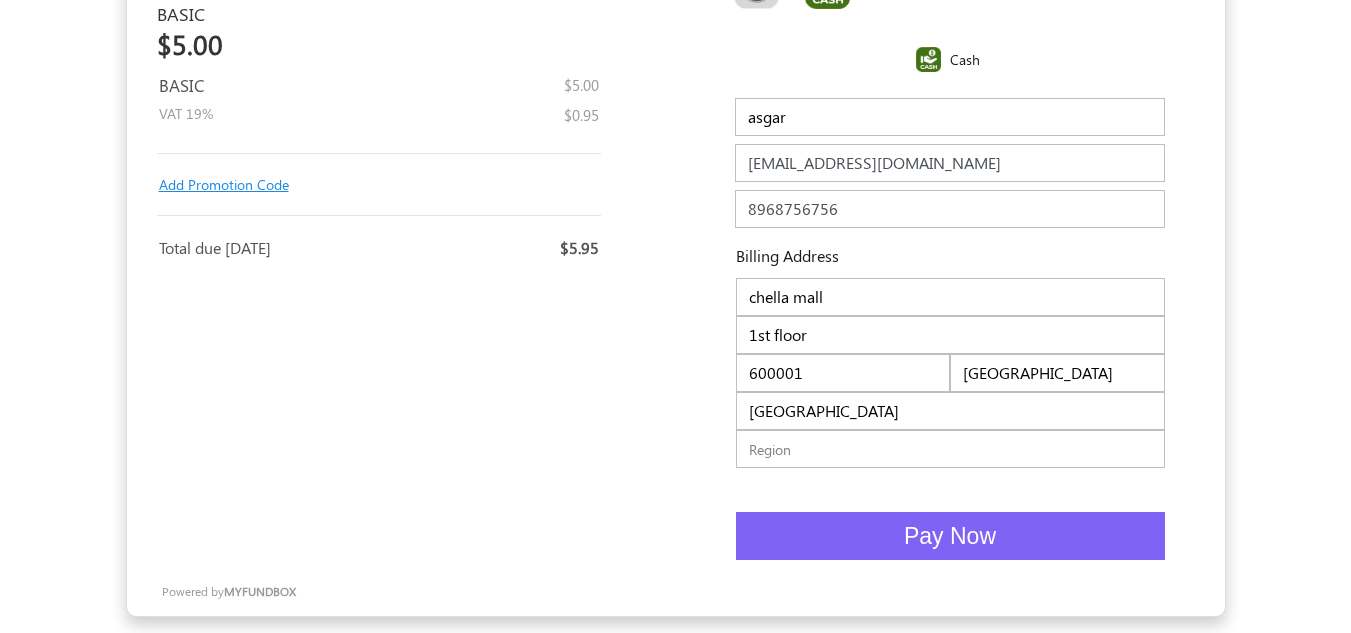 click on "Pay Now" at bounding box center (950, 536) 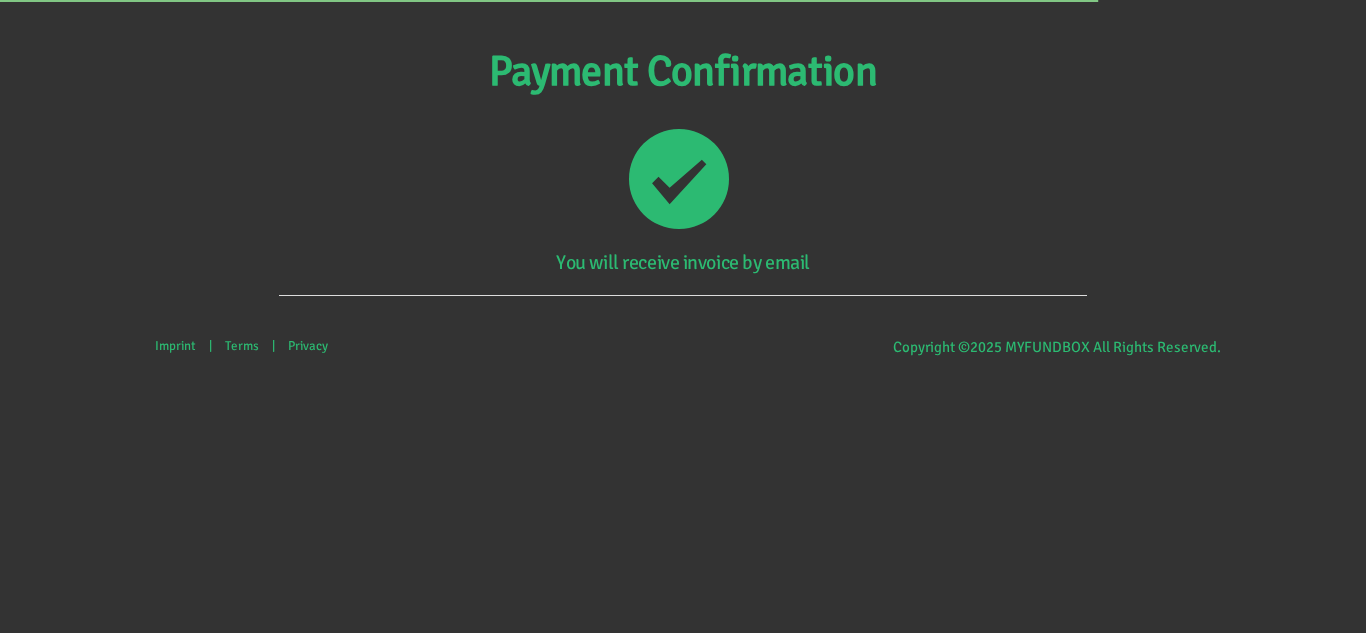 scroll, scrollTop: 0, scrollLeft: 0, axis: both 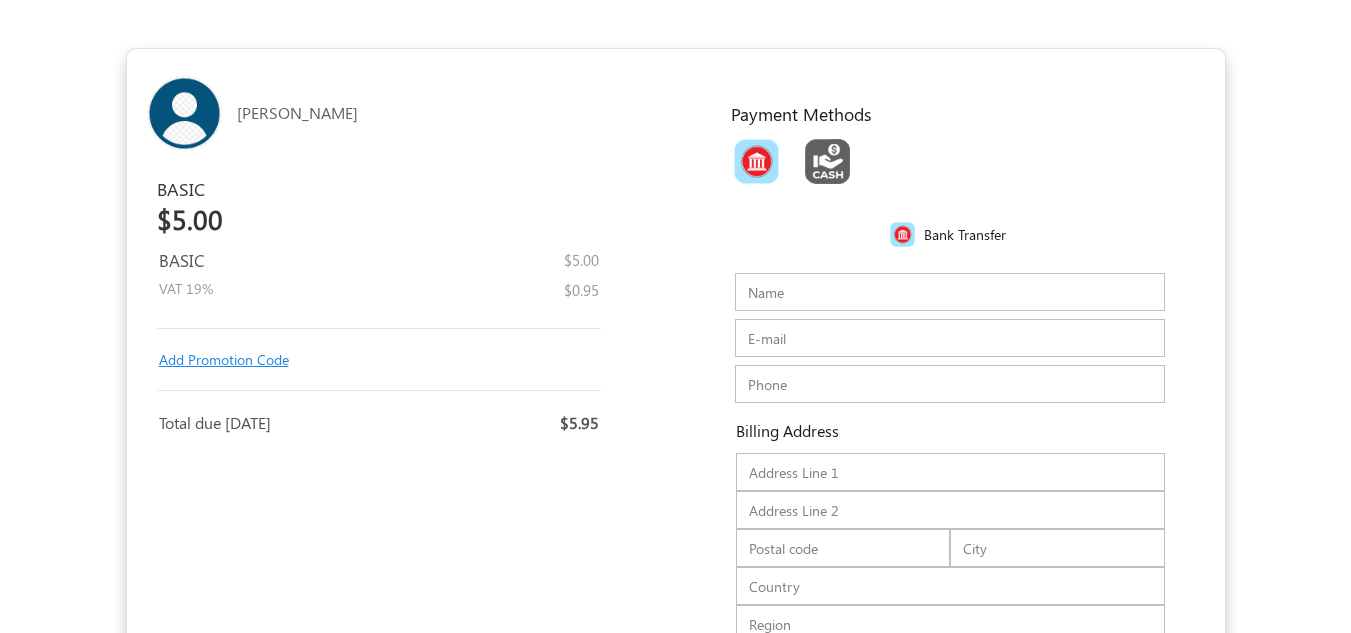 drag, startPoint x: 156, startPoint y: 215, endPoint x: 257, endPoint y: 209, distance: 101.17806 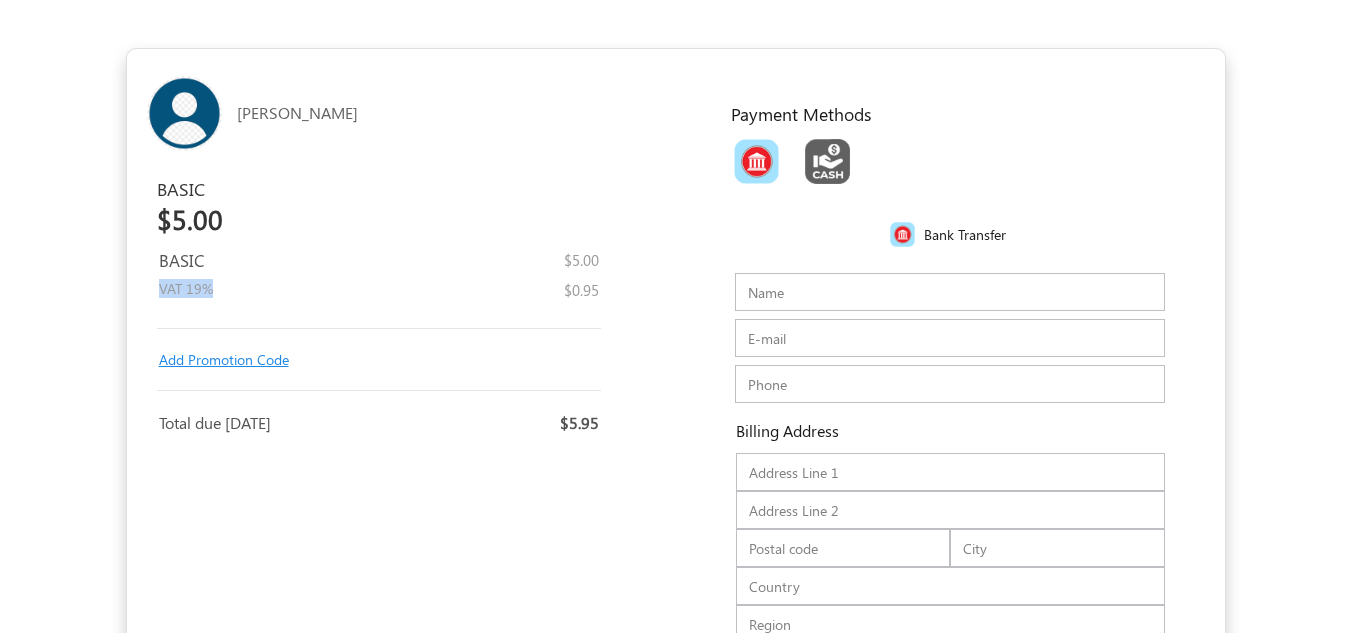 drag, startPoint x: 154, startPoint y: 281, endPoint x: 342, endPoint y: 274, distance: 188.13028 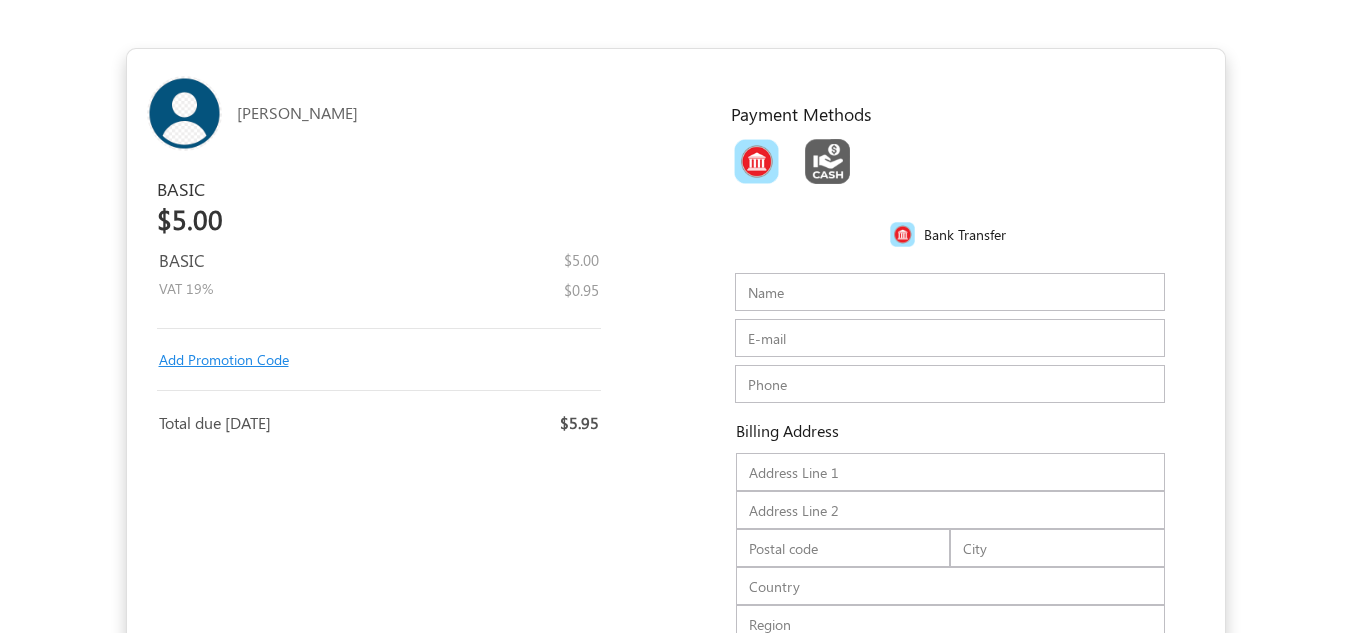 click on "BASIC" at bounding box center (281, 261) 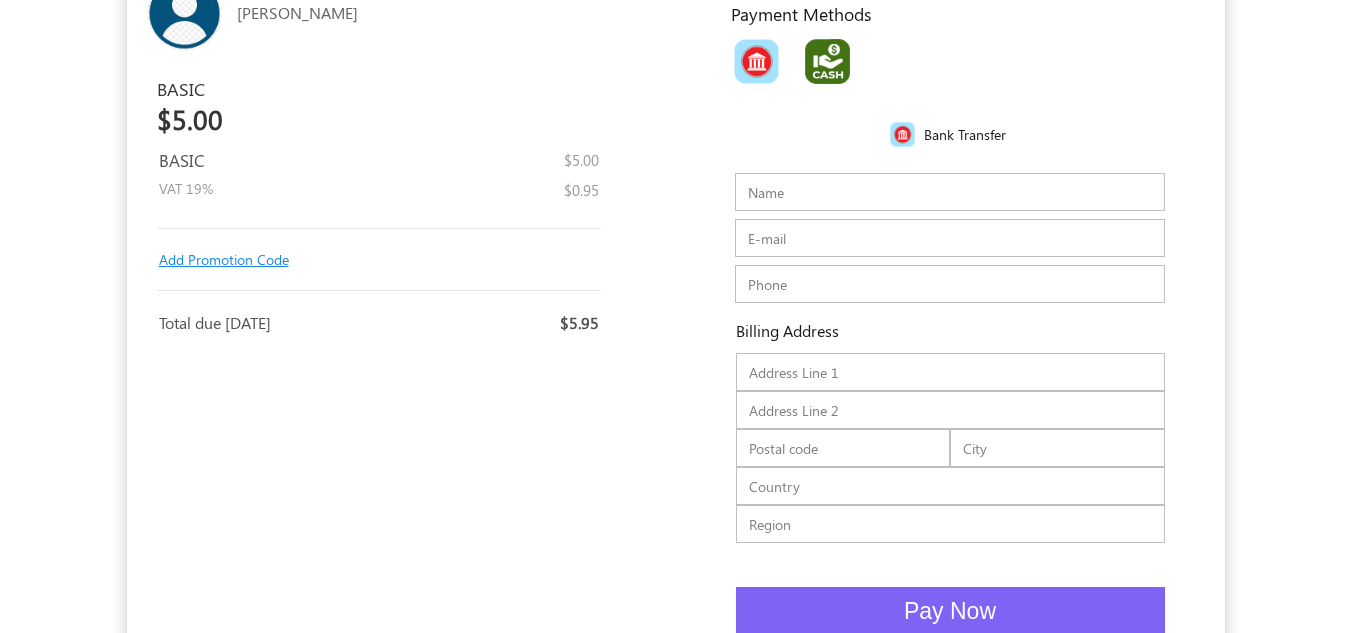 click at bounding box center [827, 61] 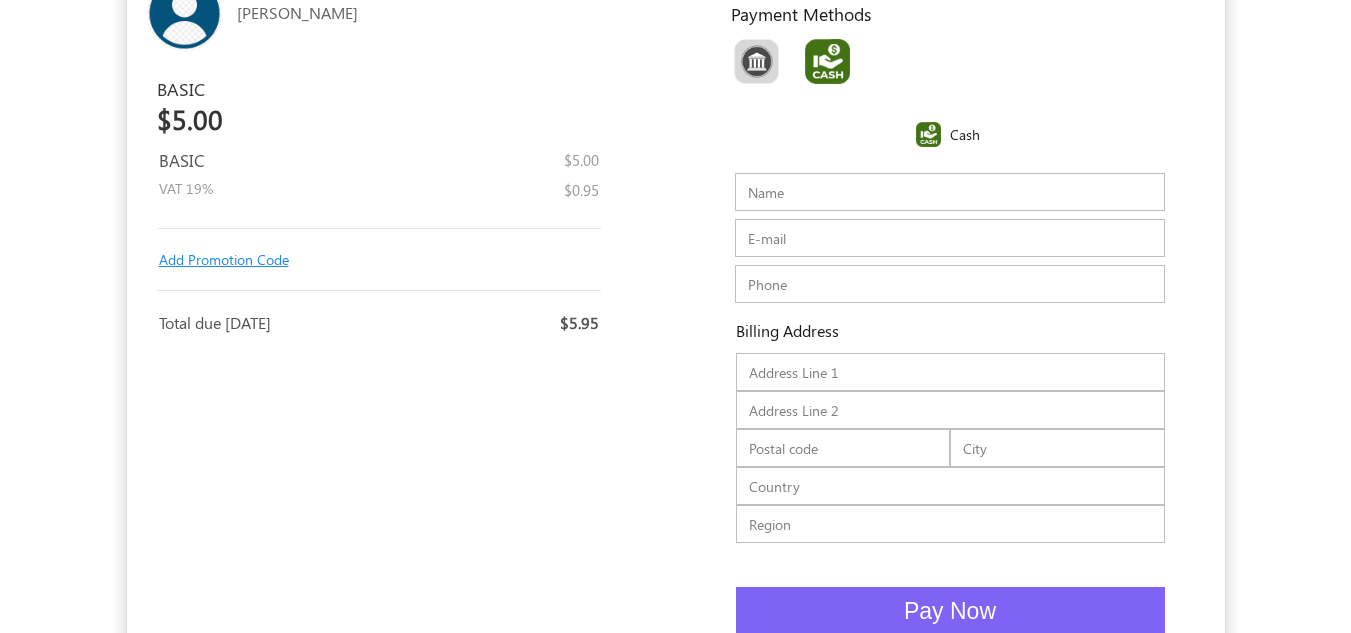 click on "Name" at bounding box center [950, 192] 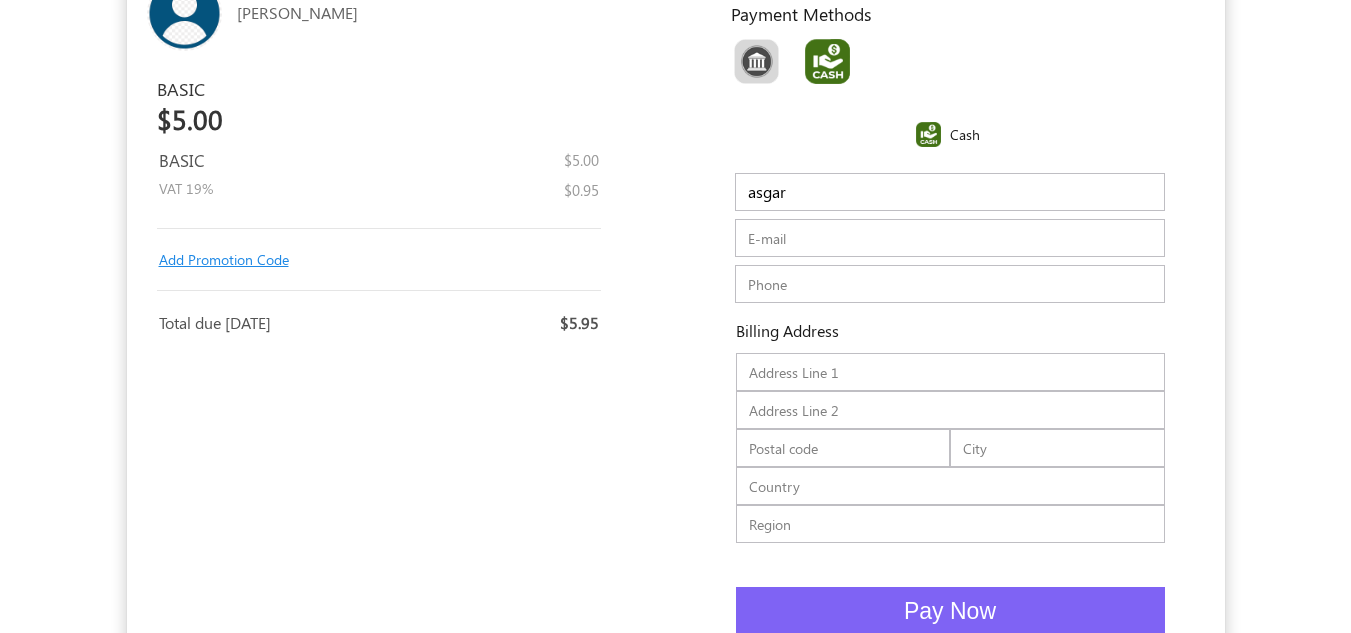 type on "asgar" 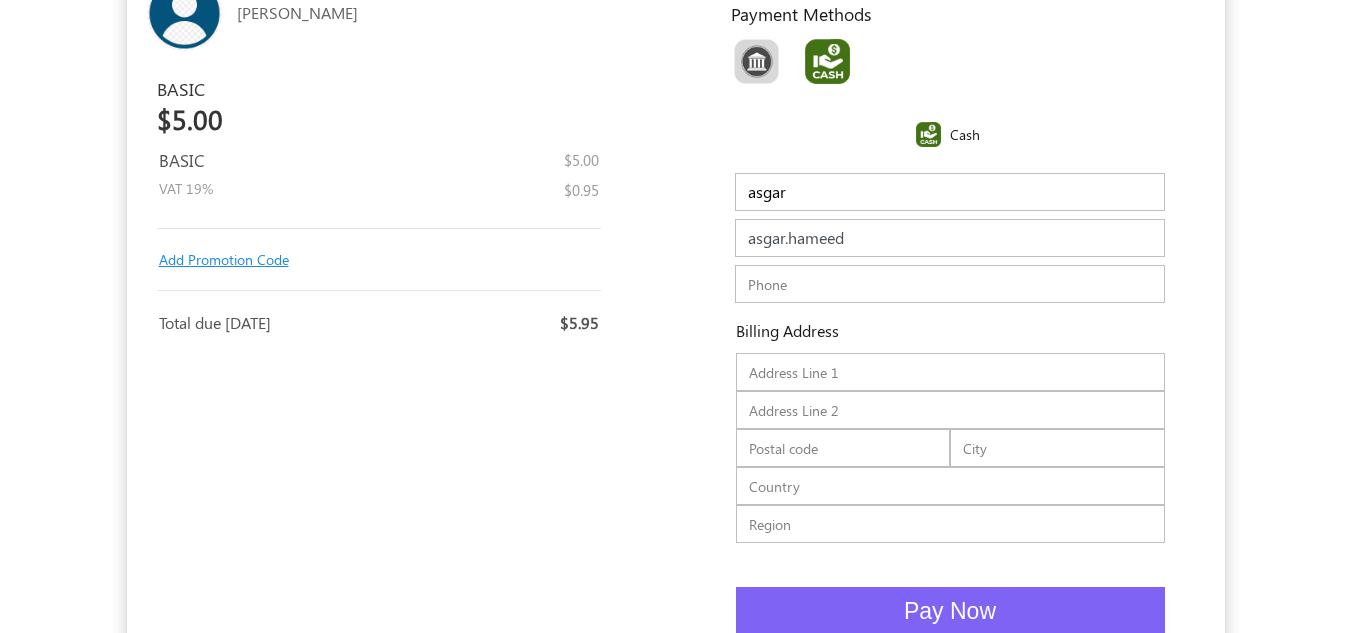type on "asgar.hameed@myfundbox.de" 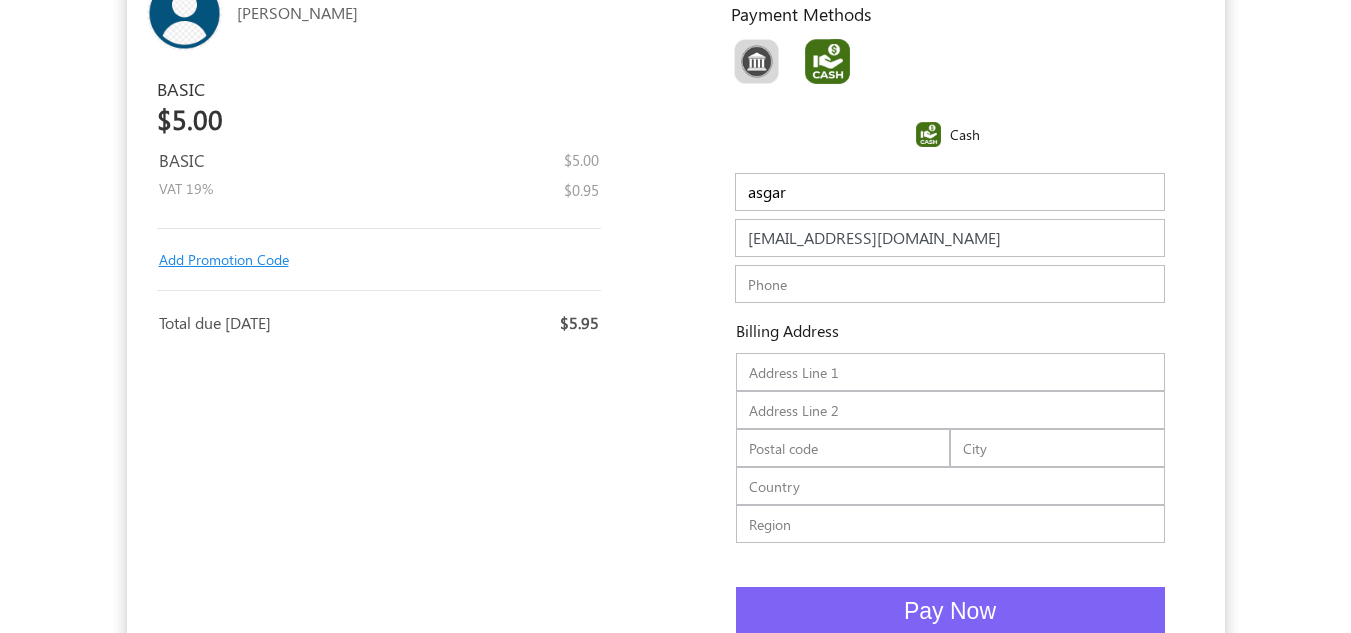 click at bounding box center [950, 284] 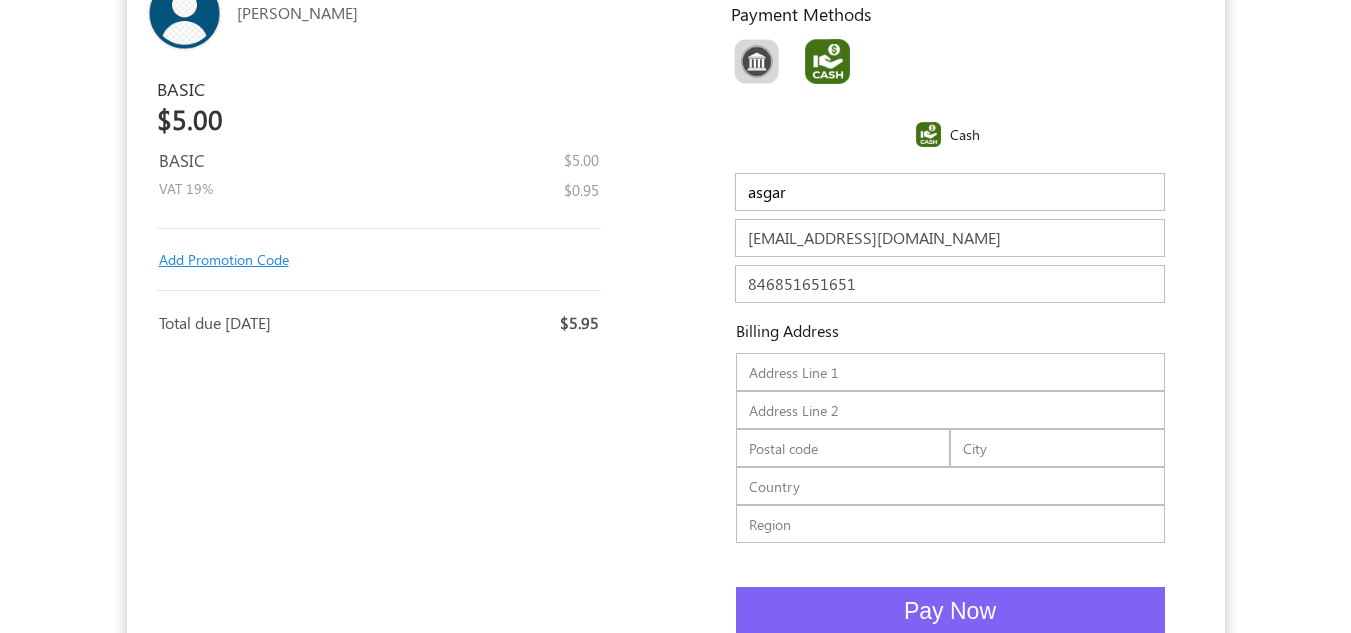 click at bounding box center [950, 372] 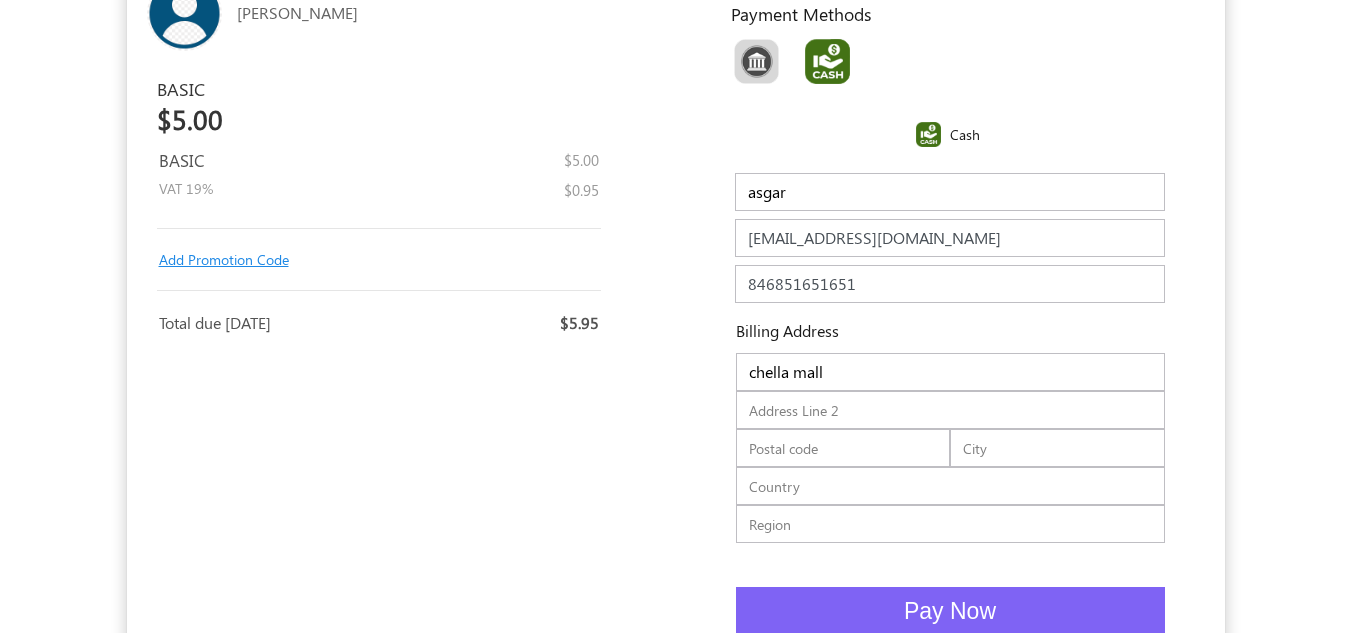 type on "1st floor" 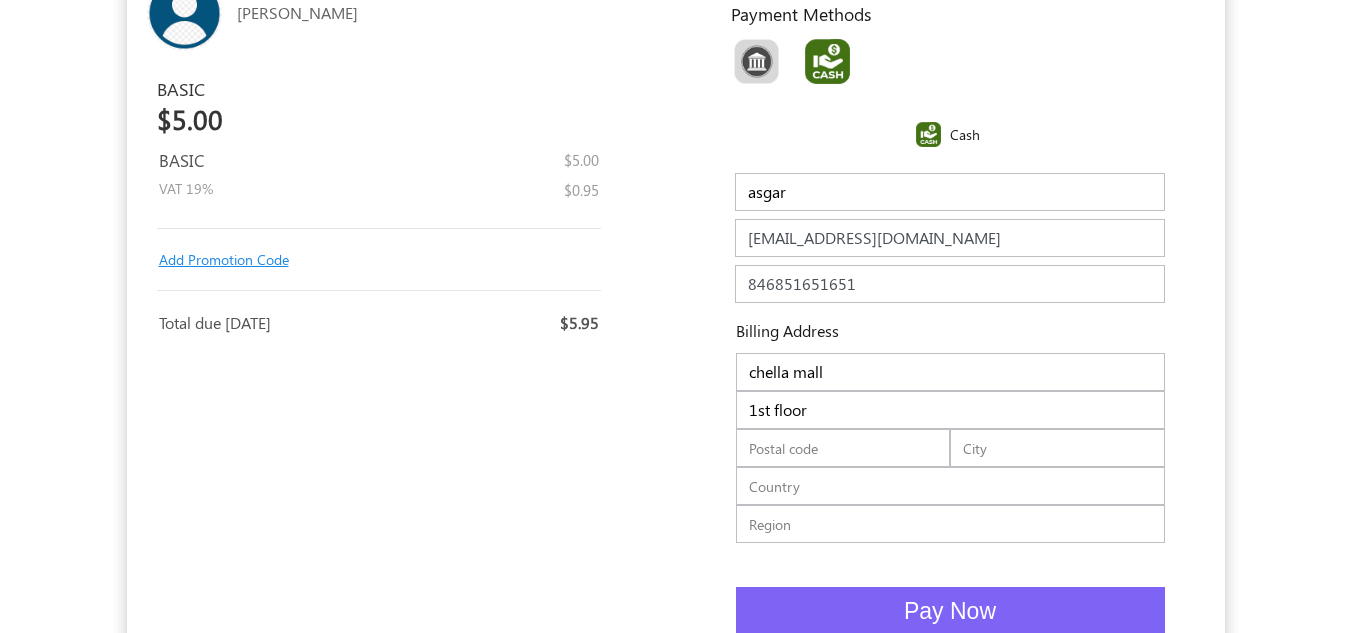 type on "600001" 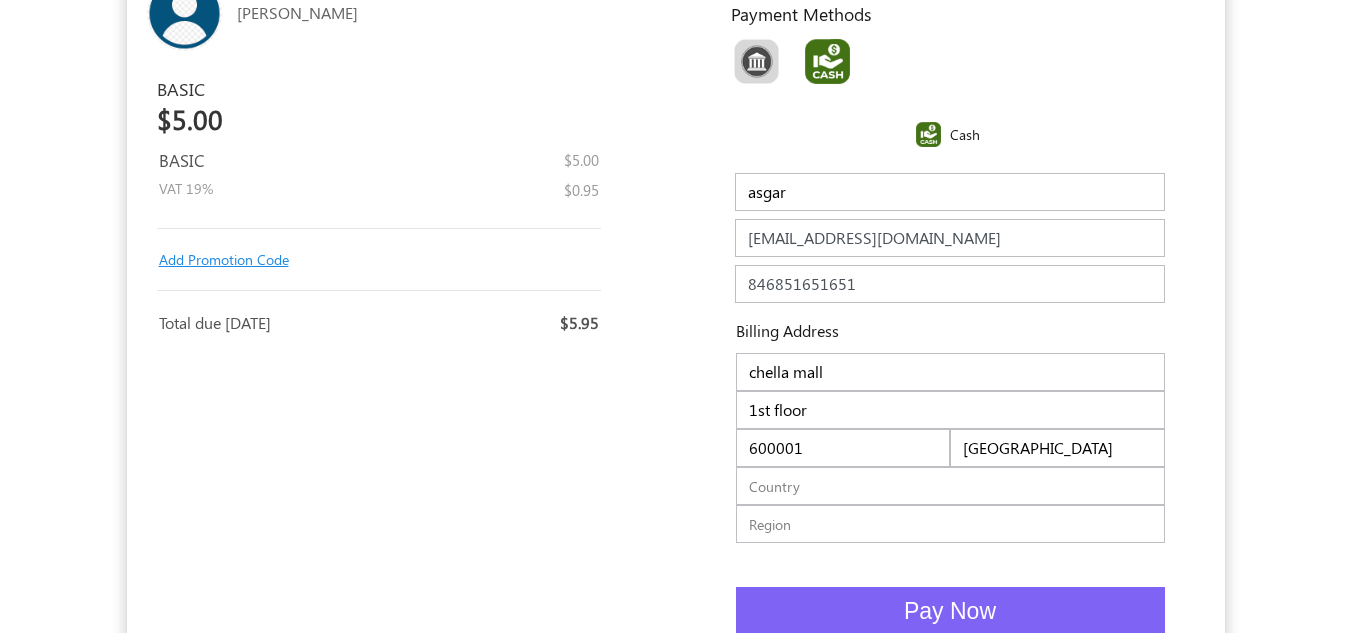 type on "[GEOGRAPHIC_DATA]" 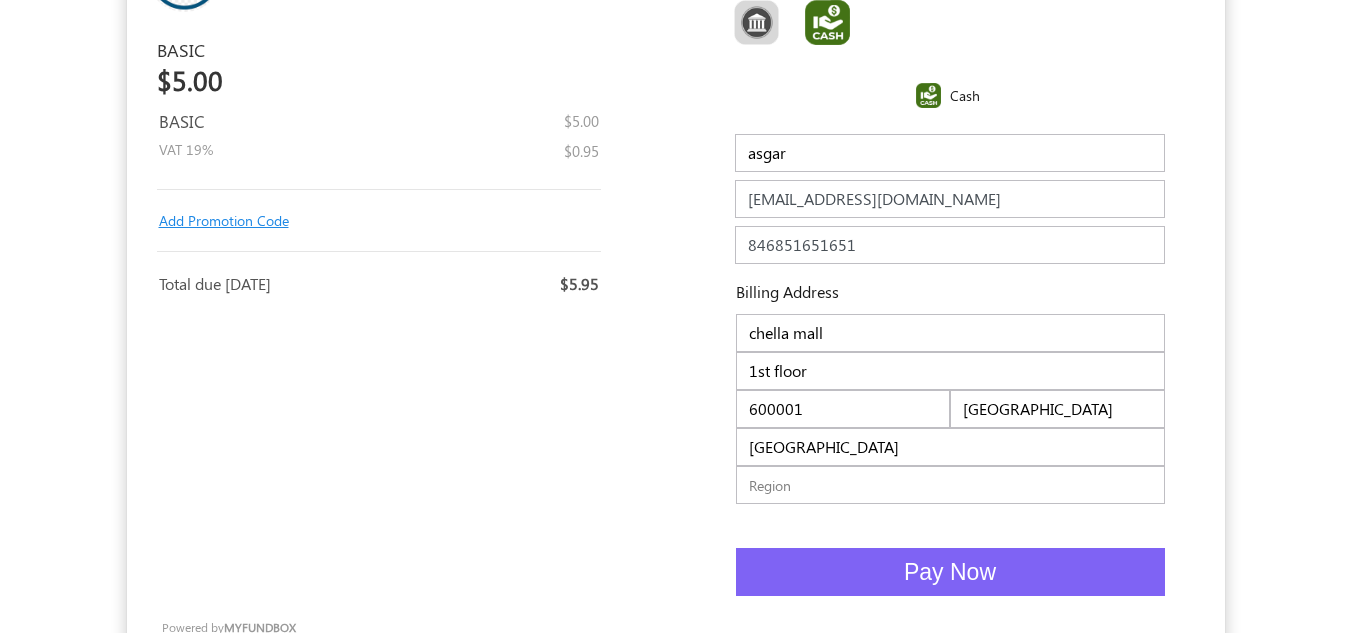 scroll, scrollTop: 175, scrollLeft: 0, axis: vertical 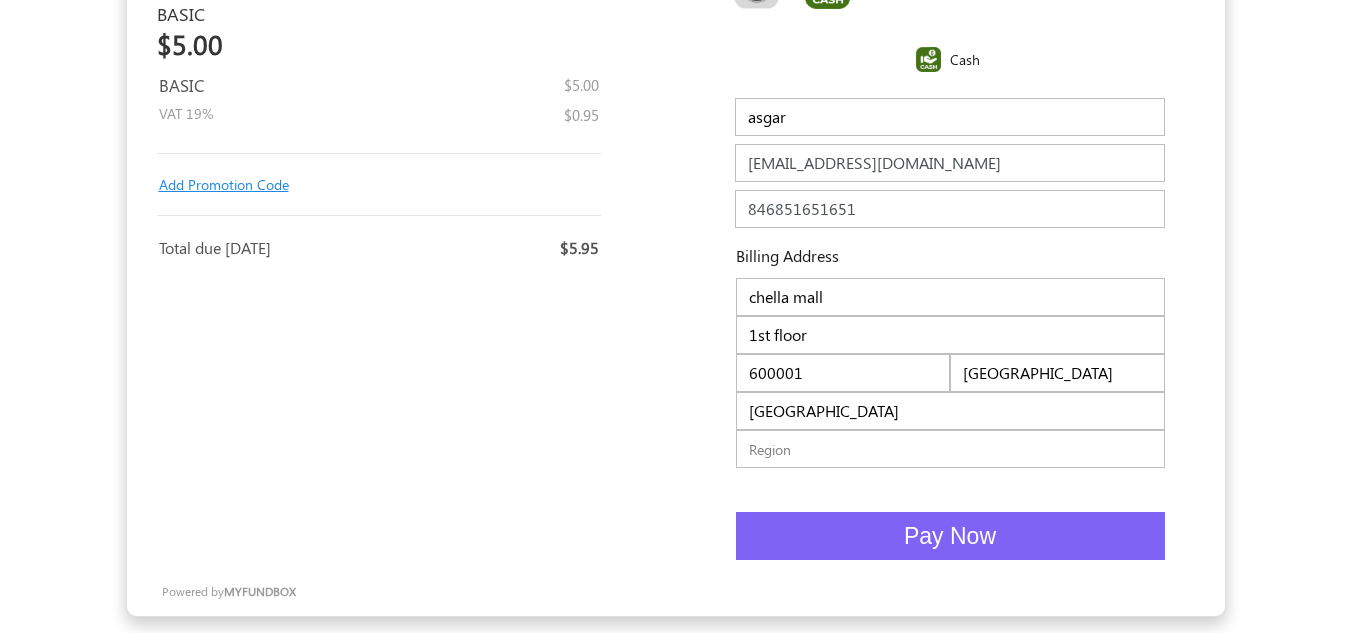 click on "Pay Now" at bounding box center [950, 536] 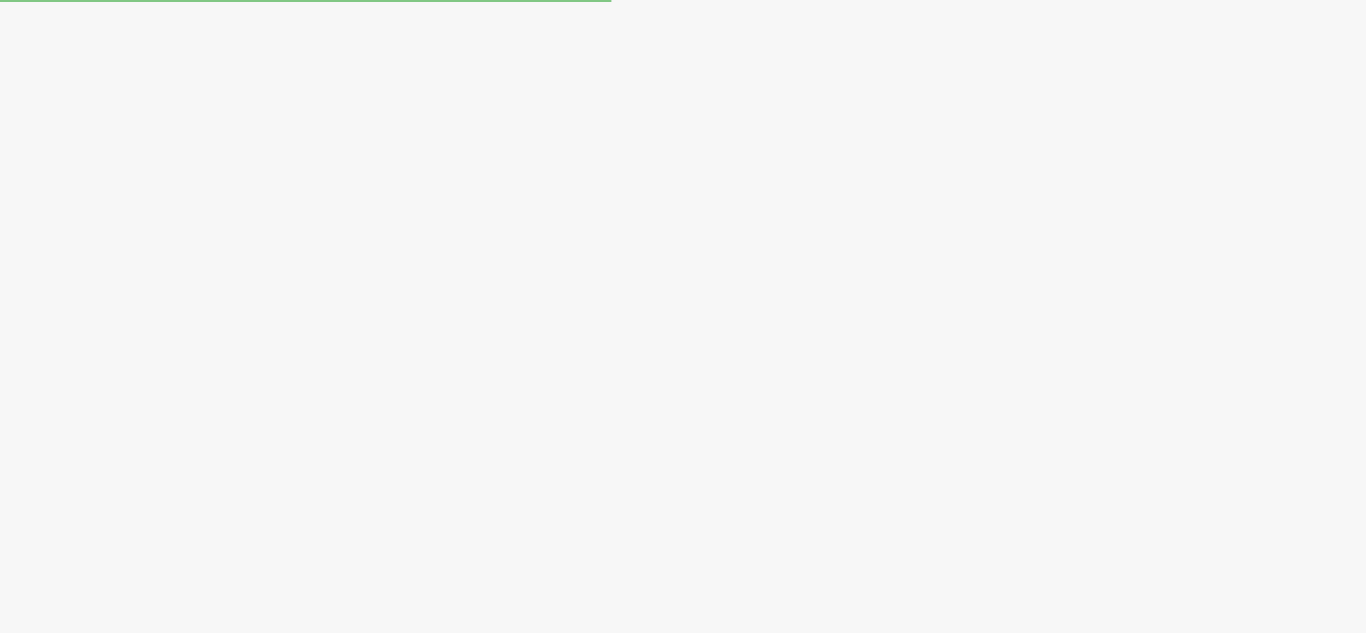 scroll, scrollTop: 0, scrollLeft: 0, axis: both 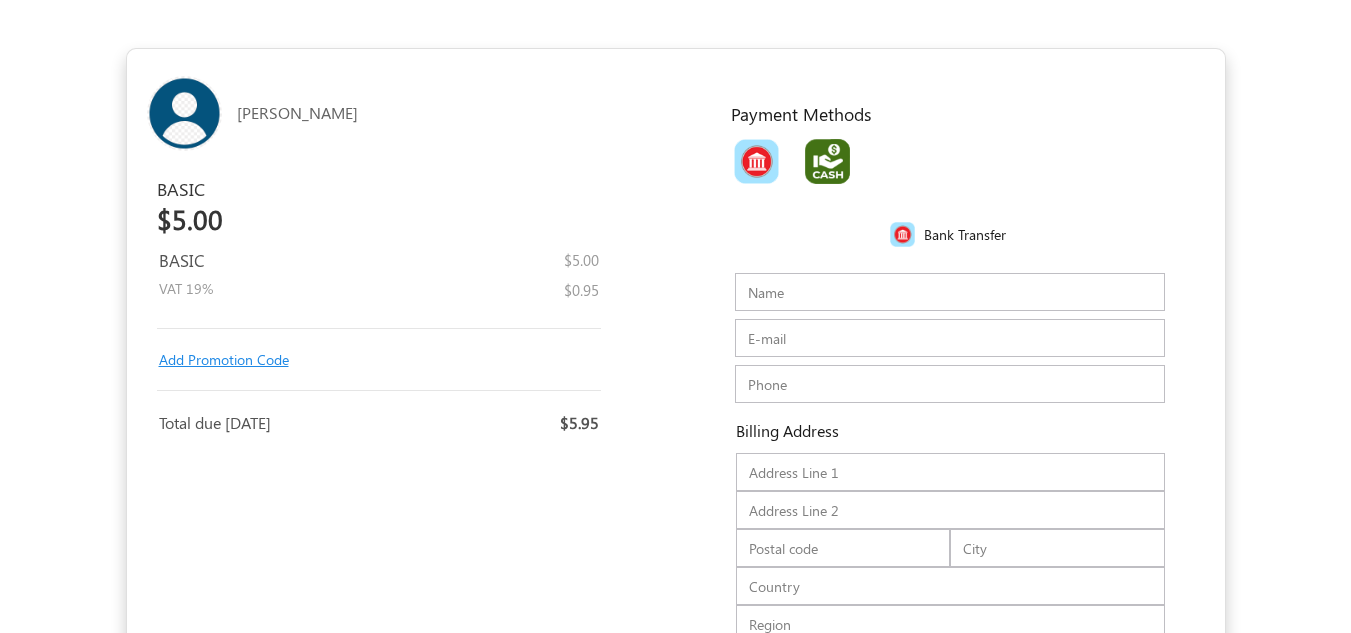 click at bounding box center [827, 161] 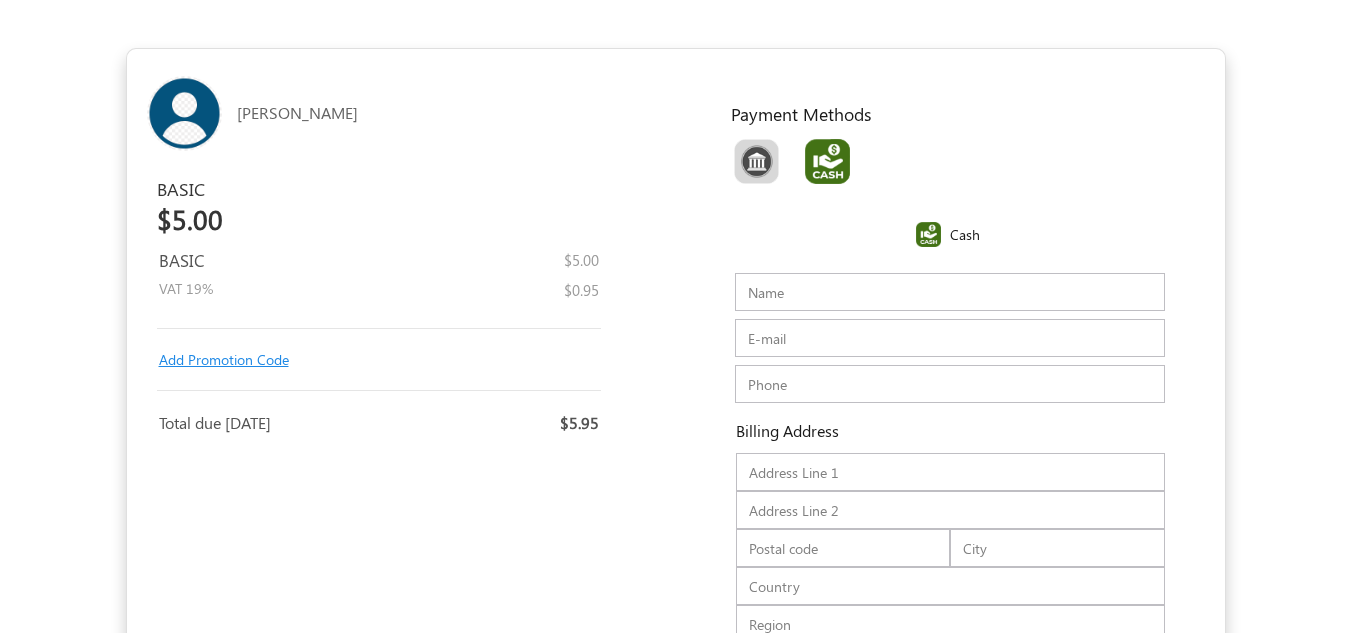 click on "Name" at bounding box center (950, 292) 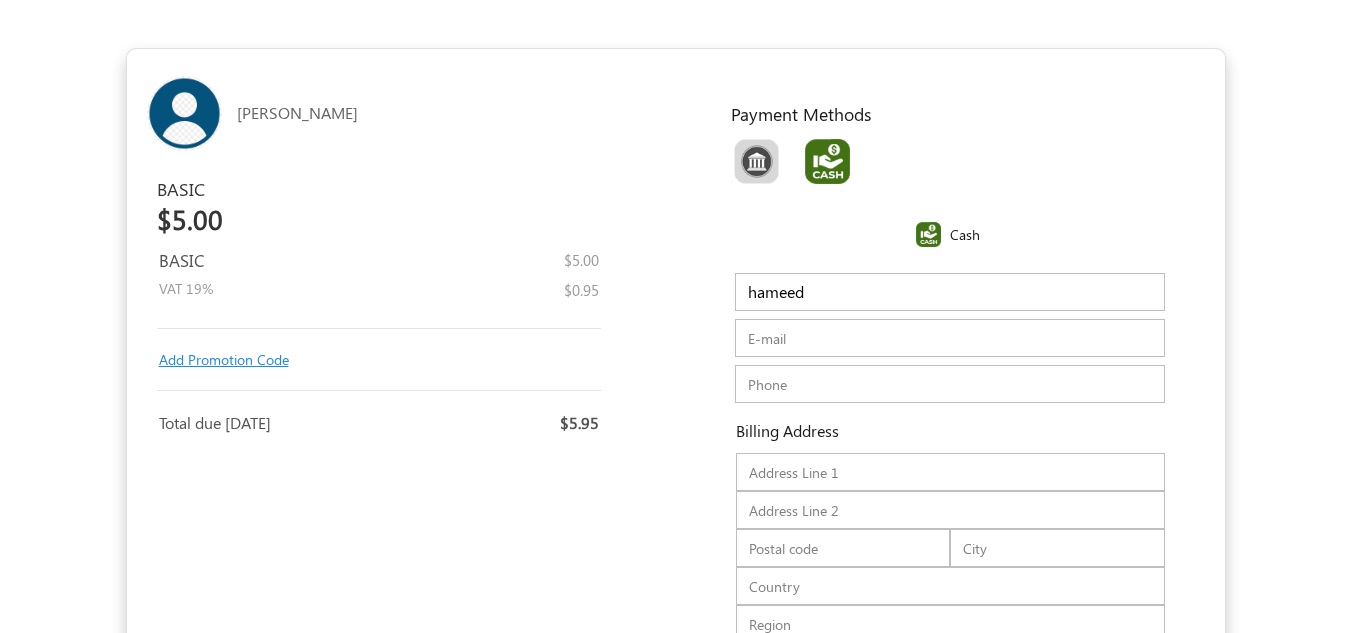 type on "hameed" 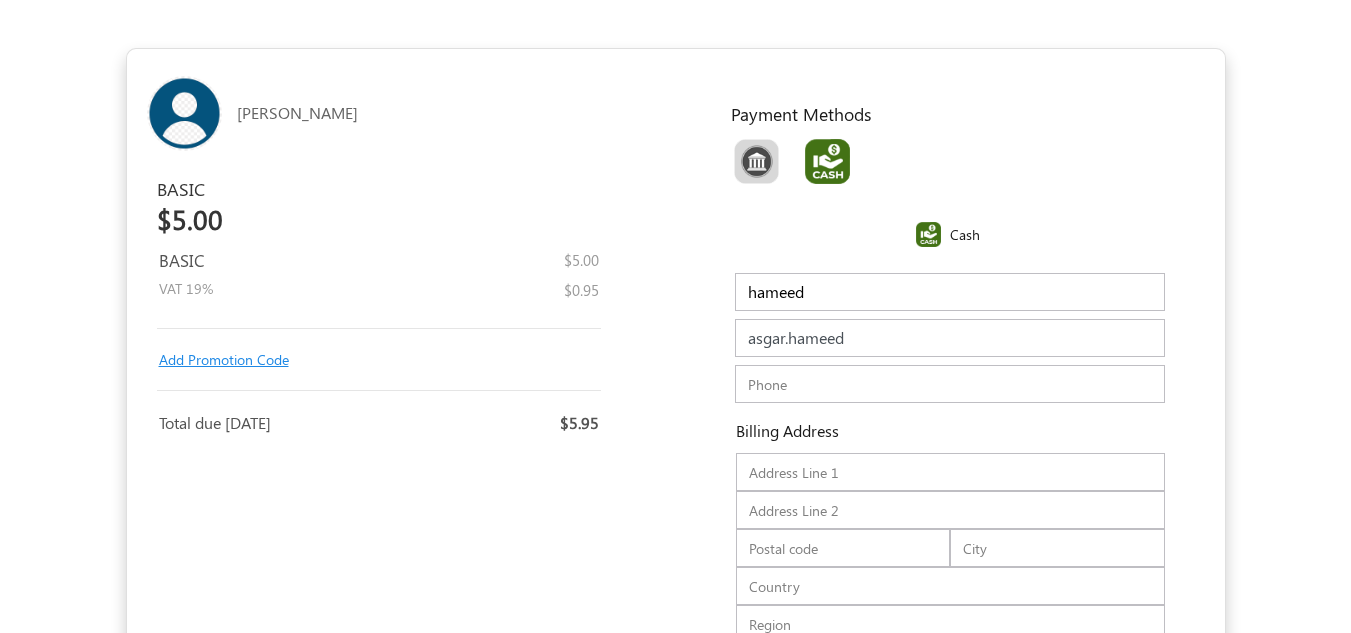 type on "asgar.hameed@myfundbox.de" 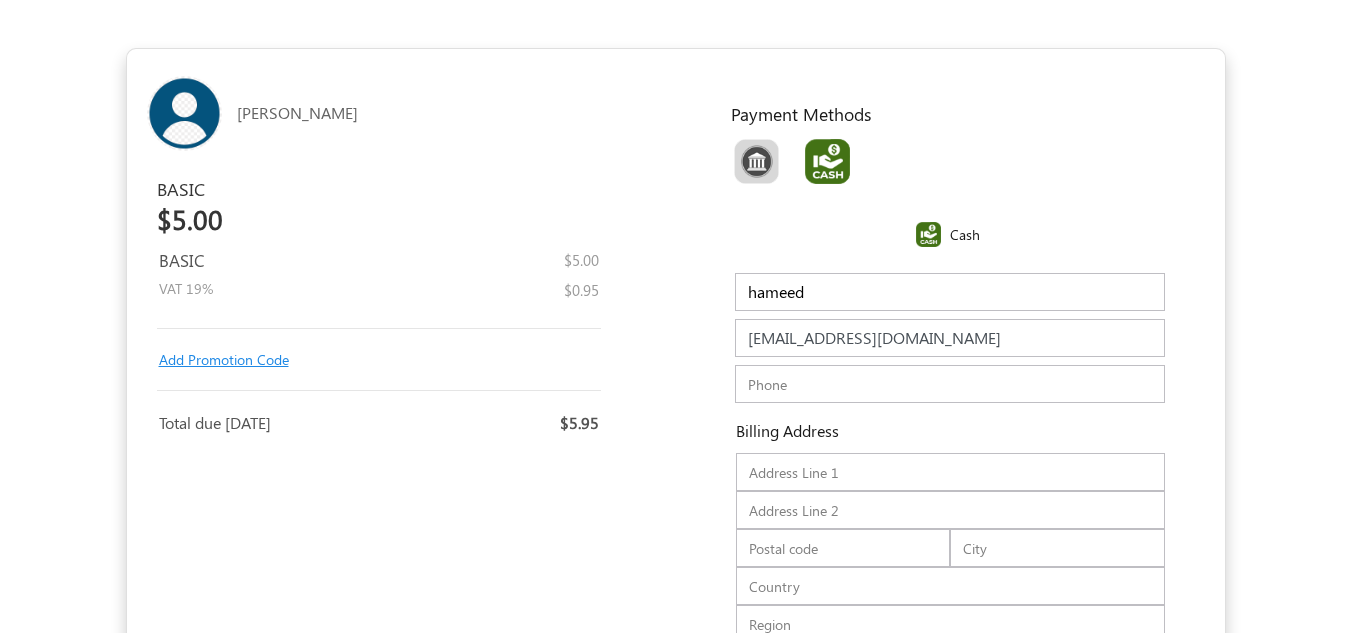 click at bounding box center [950, 384] 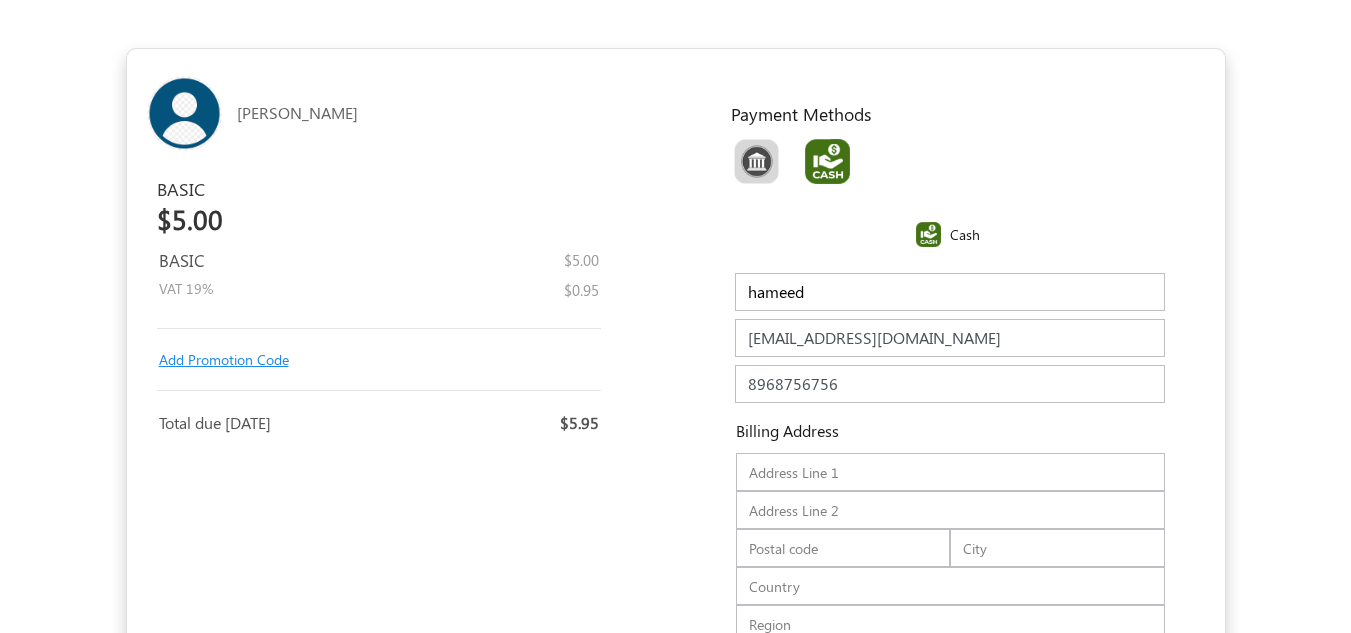 click at bounding box center (950, 472) 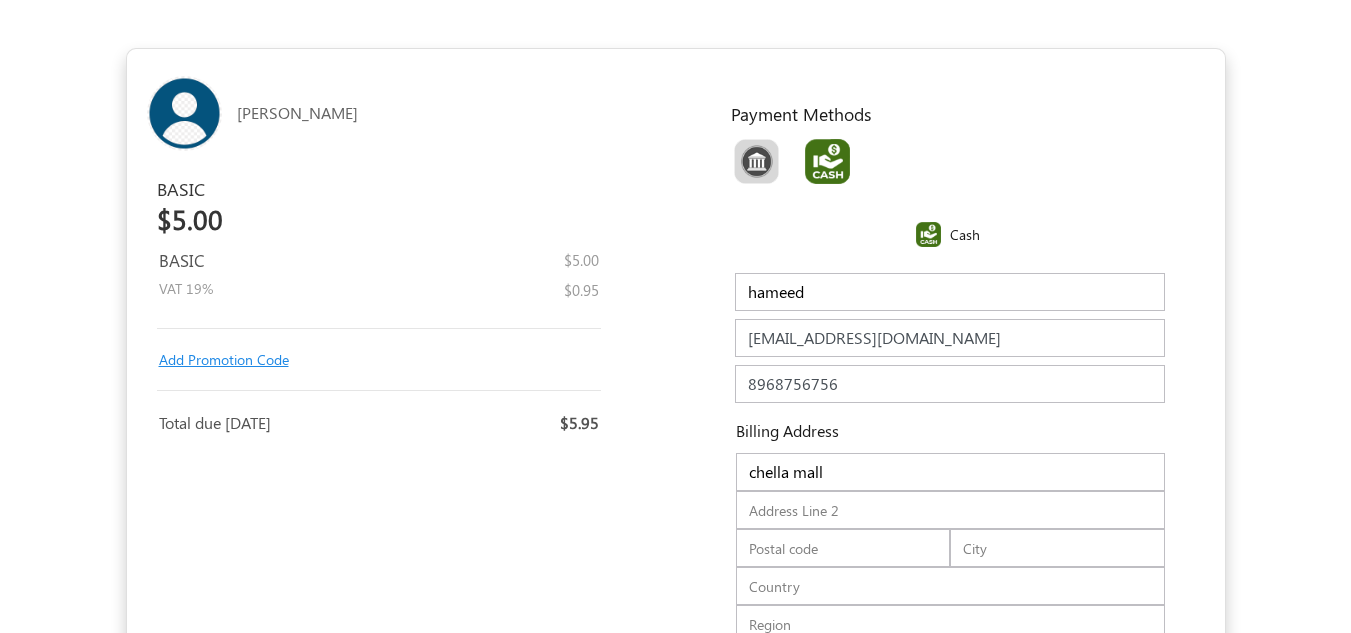 type on "1st floor" 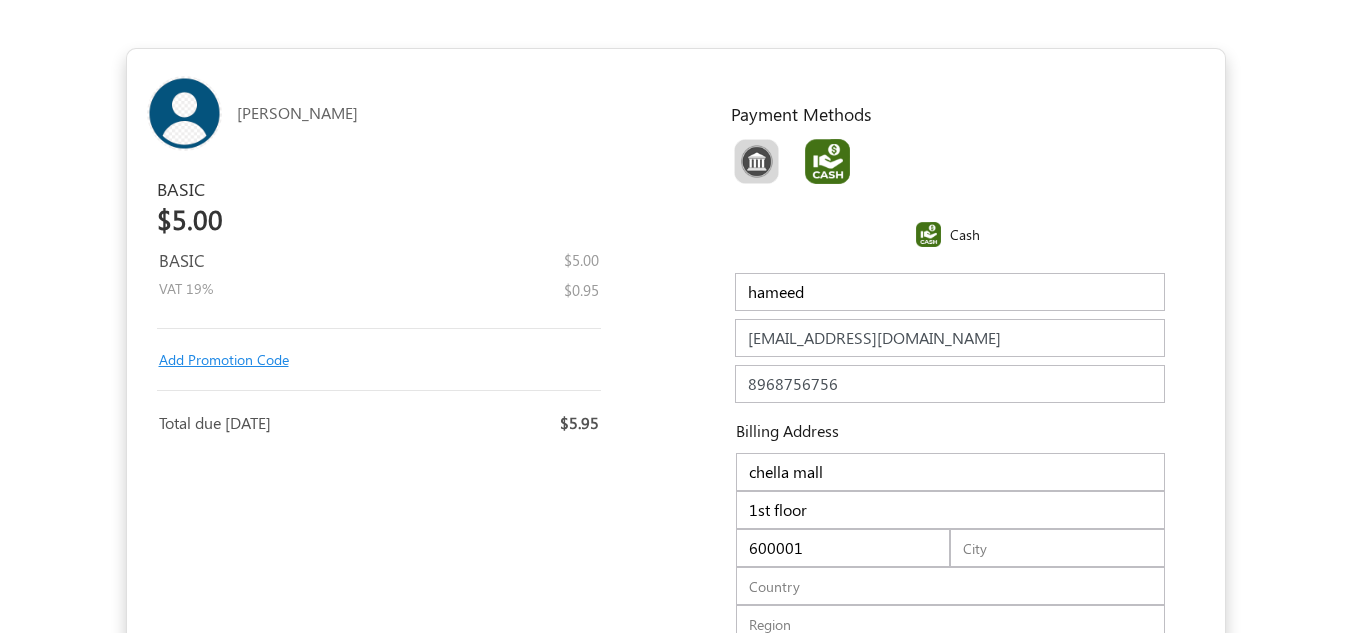 type on "[GEOGRAPHIC_DATA]" 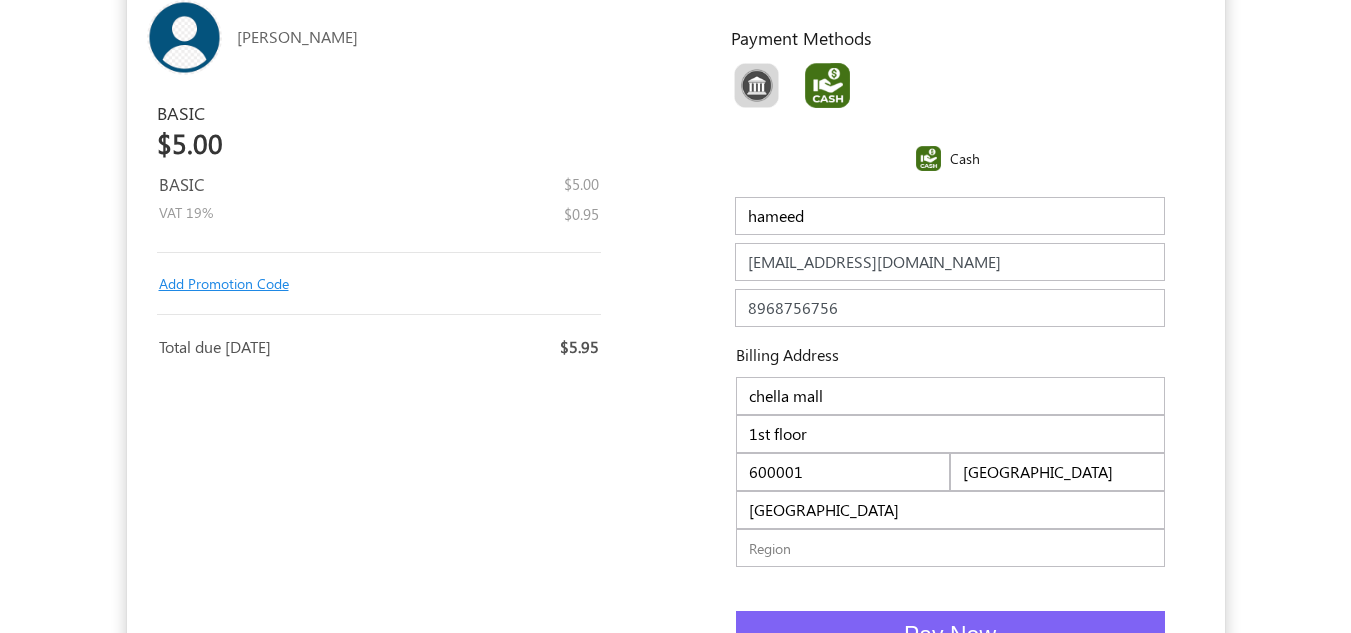 scroll, scrollTop: 175, scrollLeft: 0, axis: vertical 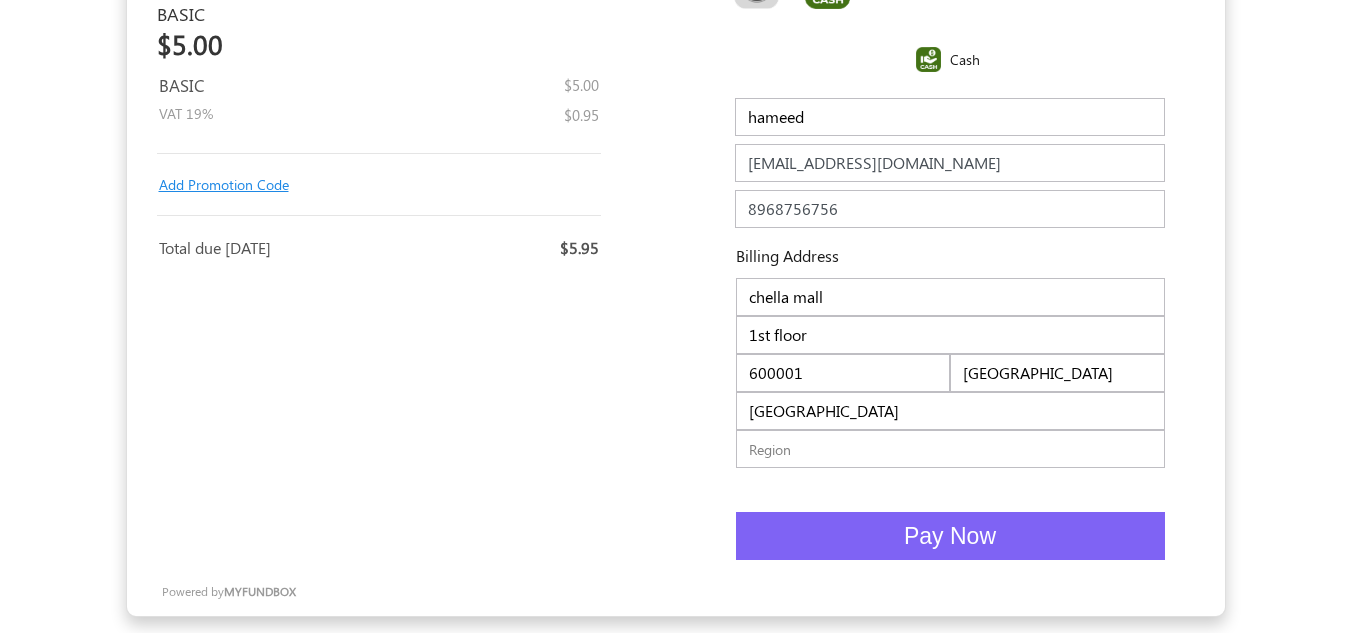 click on "Pay Now" at bounding box center (950, 536) 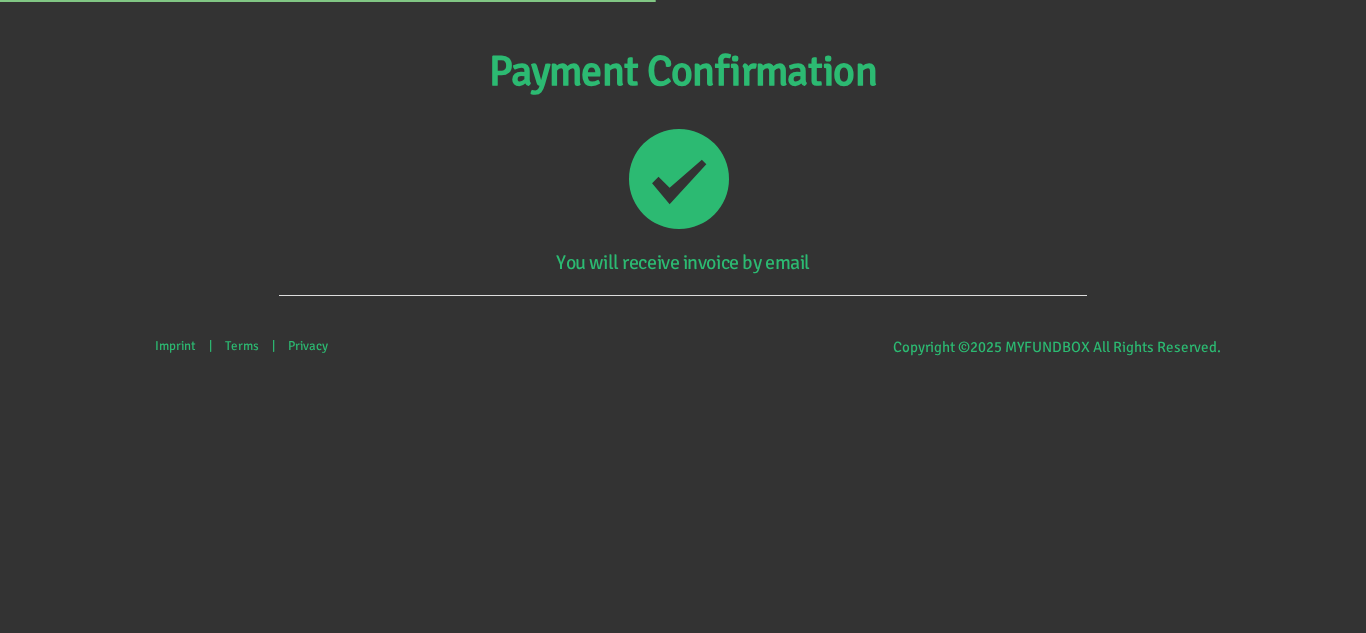 scroll, scrollTop: 0, scrollLeft: 0, axis: both 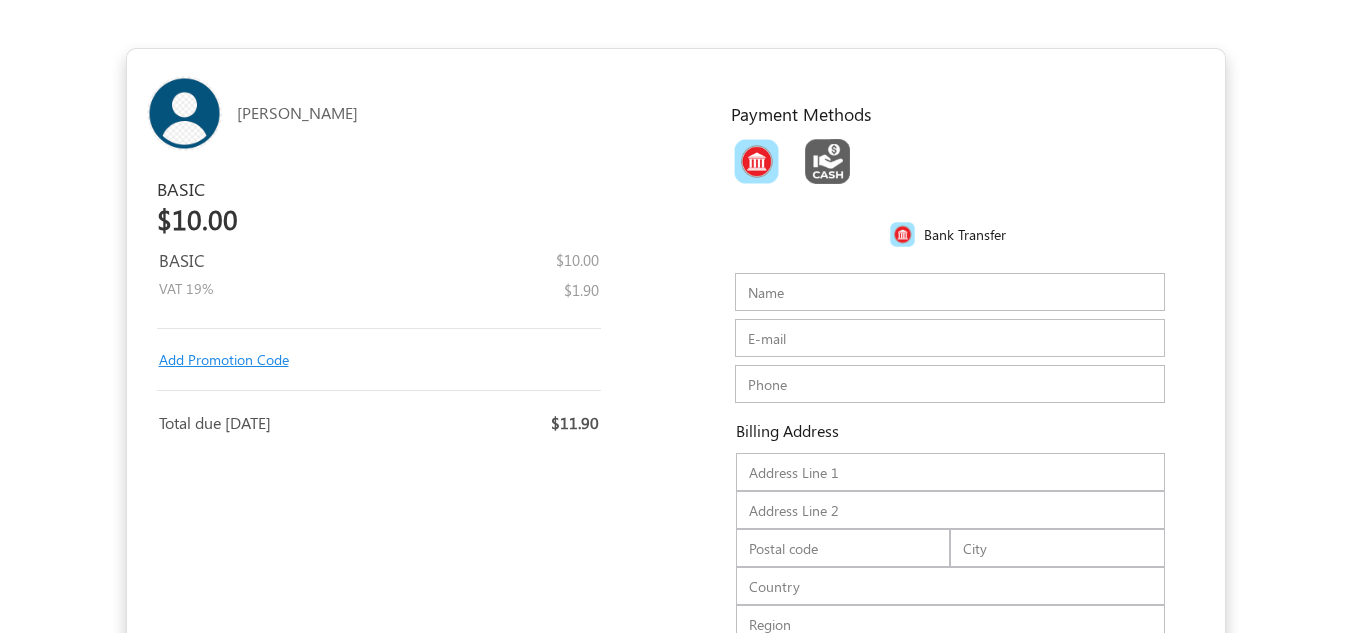 click on "Add Promotion Code" at bounding box center [224, 359] 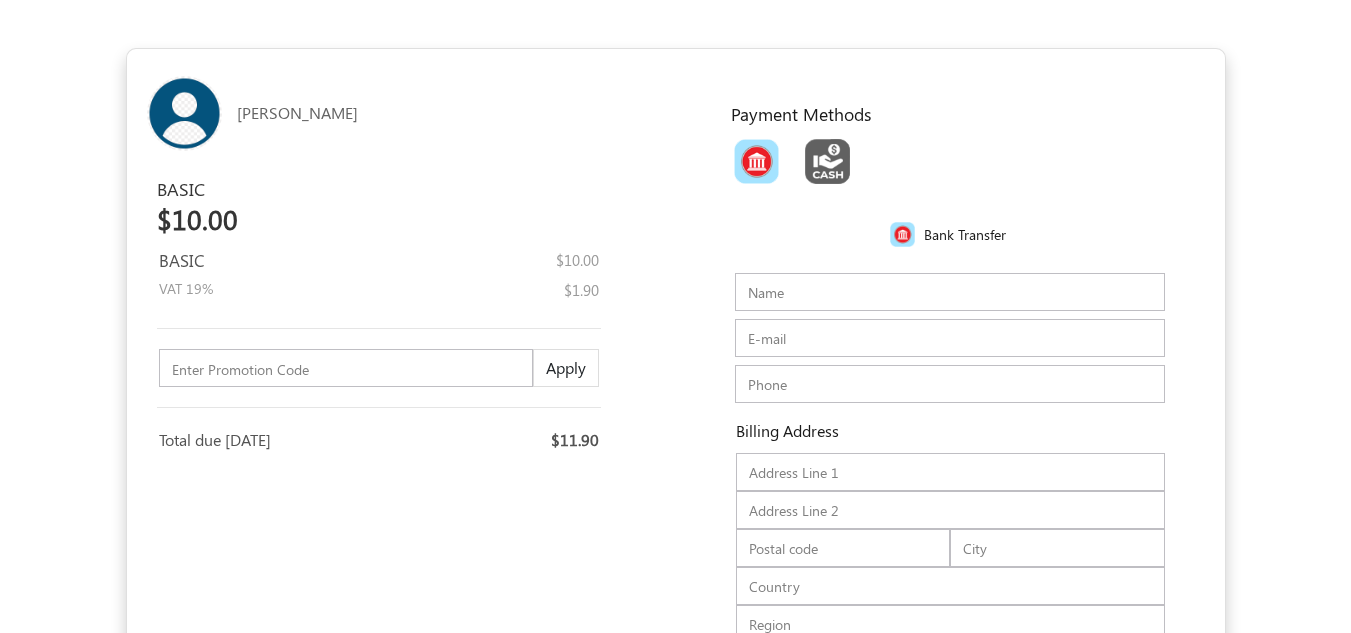 click at bounding box center (346, 368) 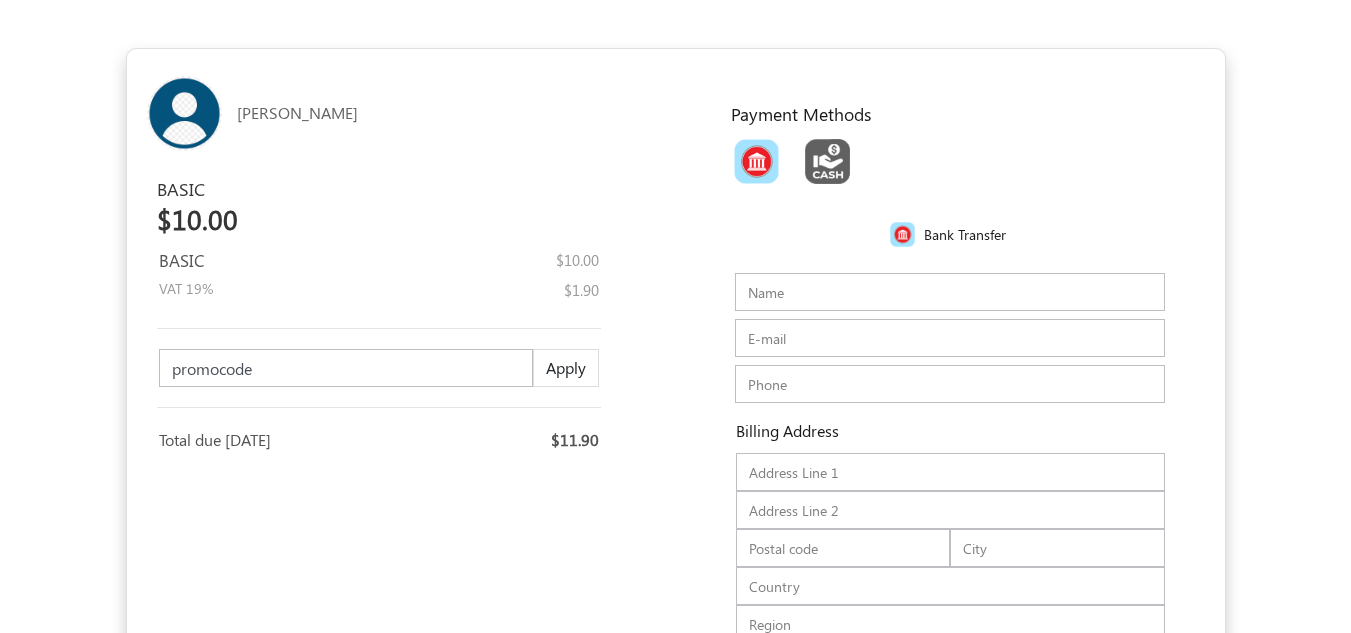 type on "promocode" 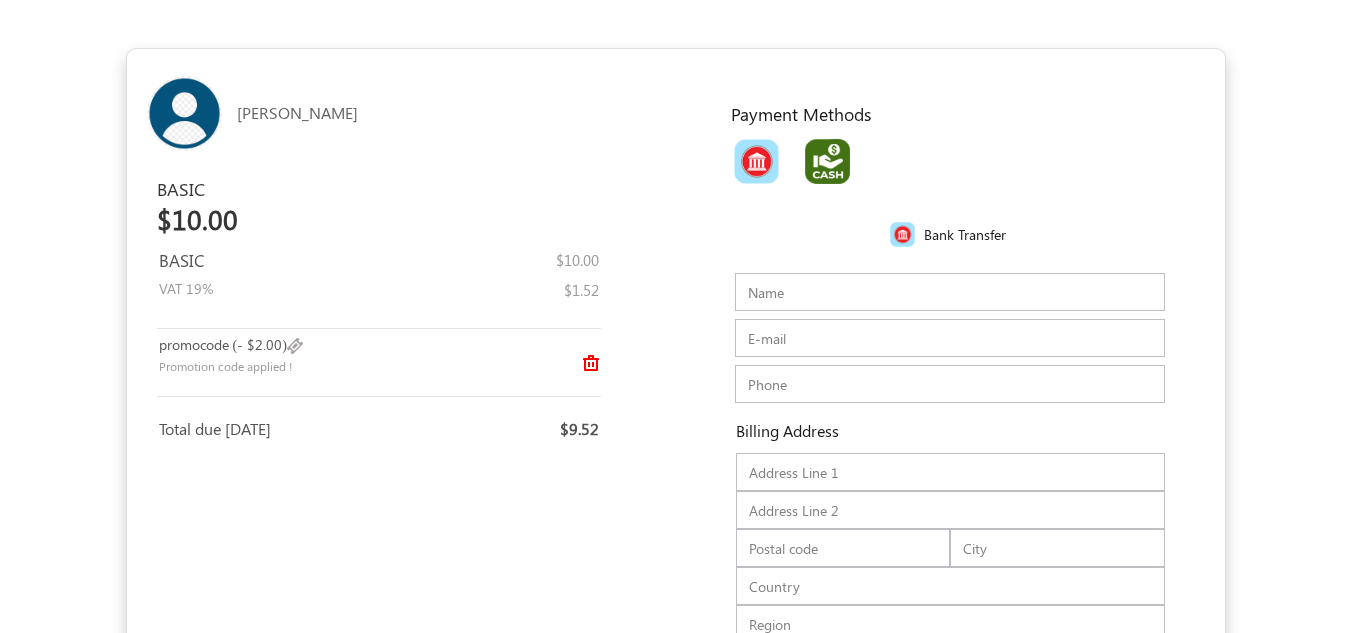 click at bounding box center [827, 161] 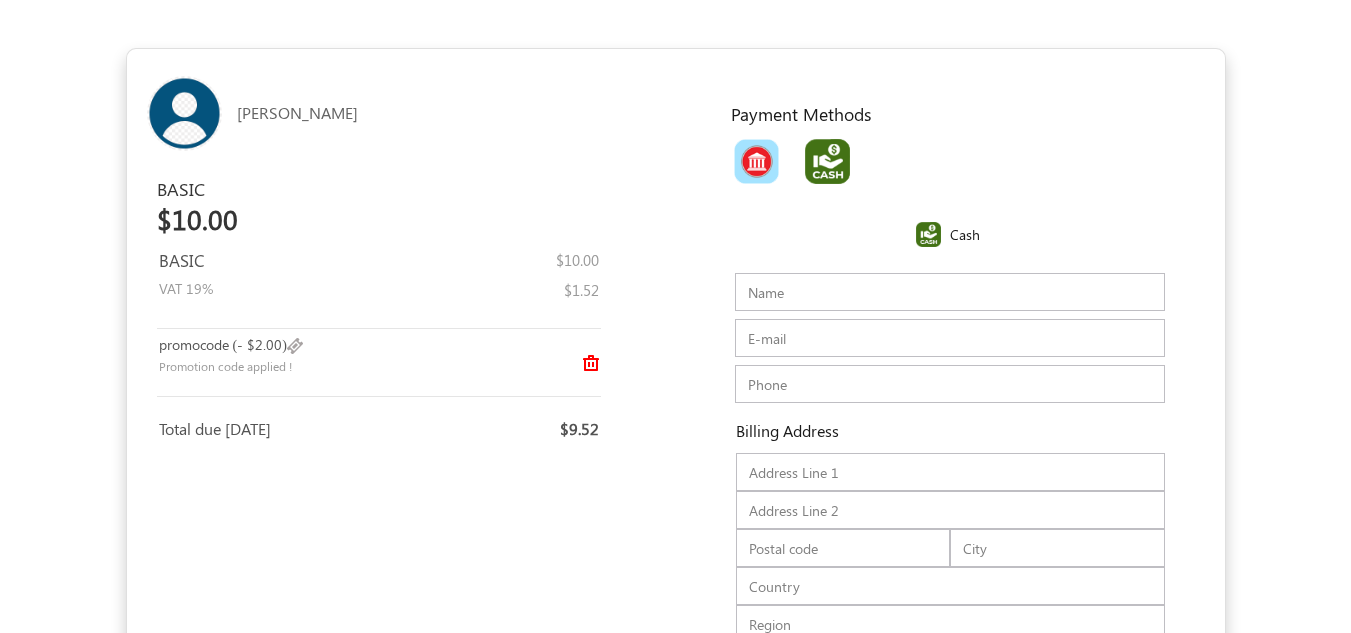 click at bounding box center [756, 161] 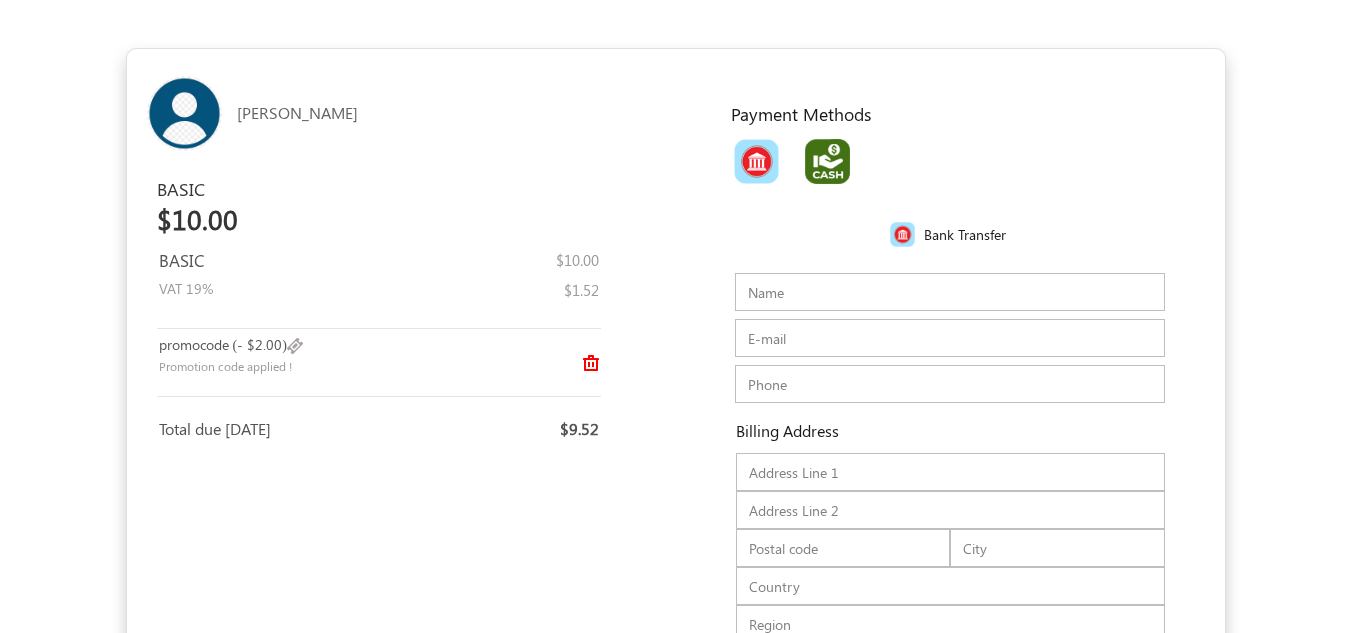 click at bounding box center (827, 161) 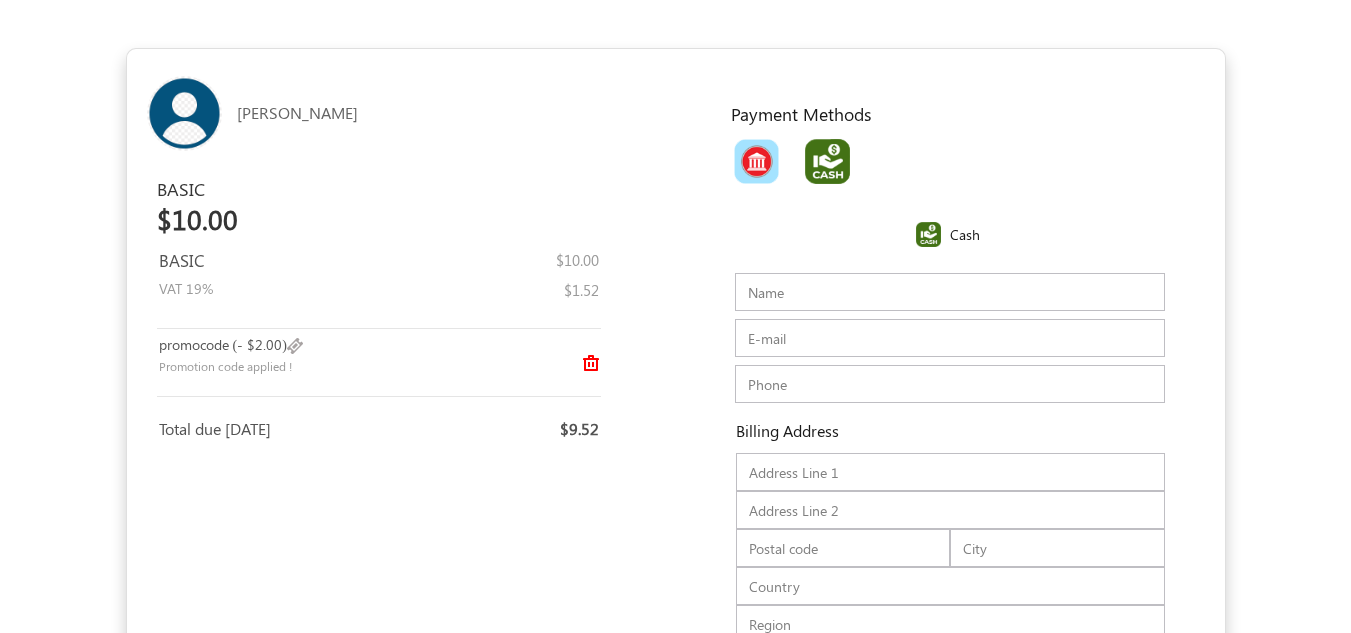 click at bounding box center [756, 161] 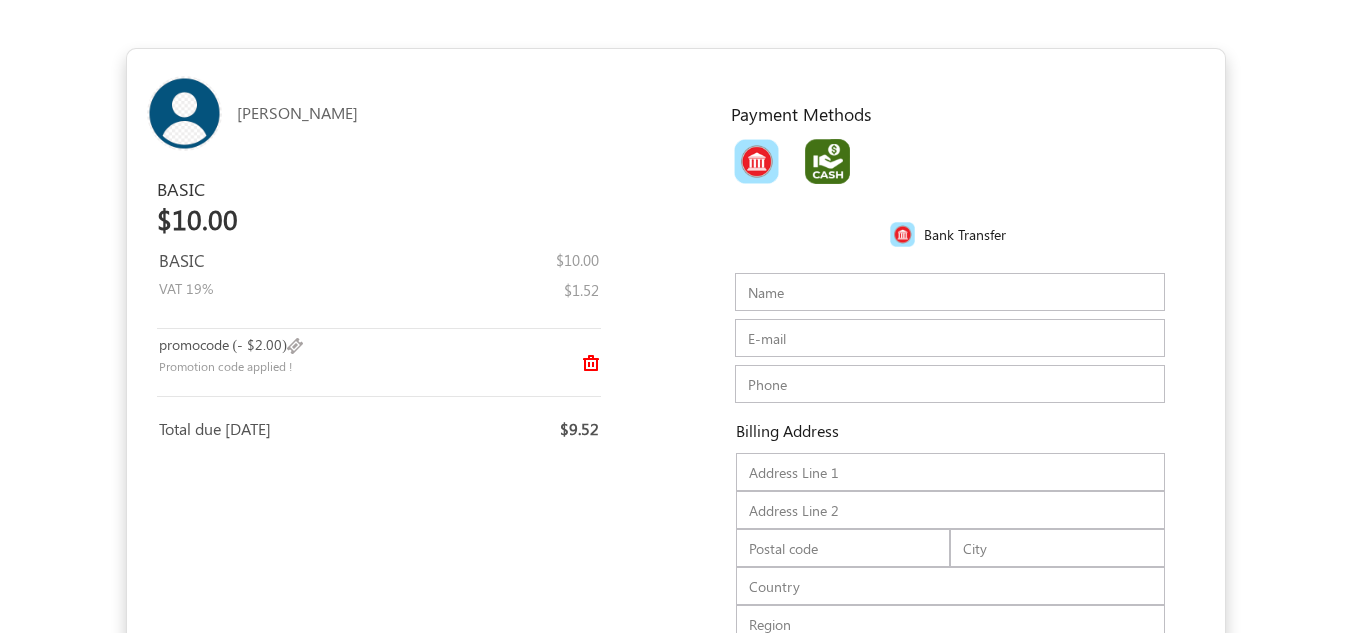 click at bounding box center [827, 161] 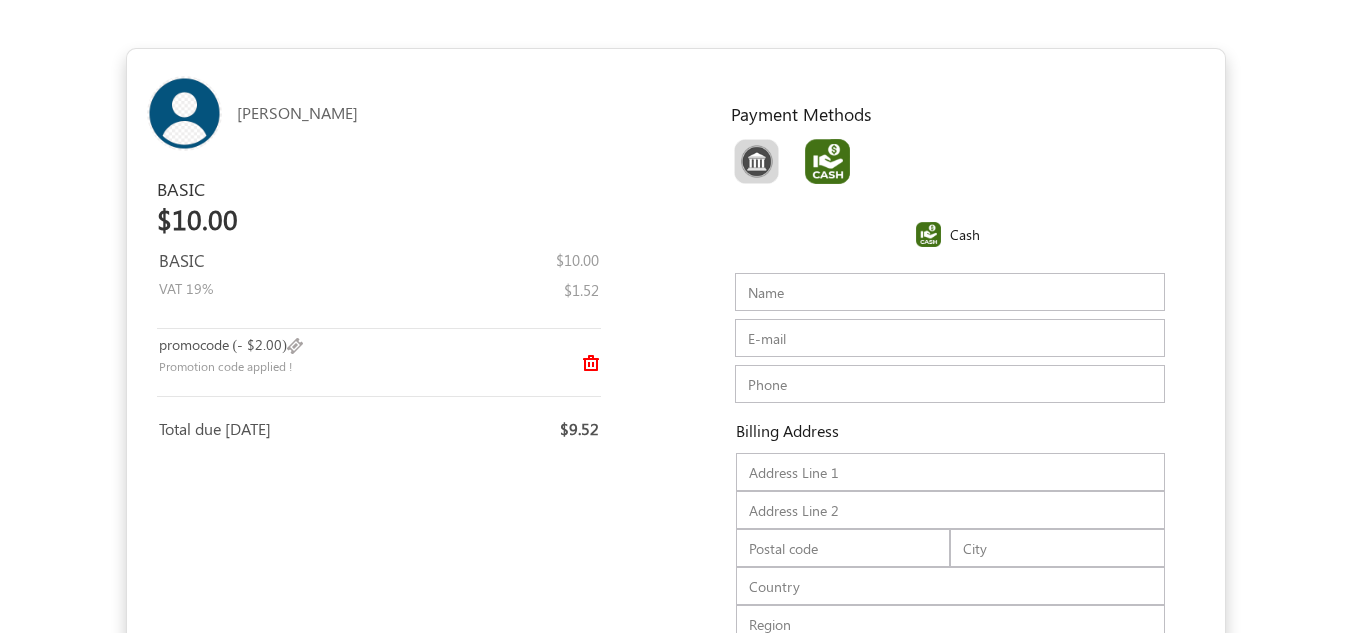 click on "Name" at bounding box center [950, 292] 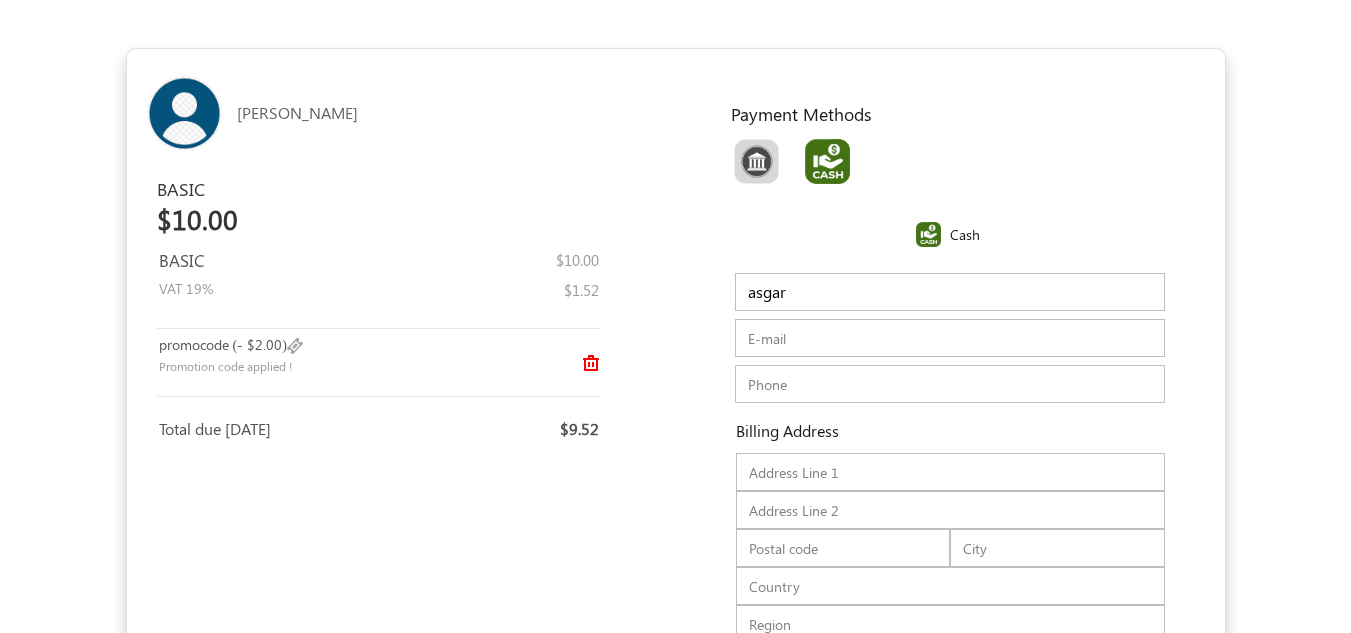 type on "asgar" 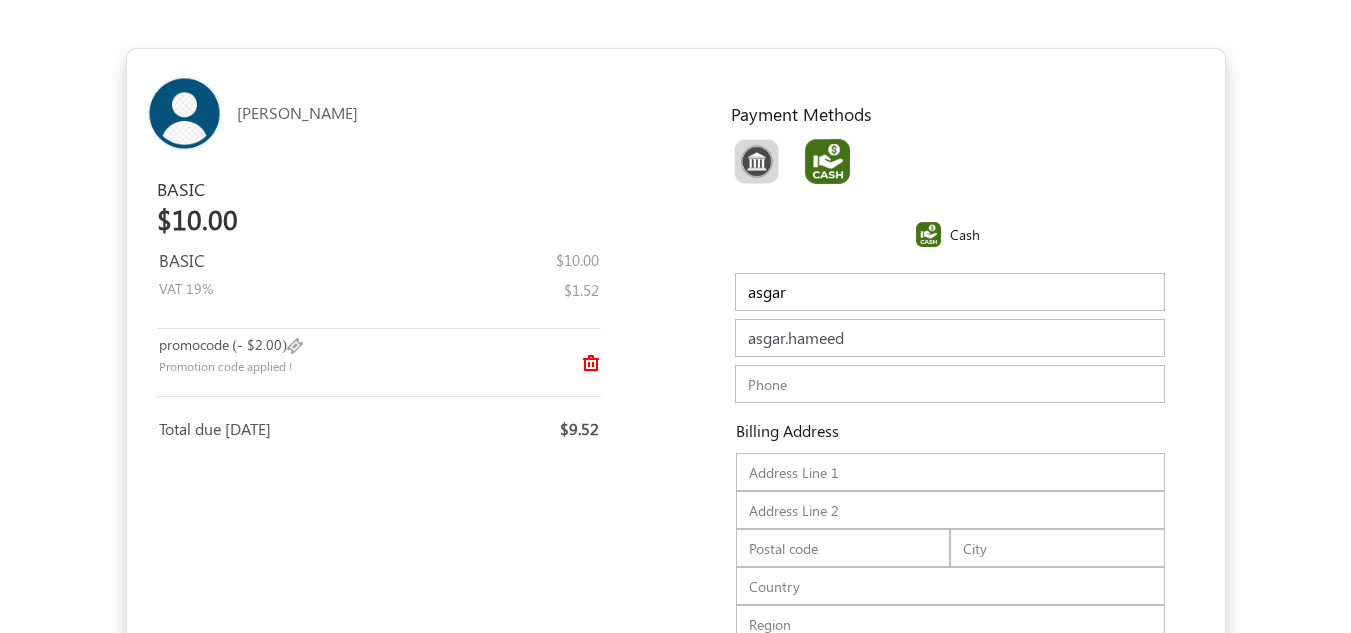 type on "asgar.hameed@myfundbox.de" 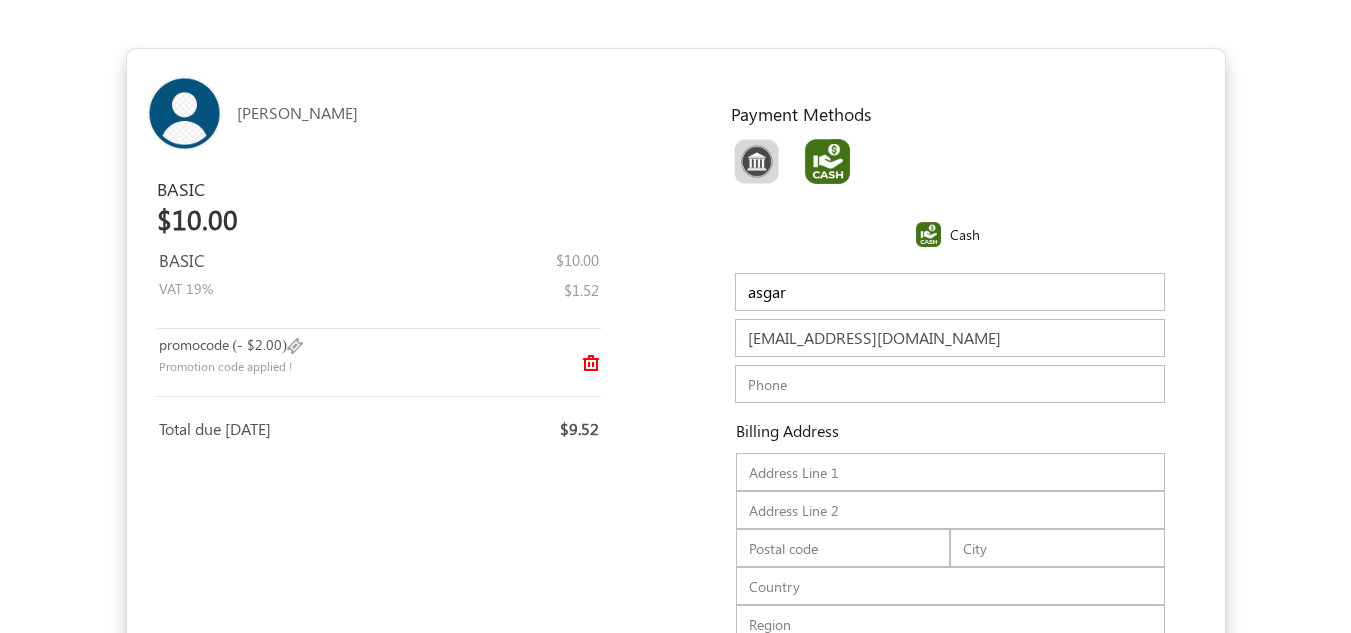 click at bounding box center (950, 384) 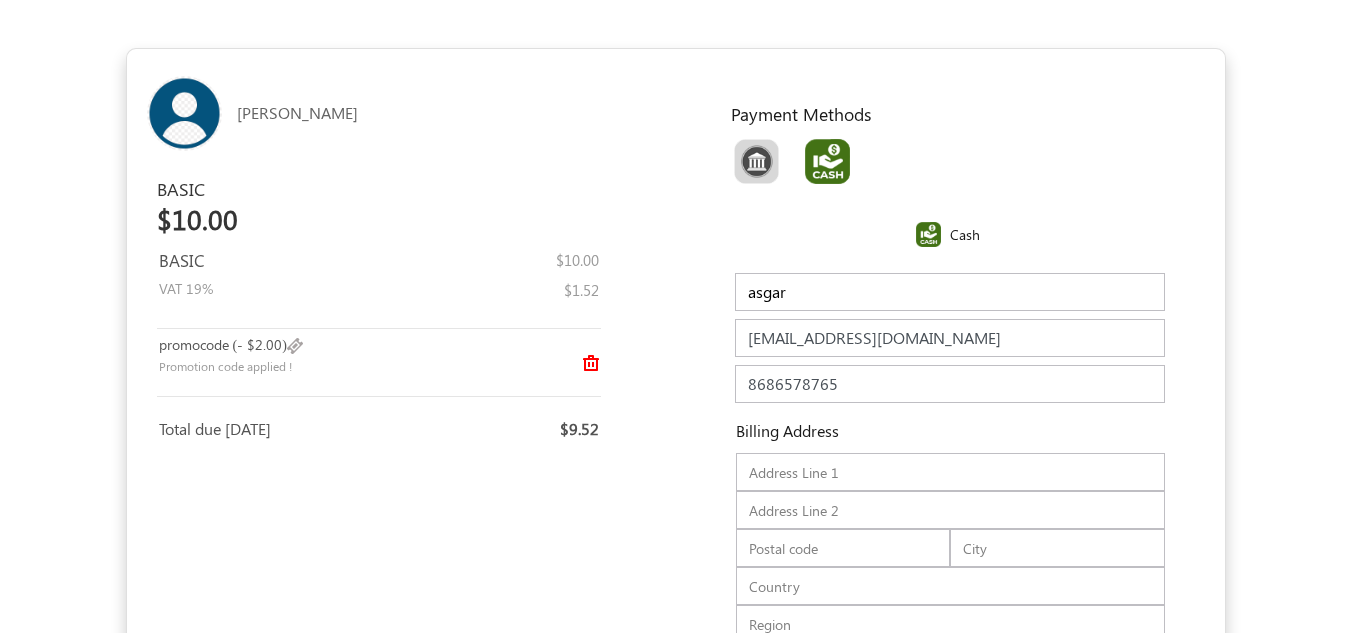 click at bounding box center [950, 472] 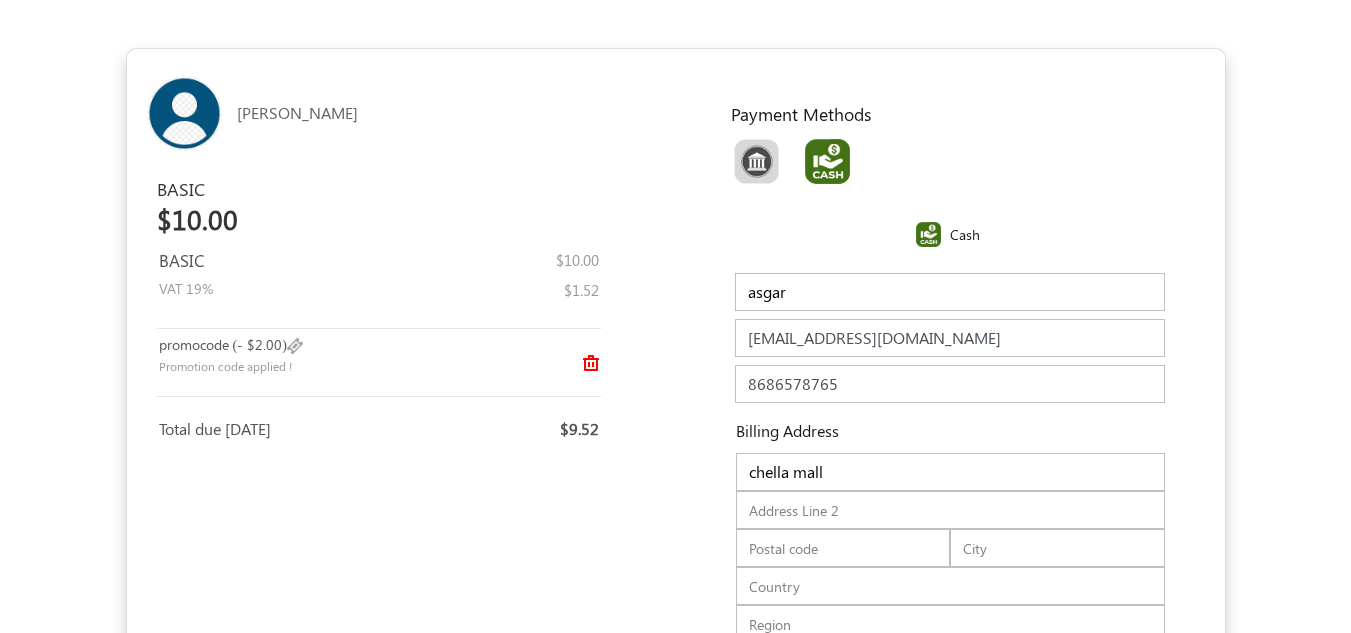type on "1st floor" 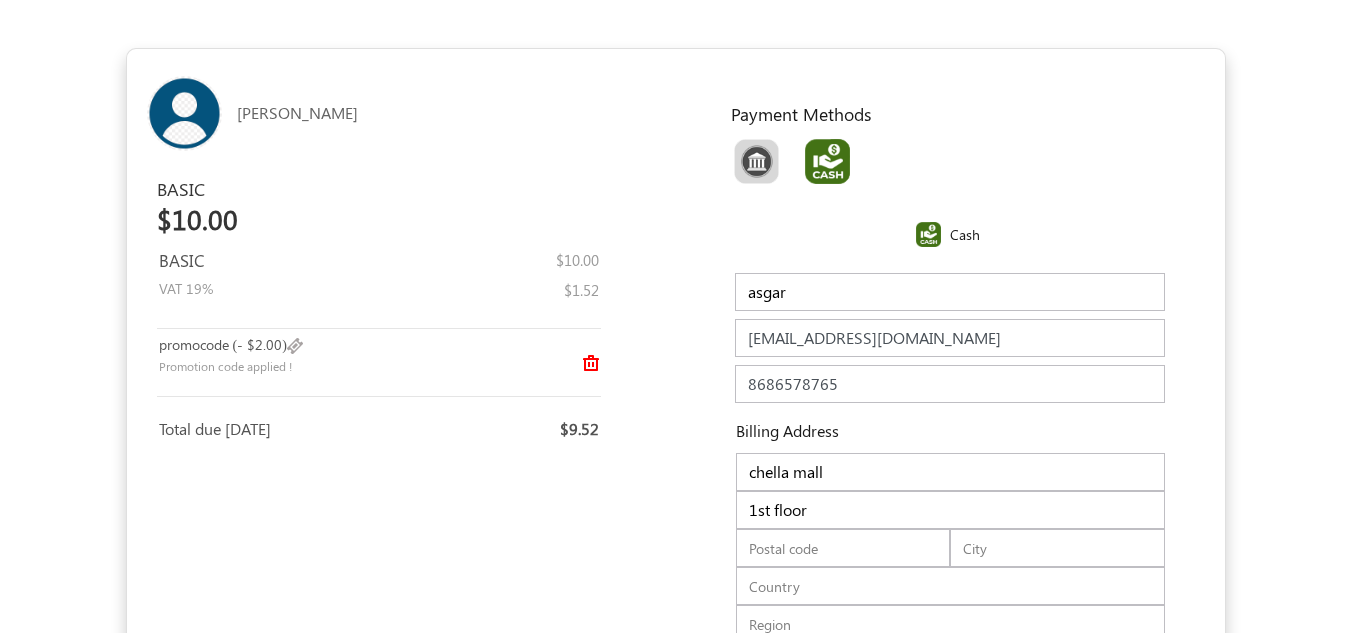 type on "600001" 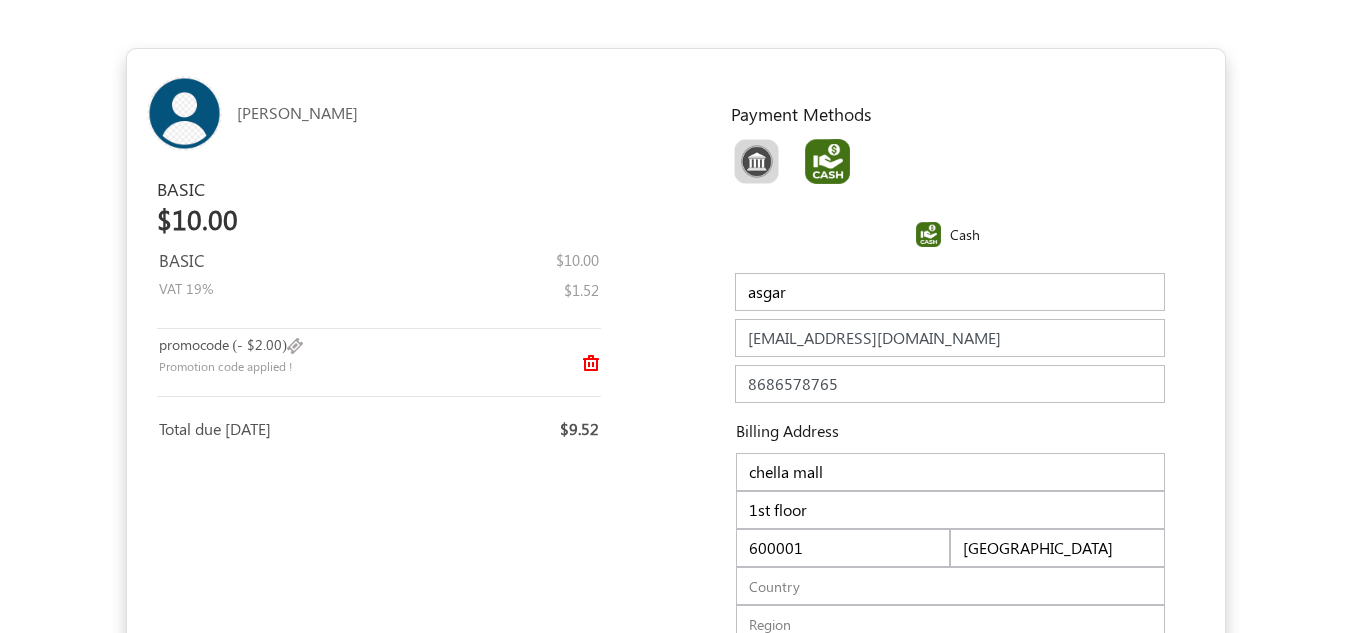 type on "[GEOGRAPHIC_DATA]" 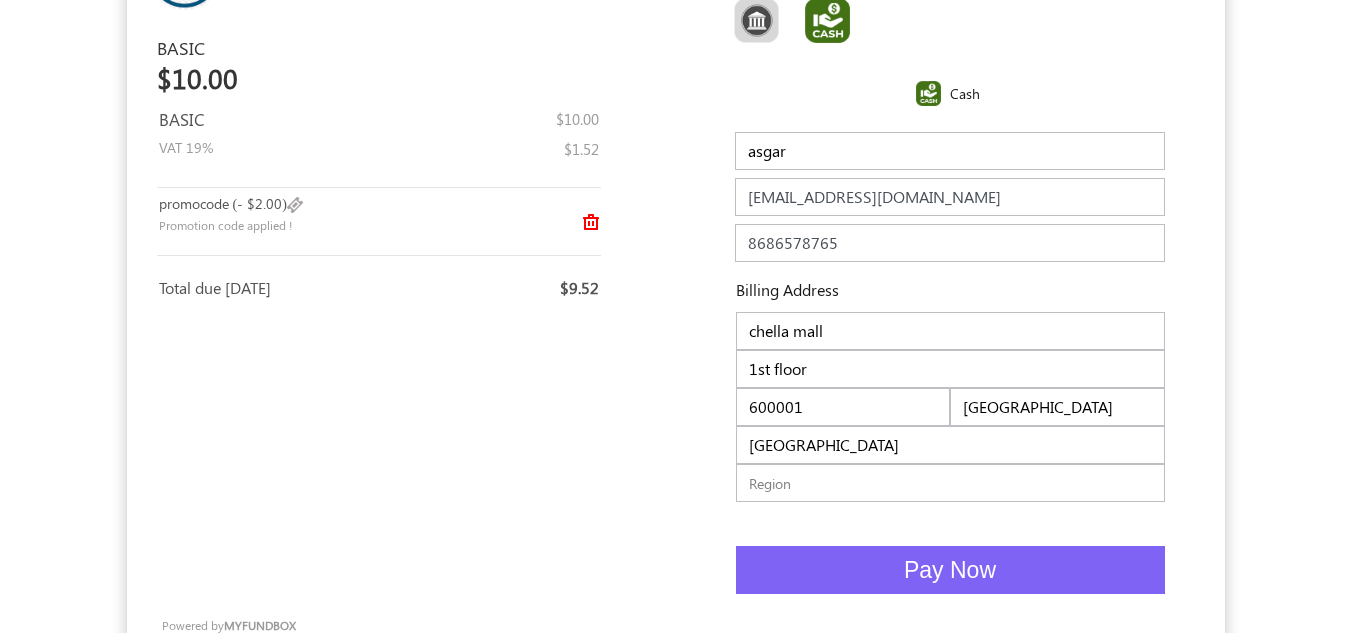 scroll, scrollTop: 175, scrollLeft: 0, axis: vertical 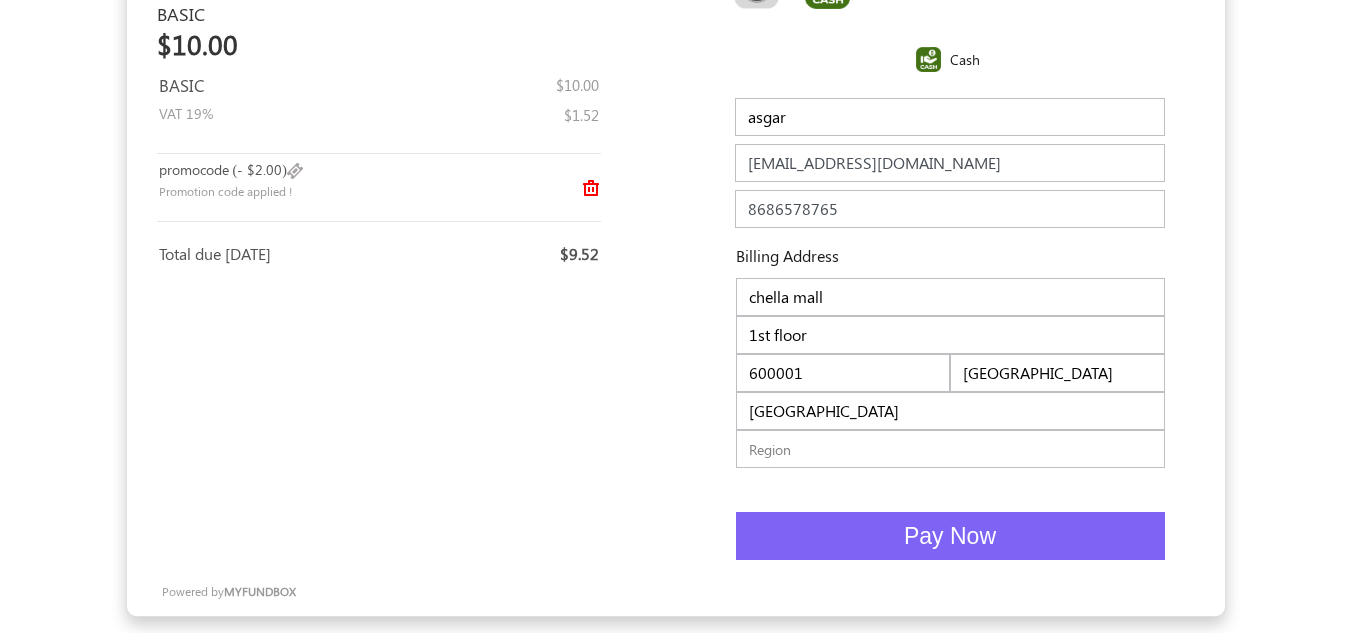click on "Pay Now" at bounding box center [950, 536] 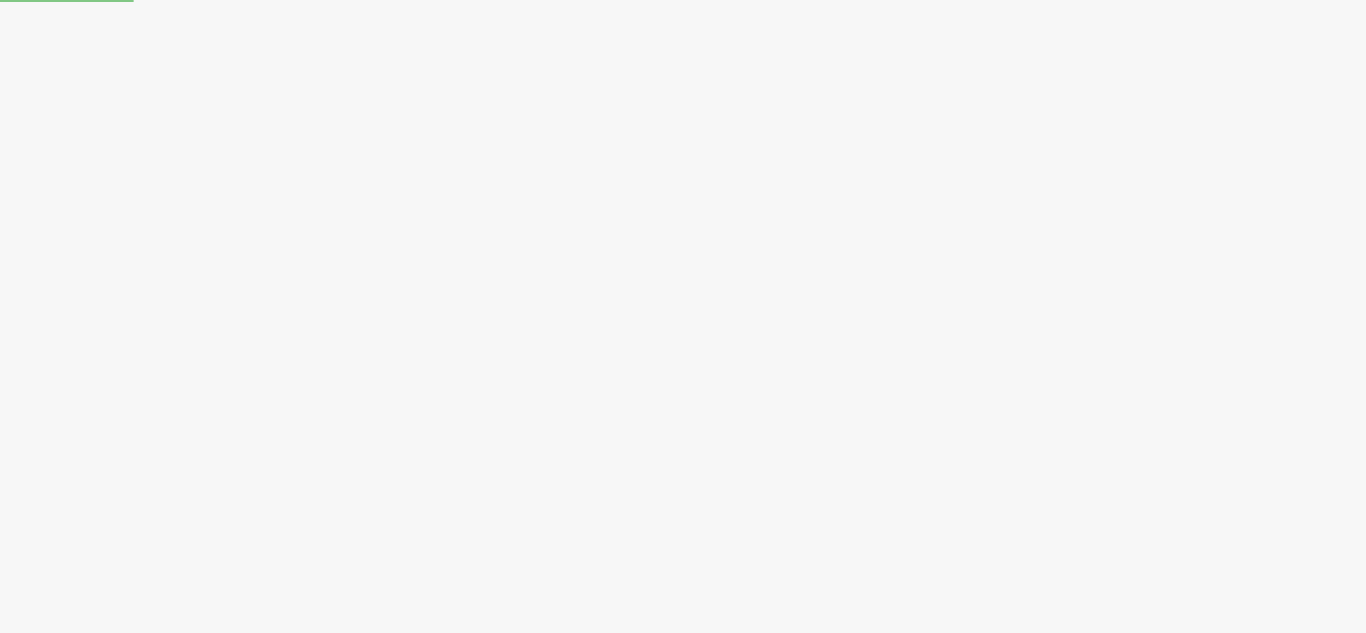 scroll, scrollTop: 0, scrollLeft: 0, axis: both 